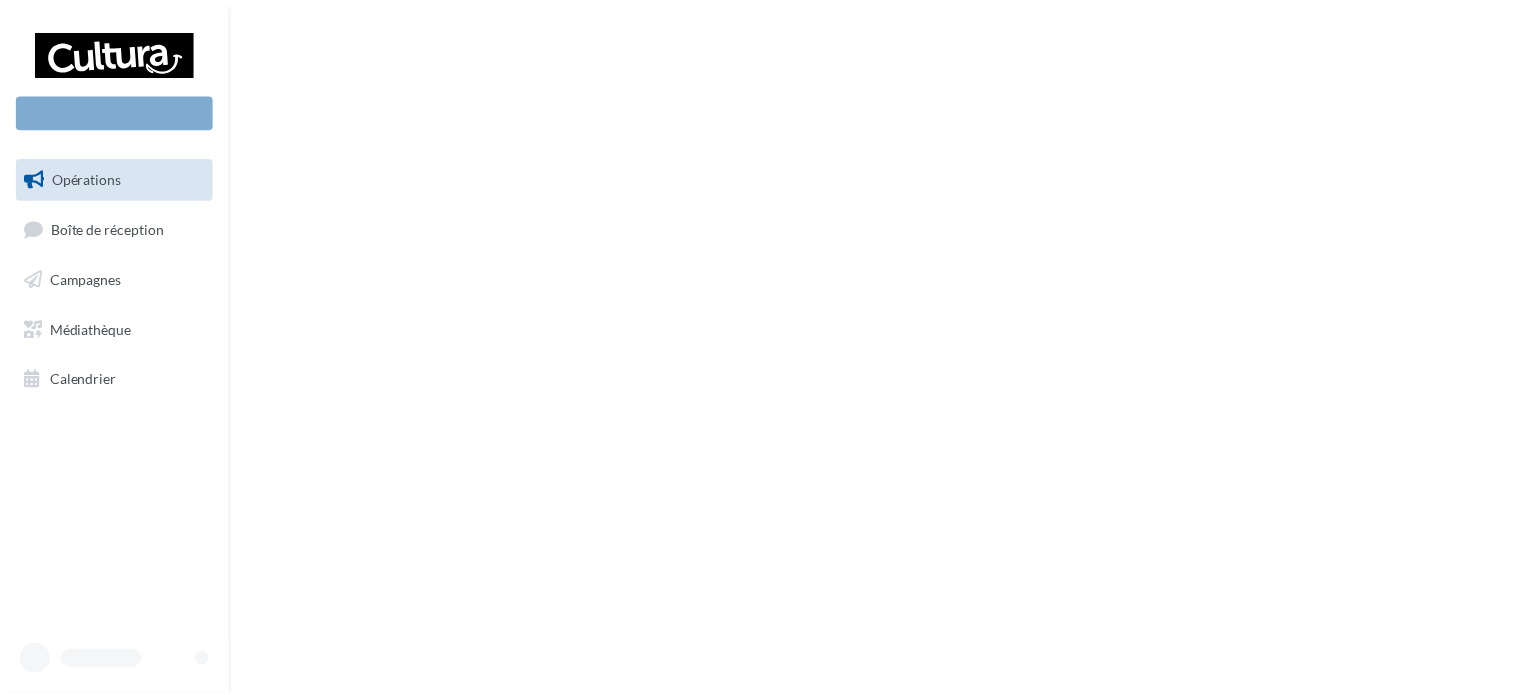 scroll, scrollTop: 0, scrollLeft: 0, axis: both 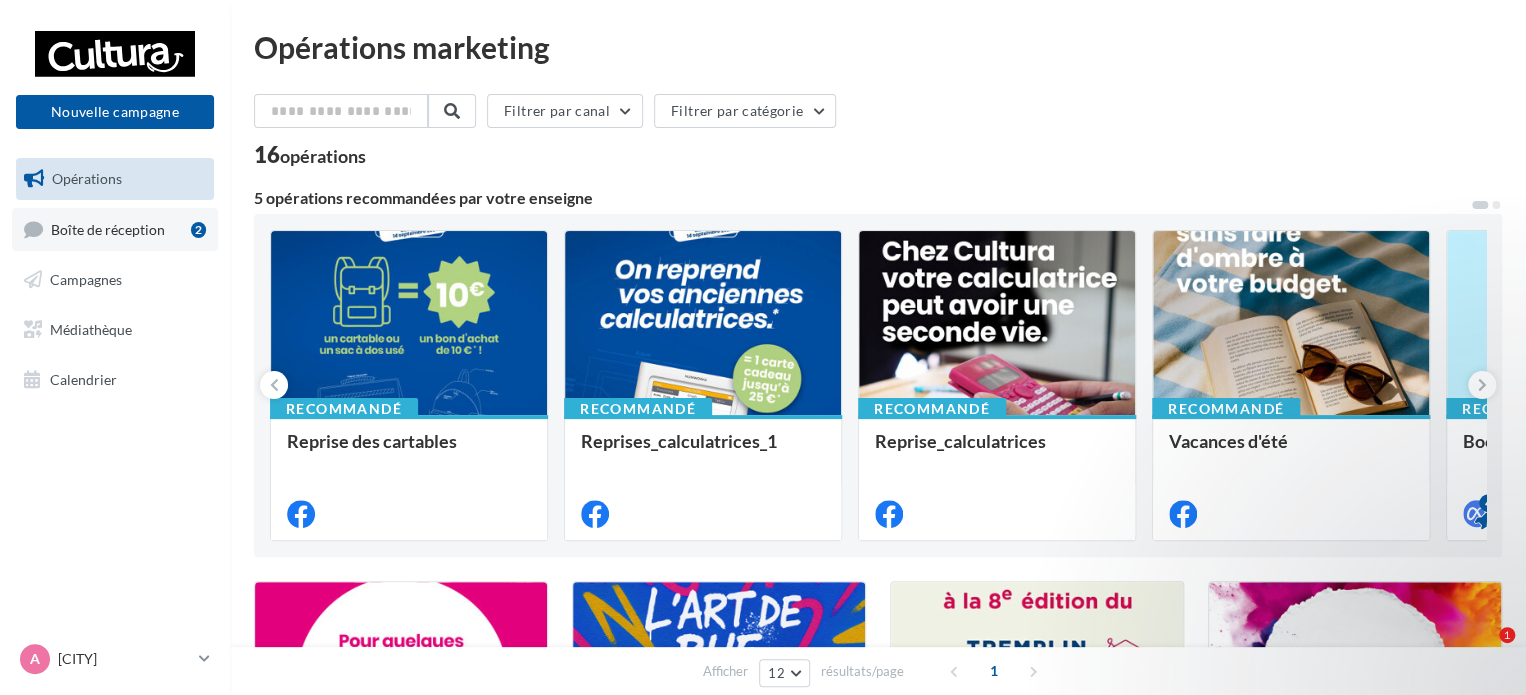 click on "Boîte de réception" at bounding box center (108, 228) 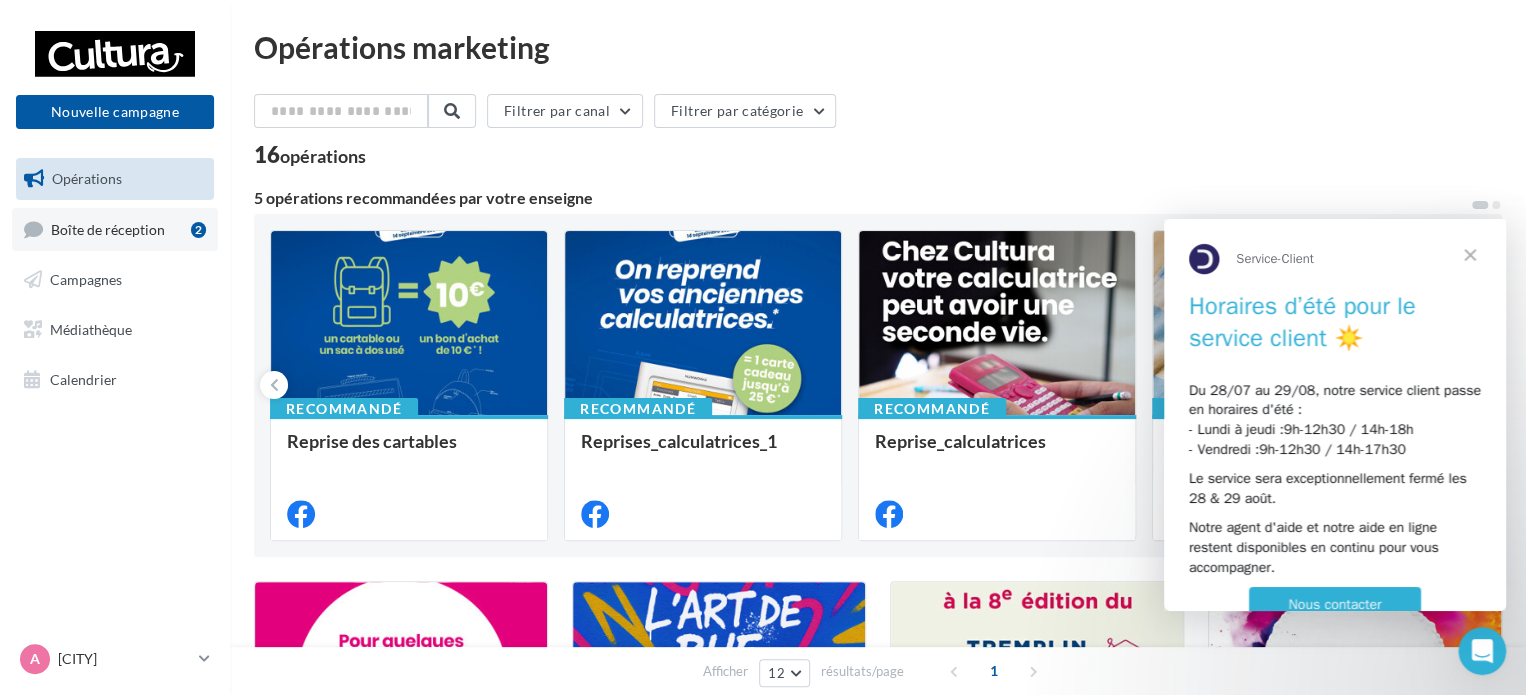 scroll, scrollTop: 0, scrollLeft: 0, axis: both 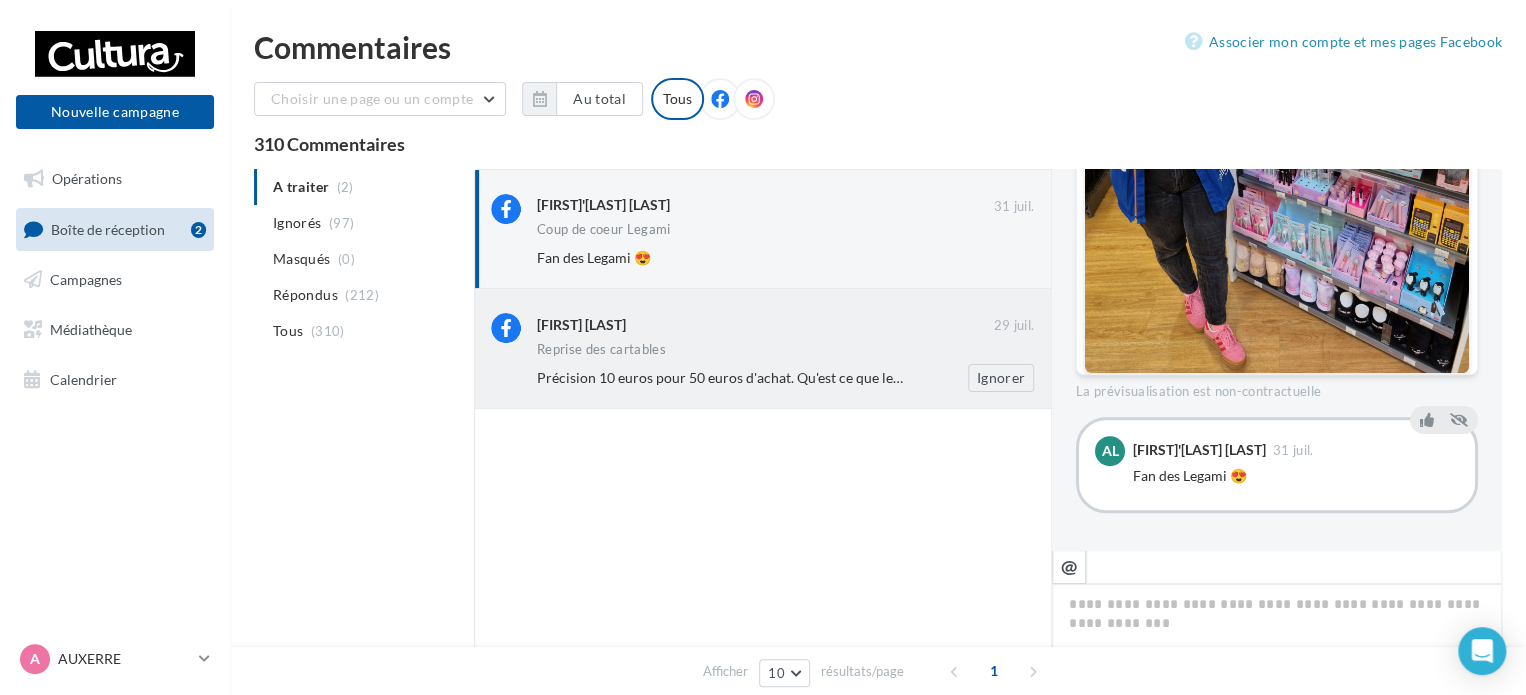 click on "Précision 10 euros pour 50 euros d'achat.
Qu'est ce que les cultura addict svp ?
Merci" at bounding box center (799, 377) 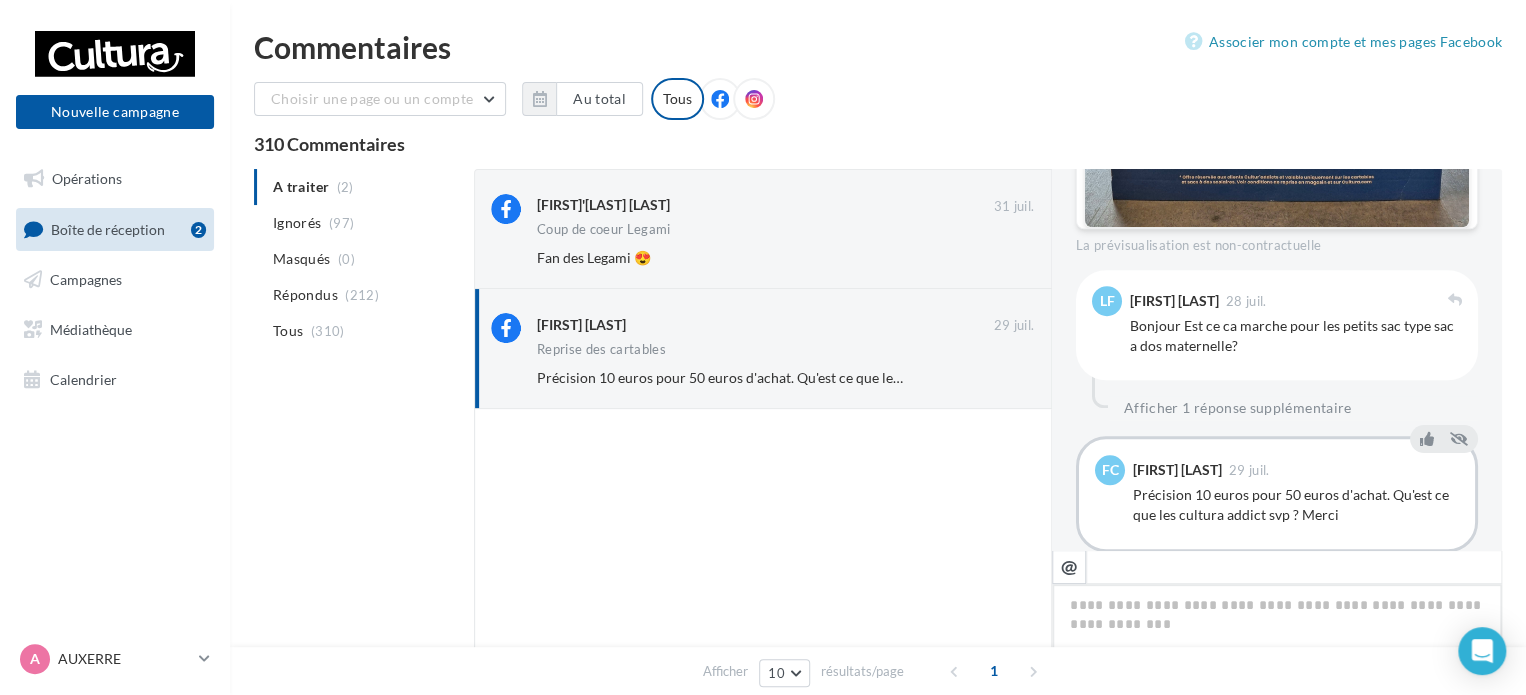 scroll, scrollTop: 704, scrollLeft: 0, axis: vertical 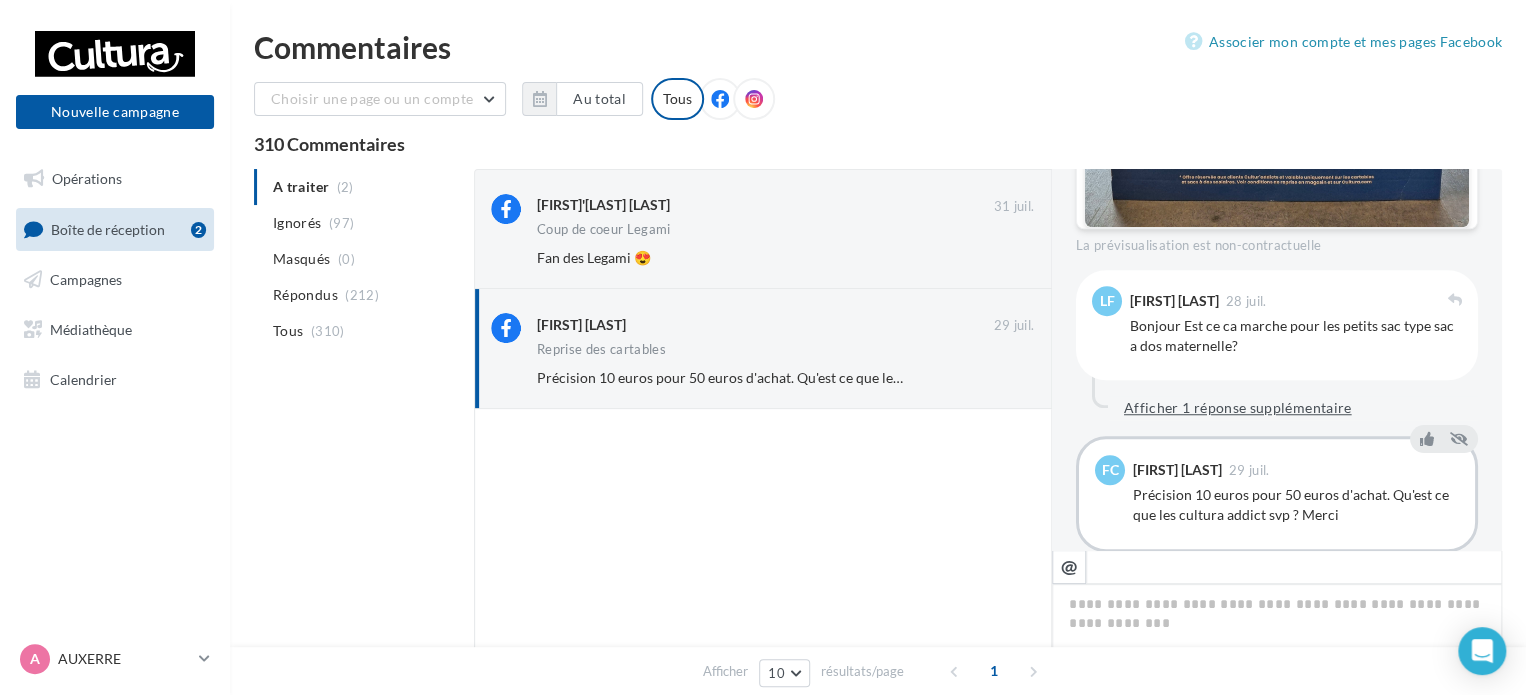 click on "Afficher 1 réponse supplémentaire" at bounding box center [1238, 408] 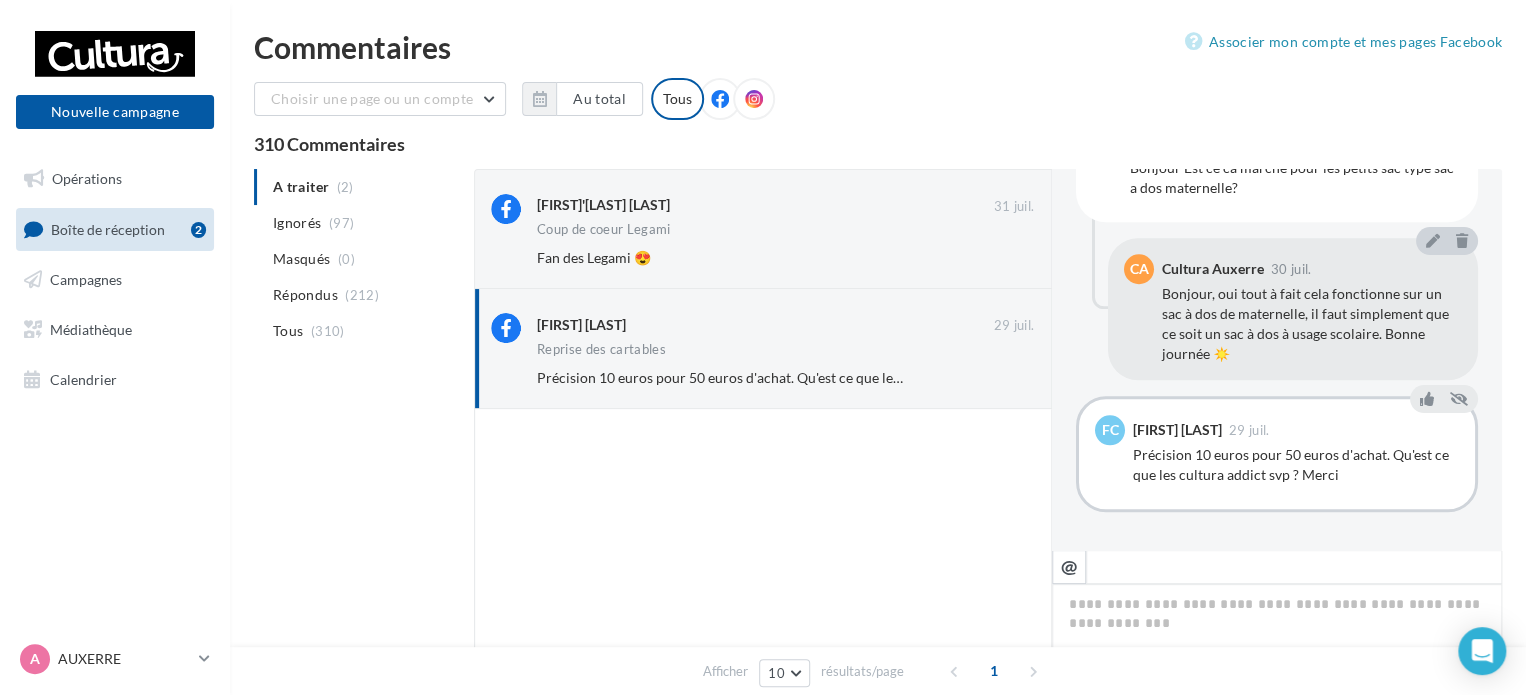 scroll, scrollTop: 861, scrollLeft: 0, axis: vertical 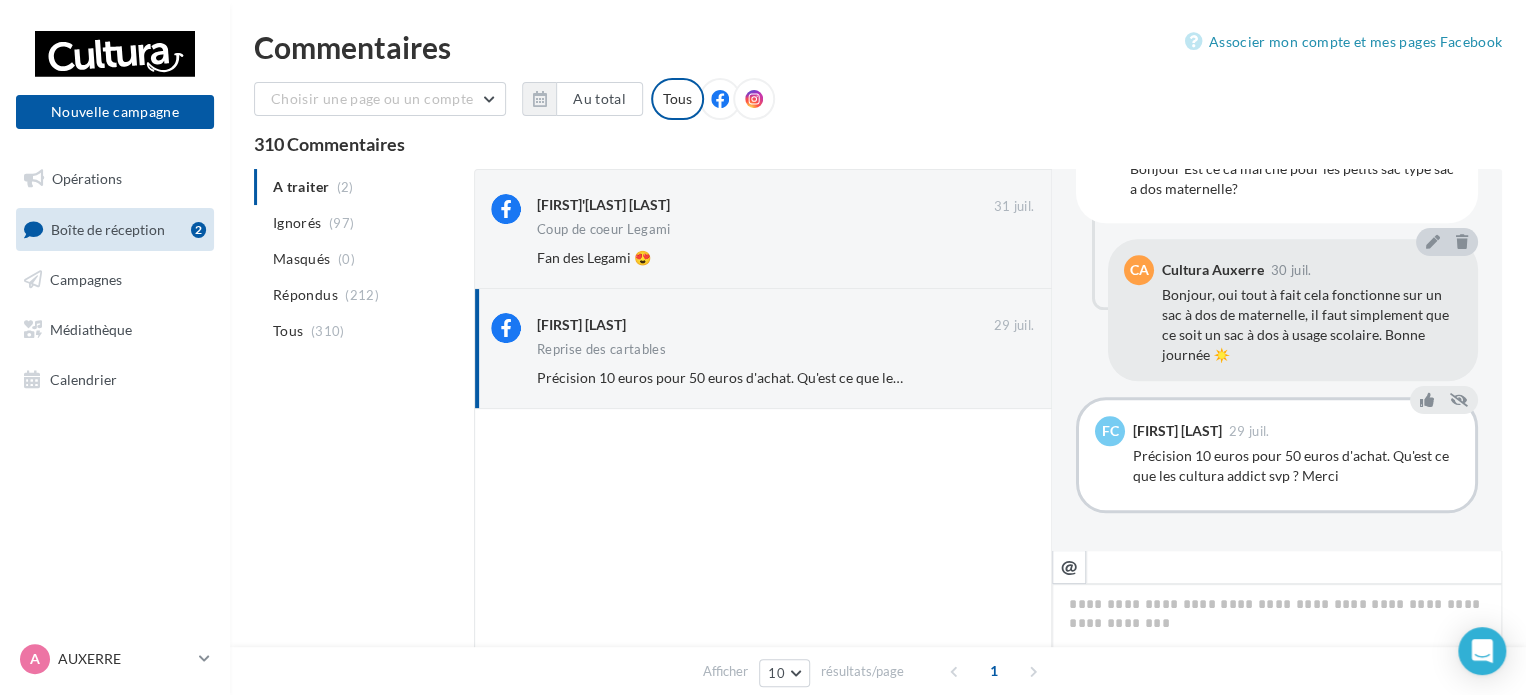 click on "Précision 10 euros pour 50 euros d'achat.
Qu'est ce que les cultura addict svp ?
Merci" at bounding box center (1296, 466) 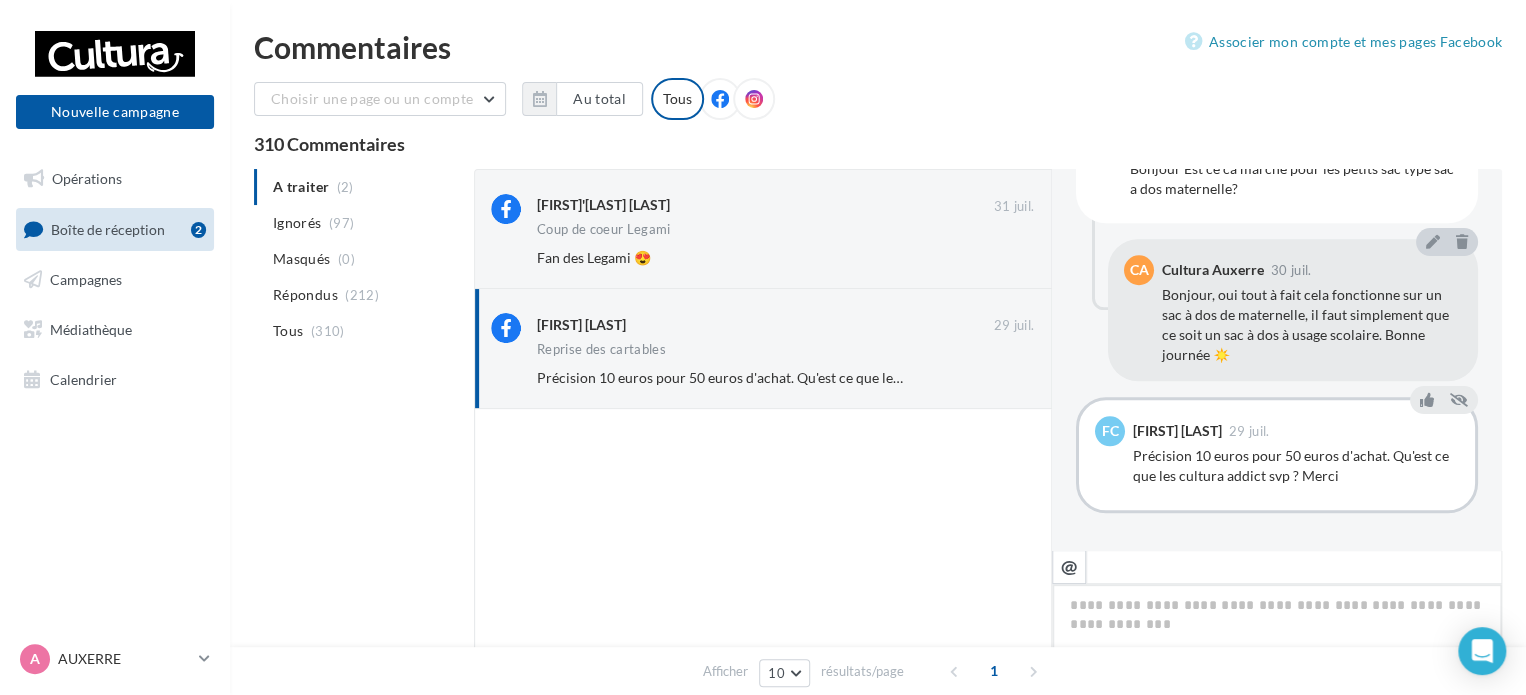 click at bounding box center [1277, 646] 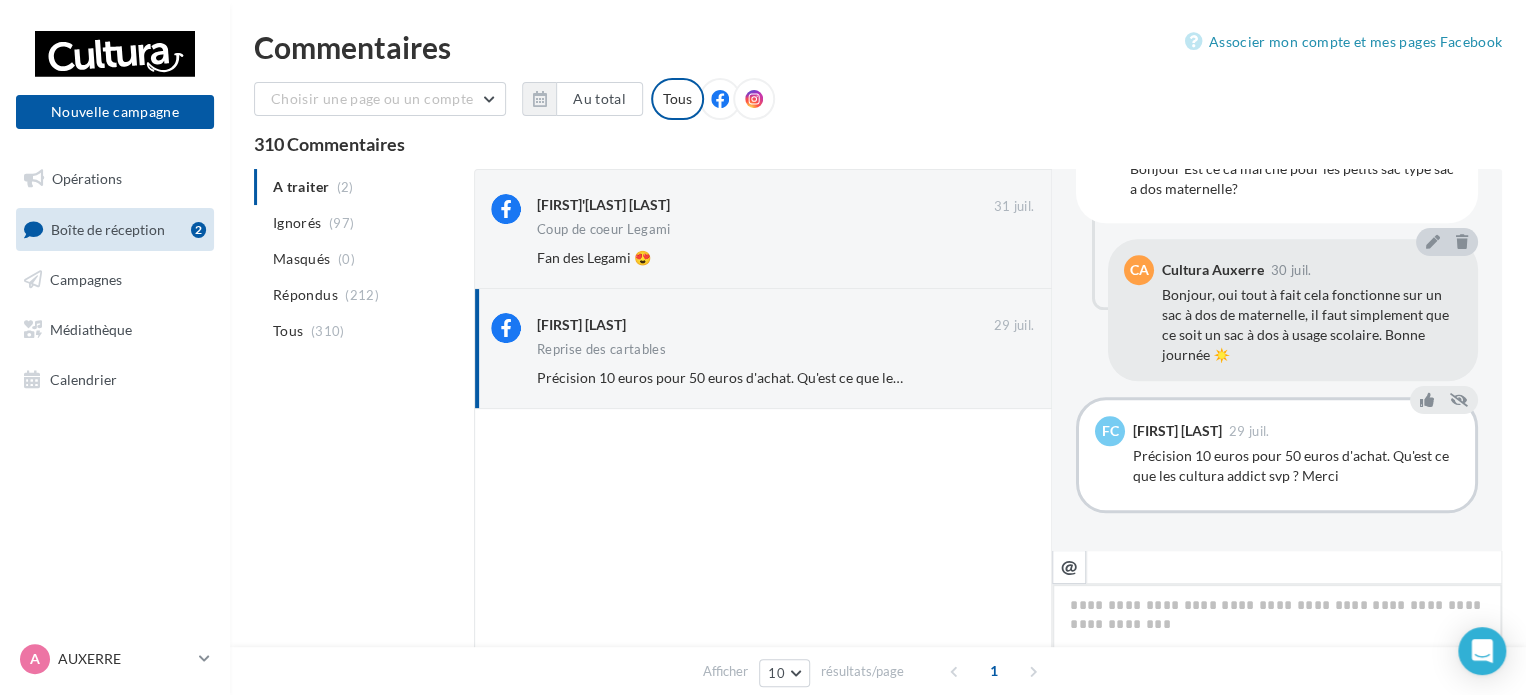 type on "*" 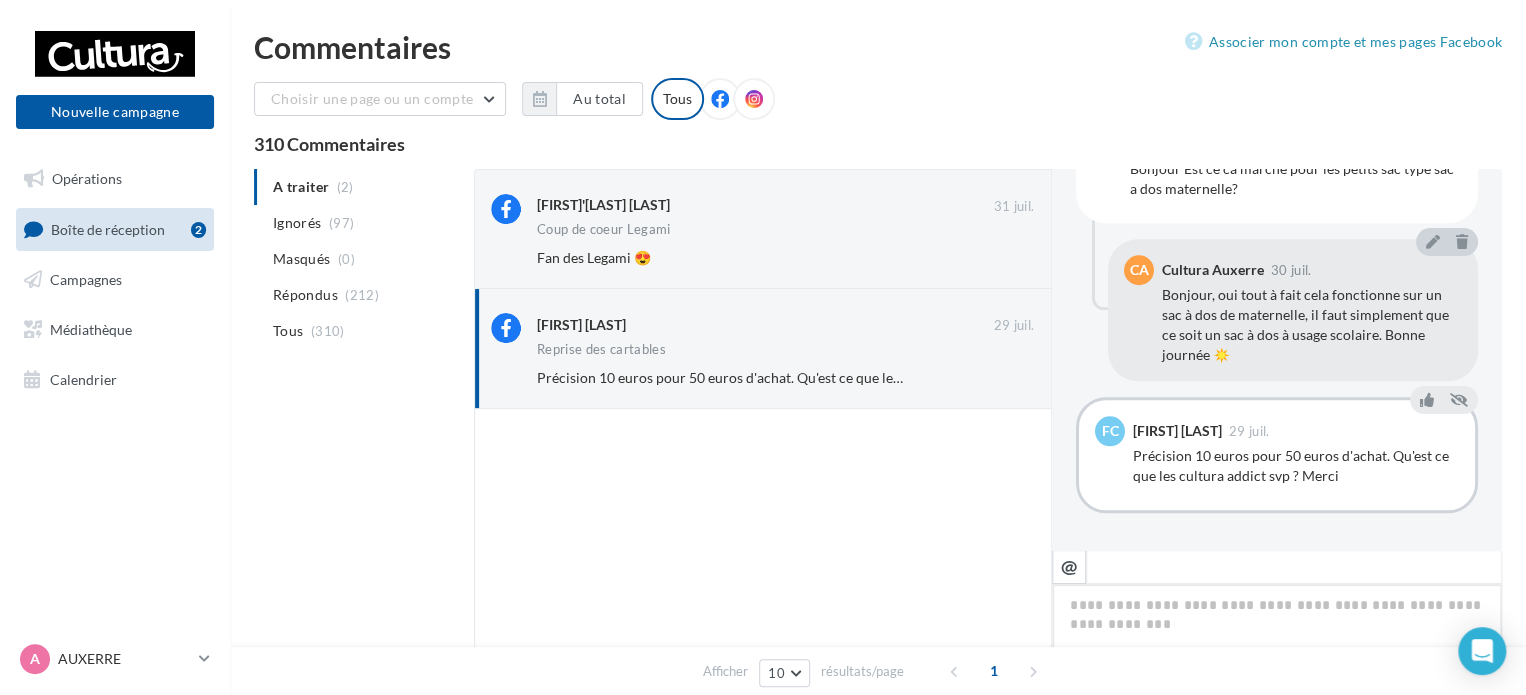 type on "*" 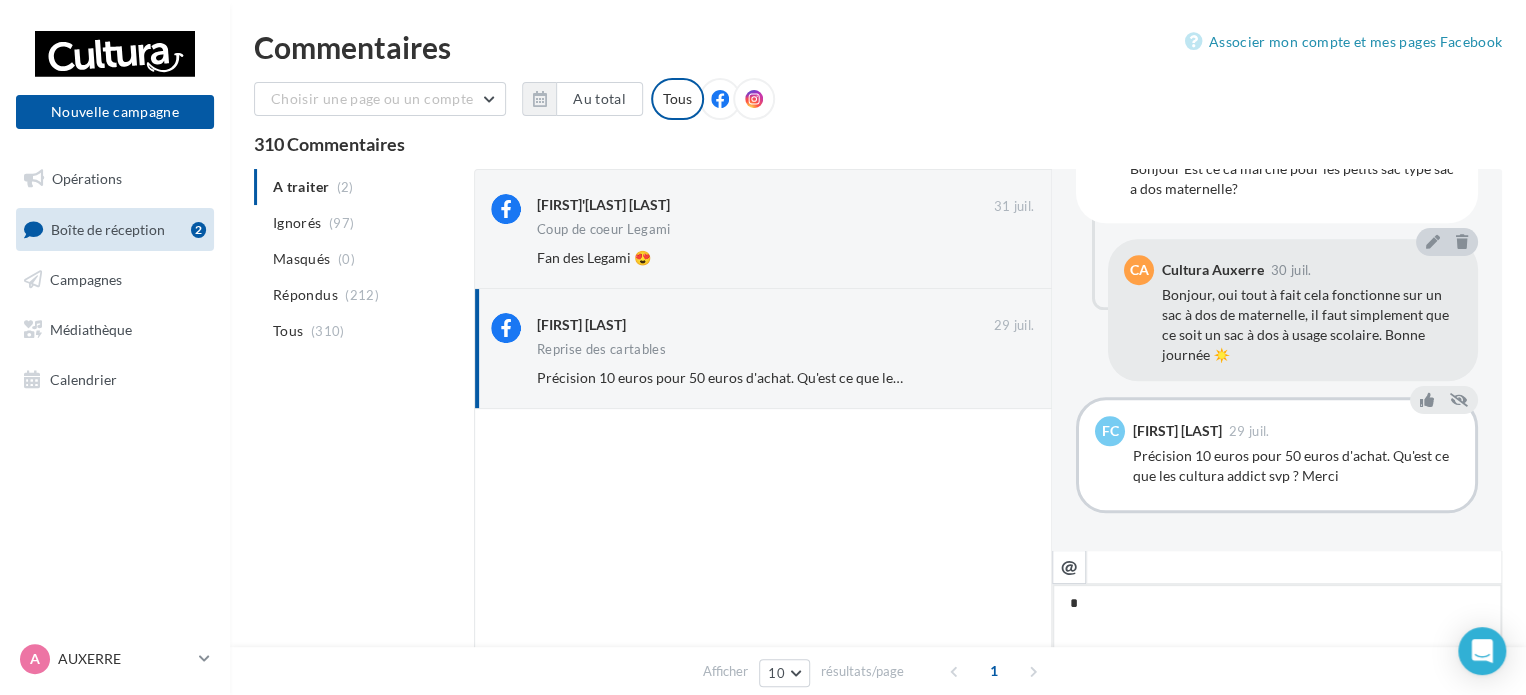 type on "**" 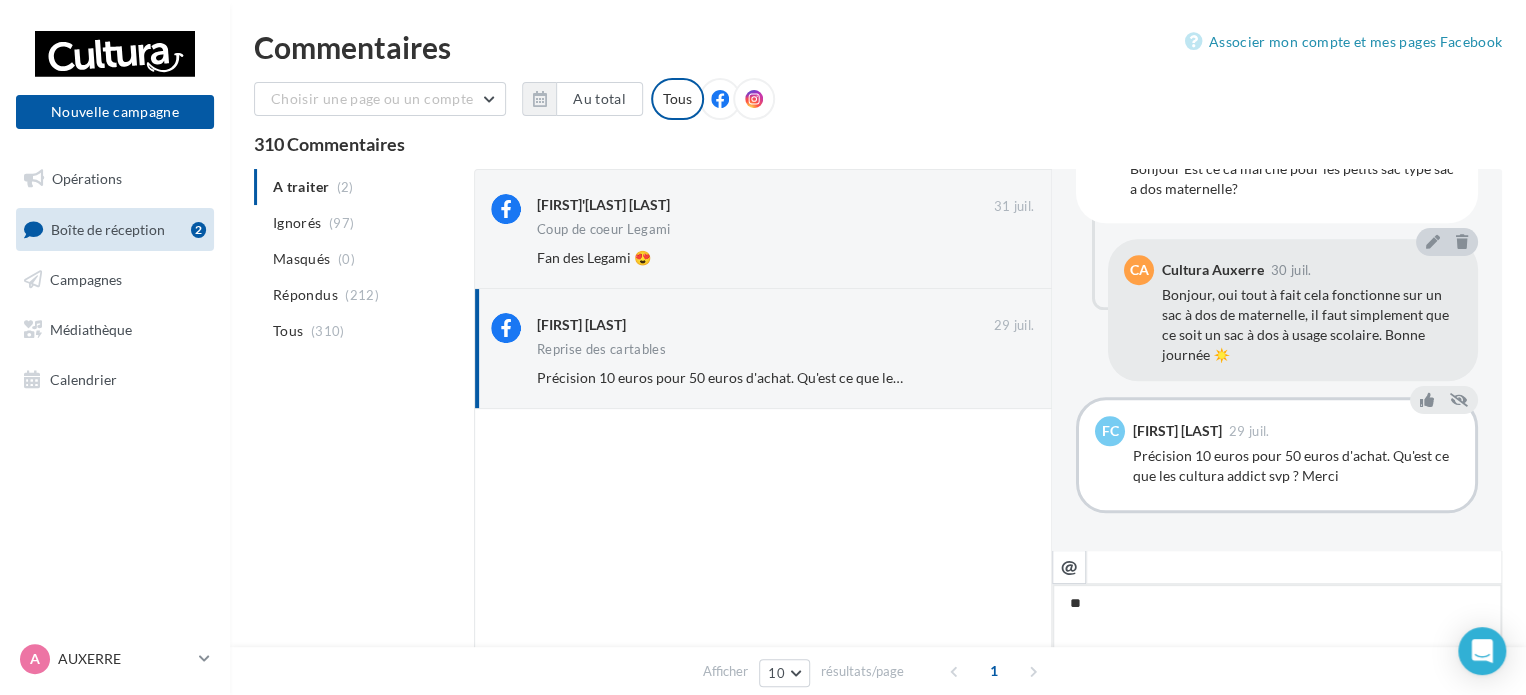 type on "***" 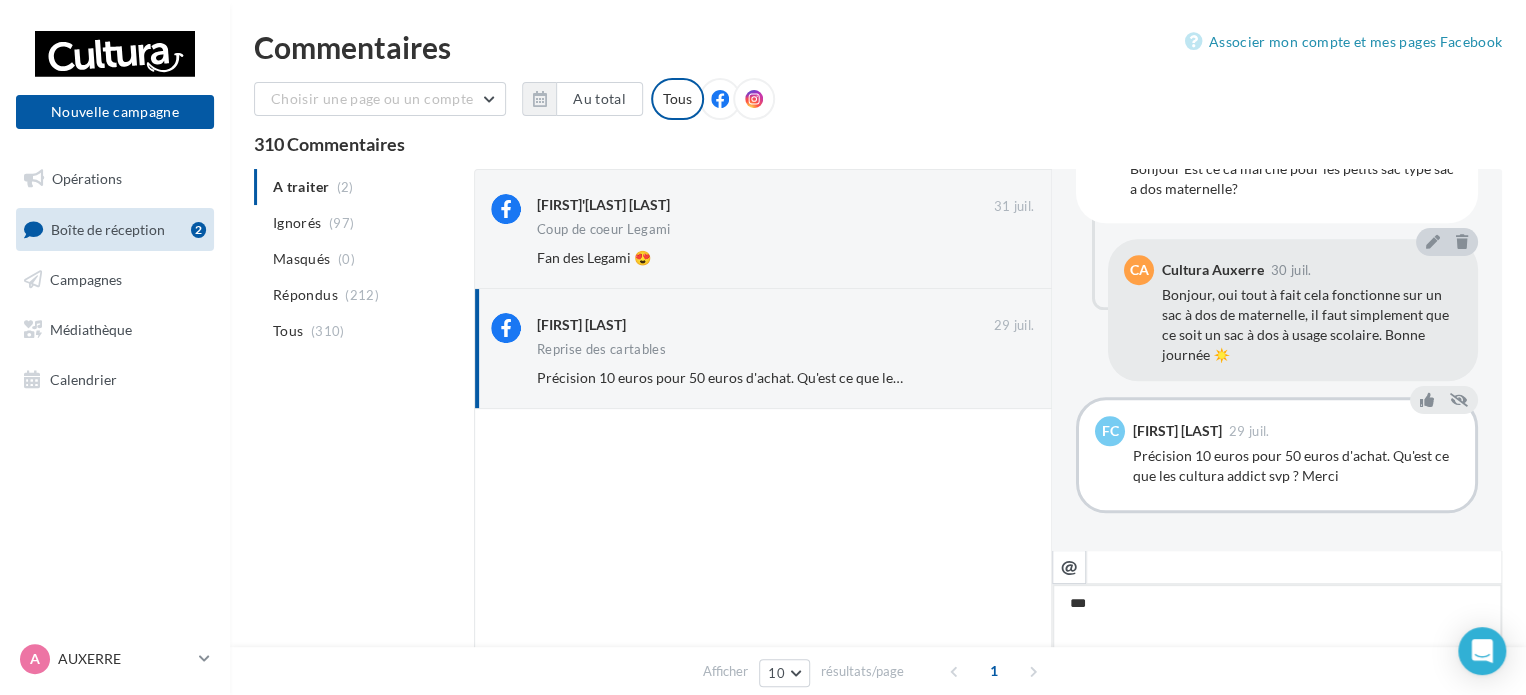 type on "****" 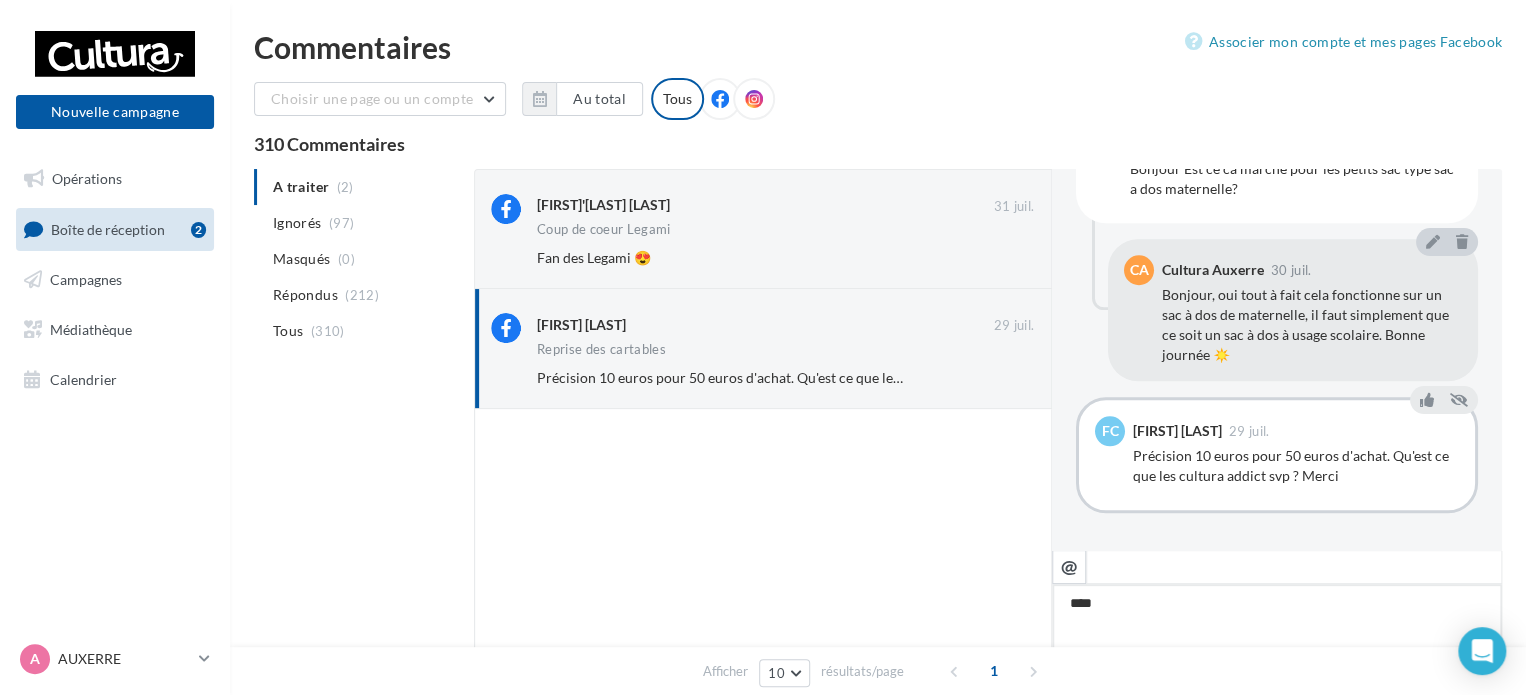 type on "*****" 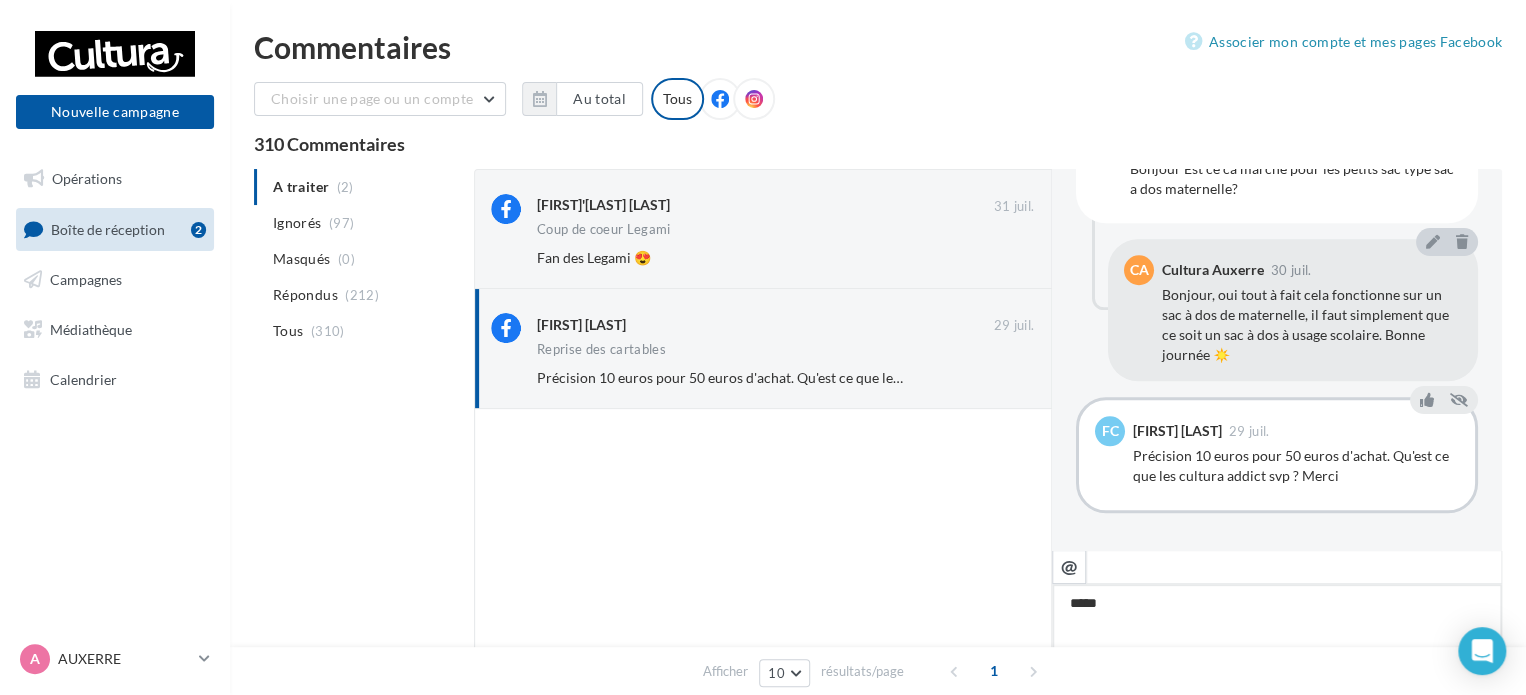 type on "****" 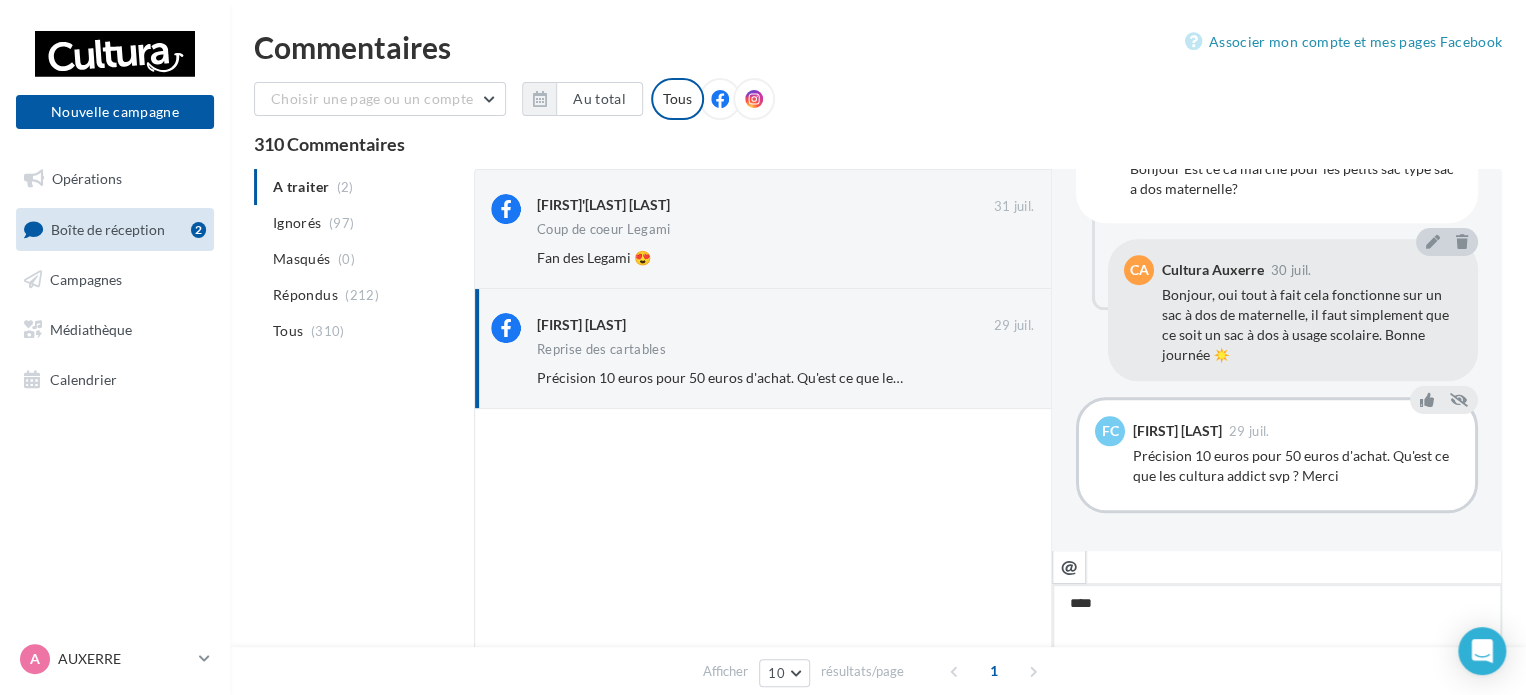 type on "***" 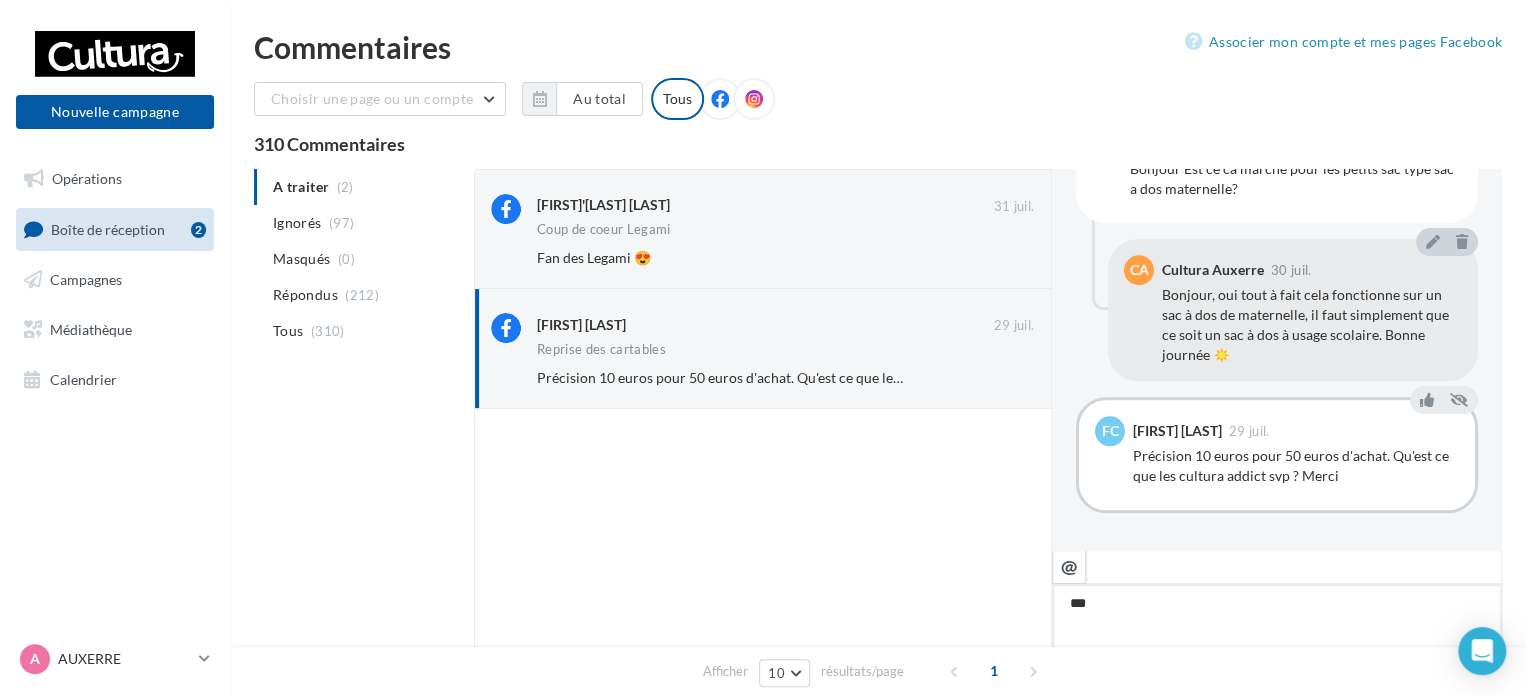 type on "****" 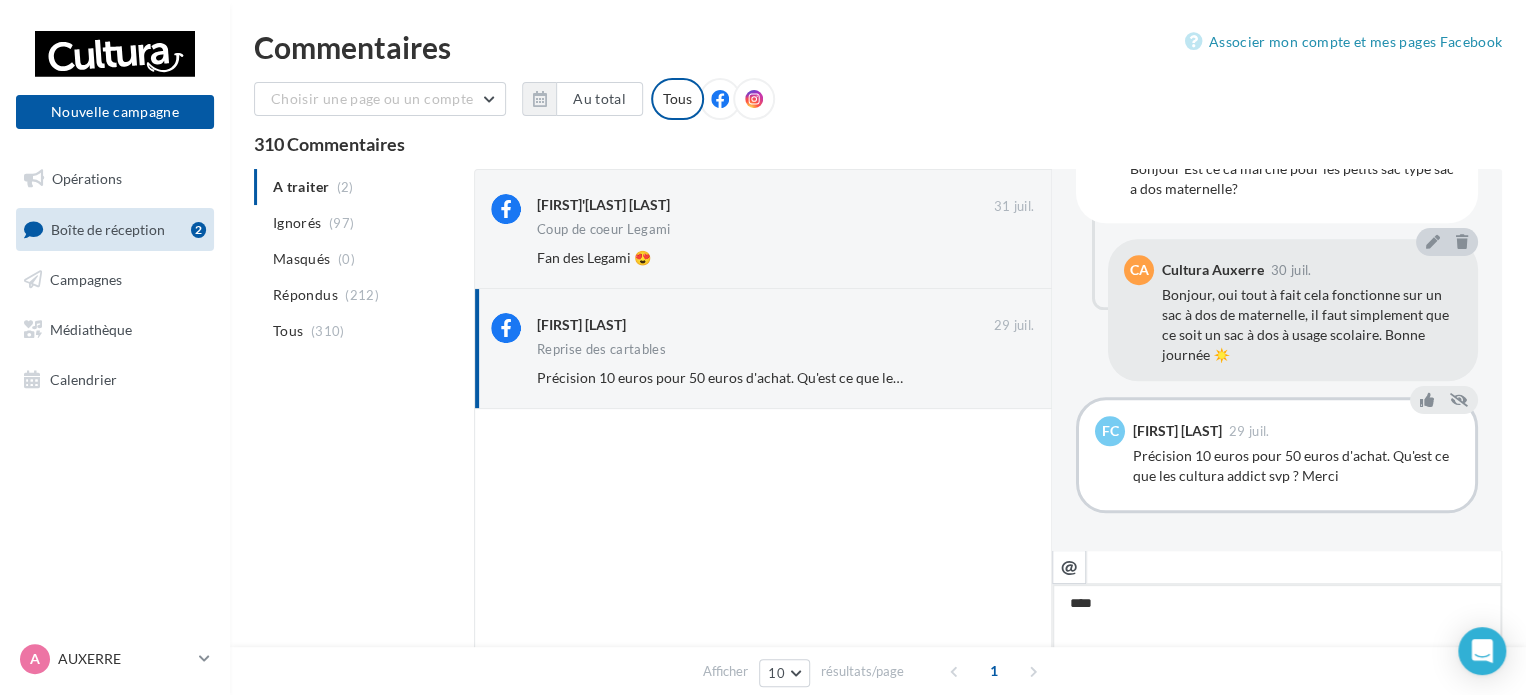 type on "*****" 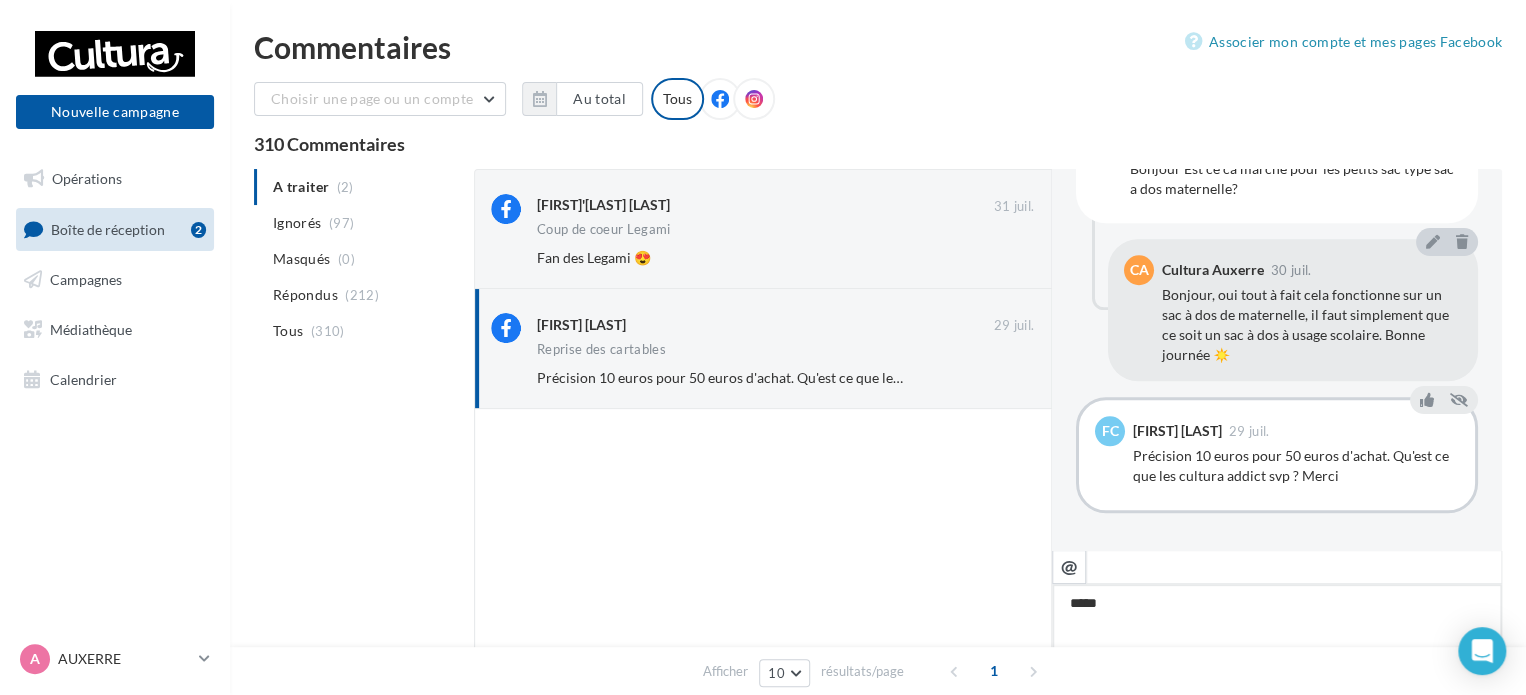 type on "******" 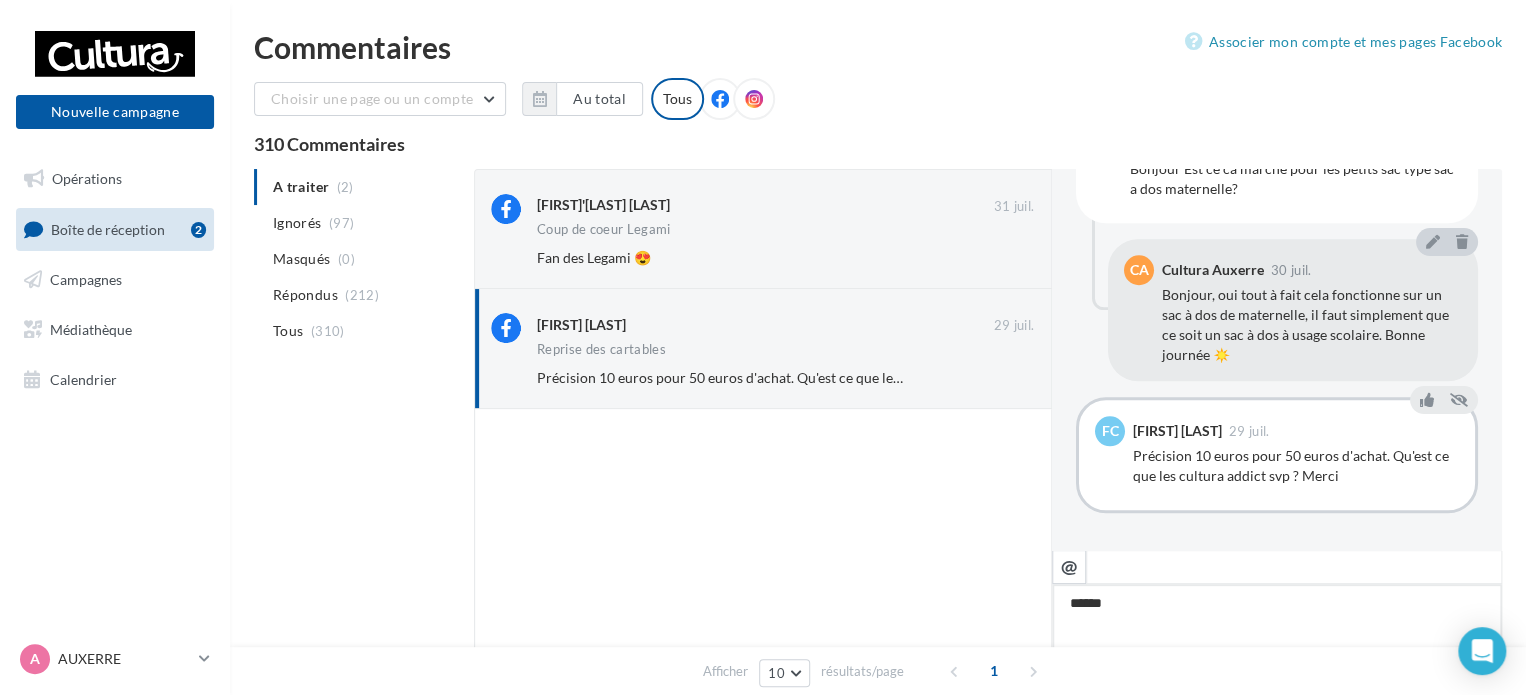 type on "*******" 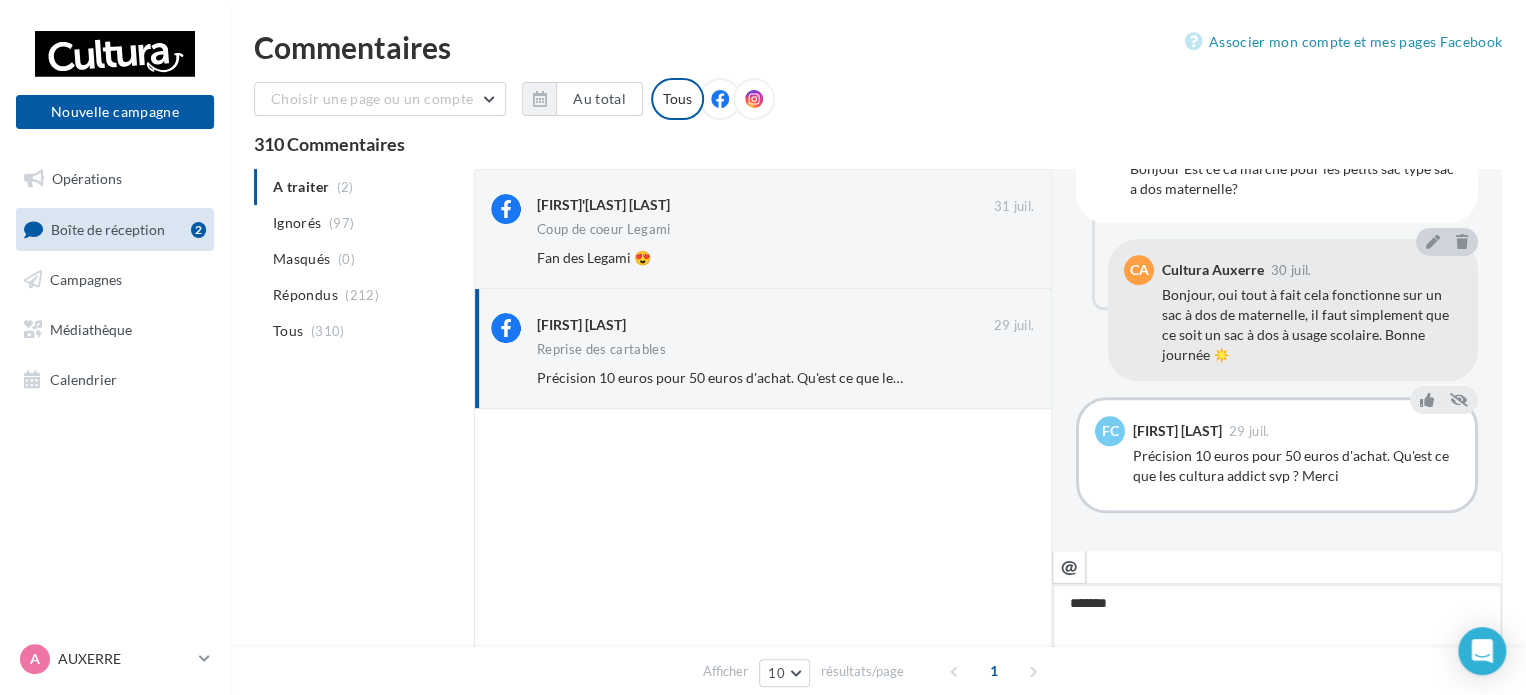 type on "*******" 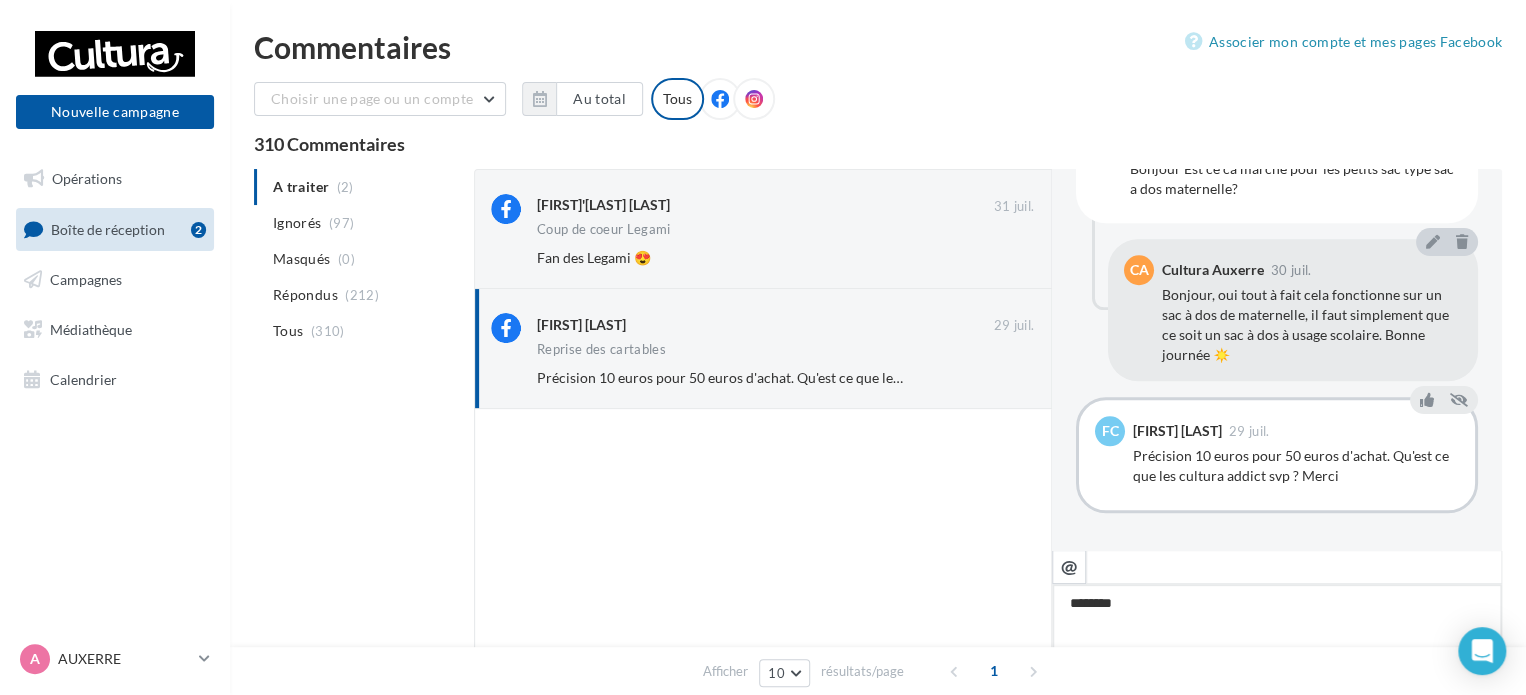 type on "*******" 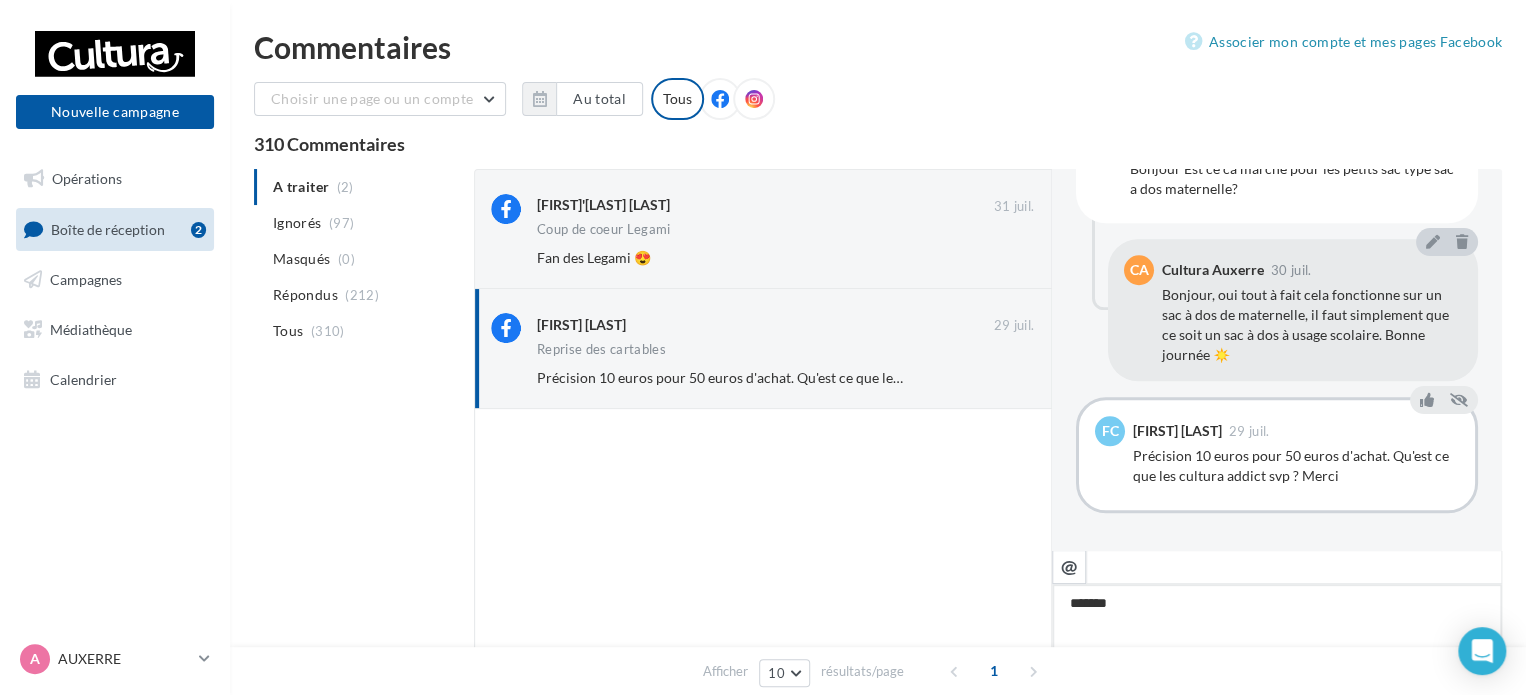 type on "*******" 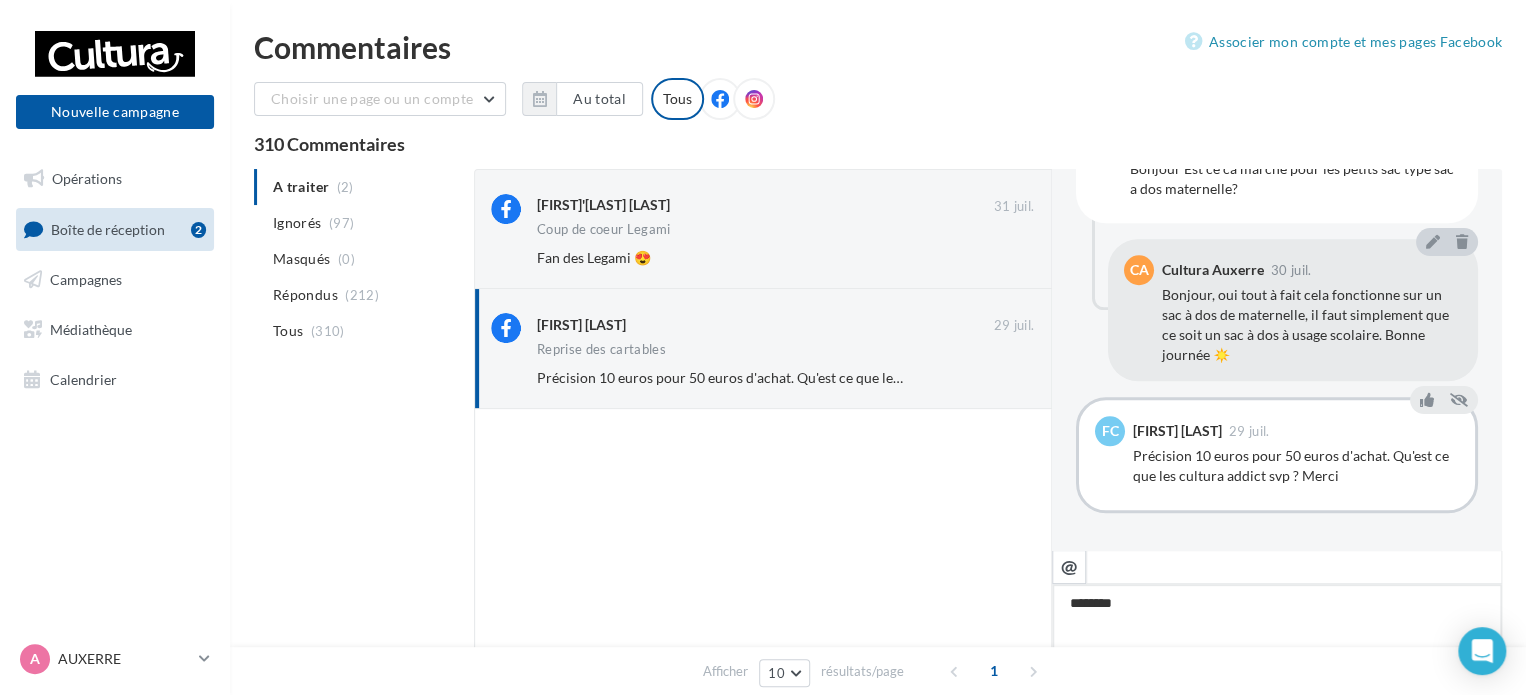 type on "*******" 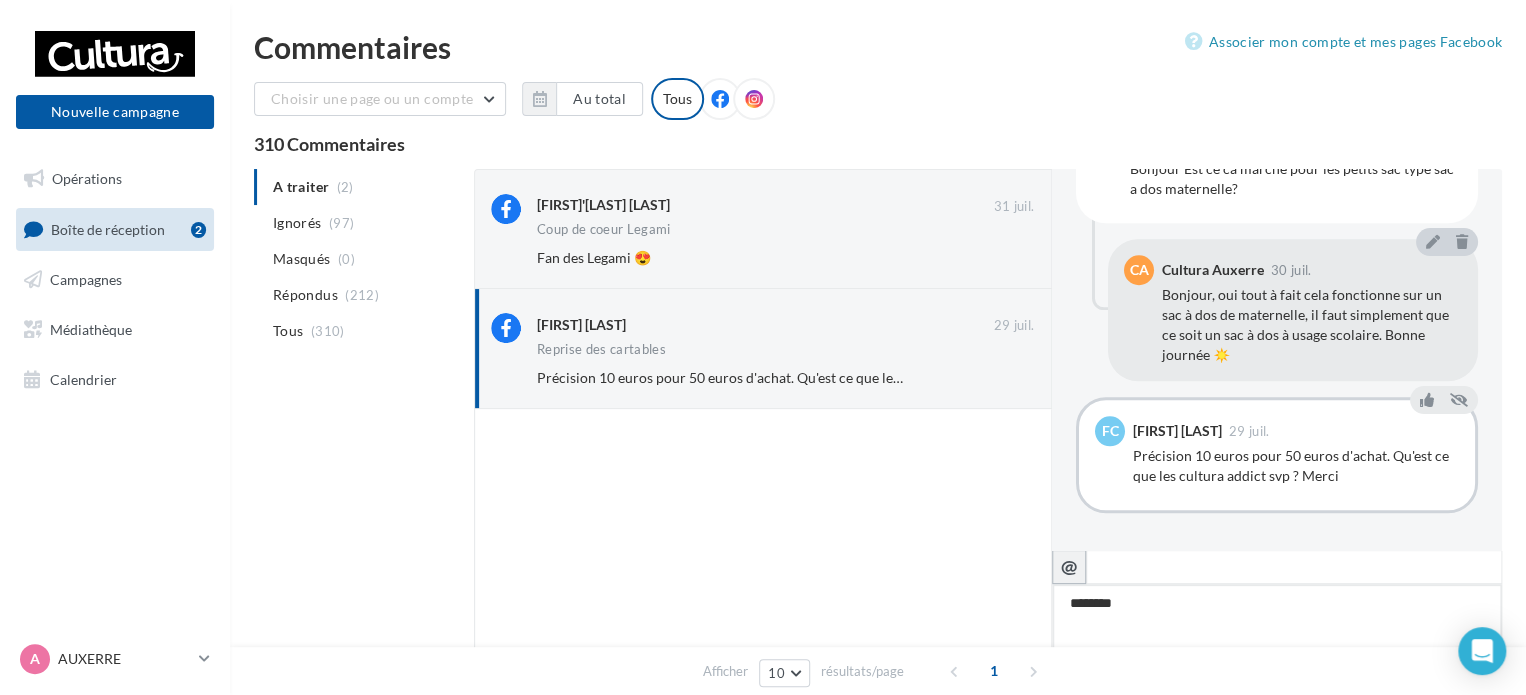 type on "*******" 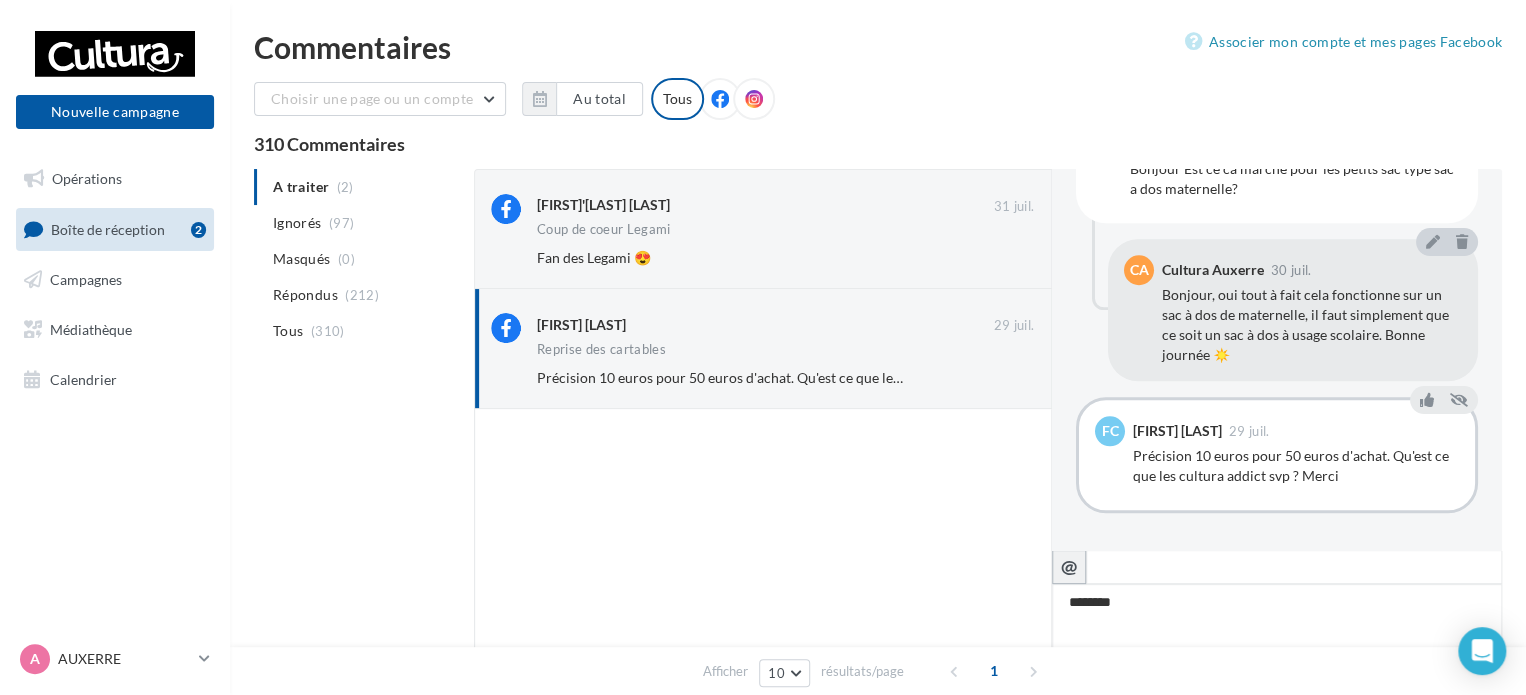 click on "@" at bounding box center [1069, 566] 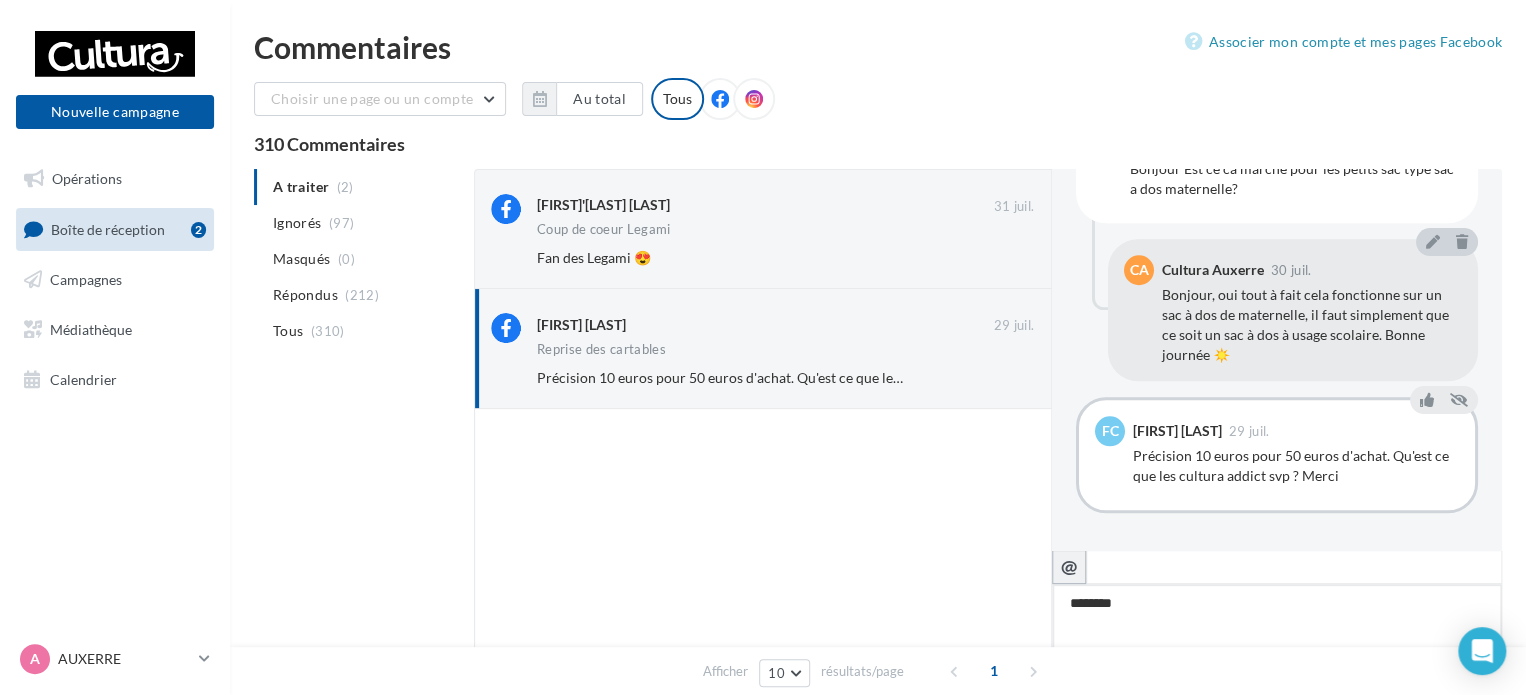 type on "**********" 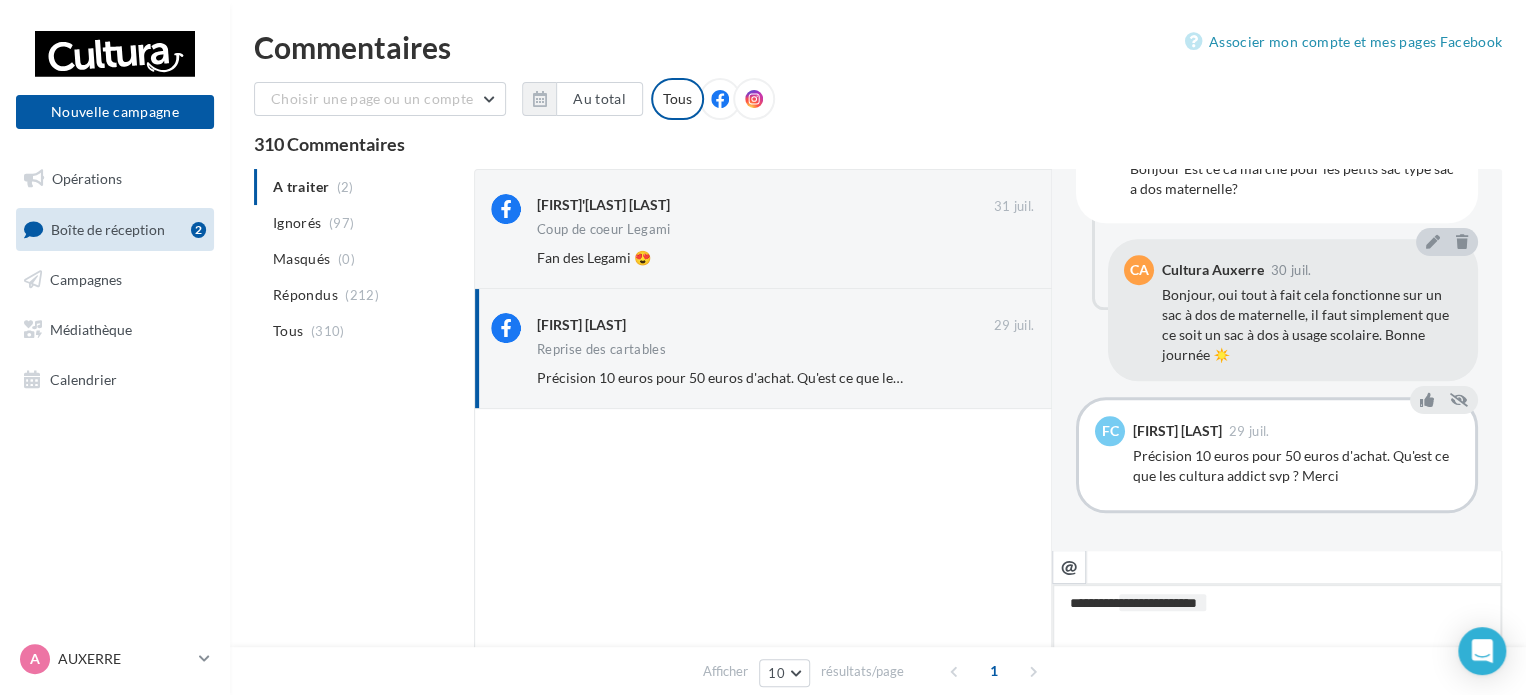 type on "**********" 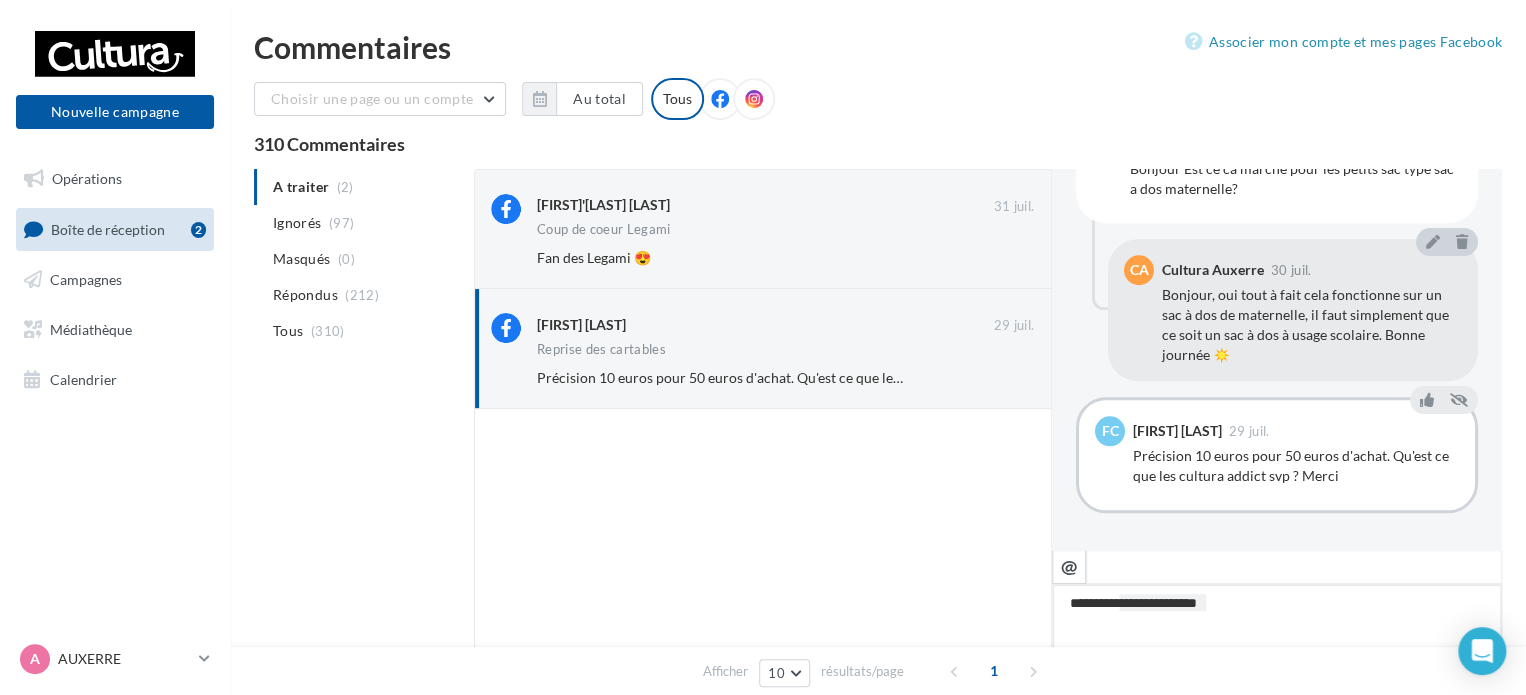 type on "**********" 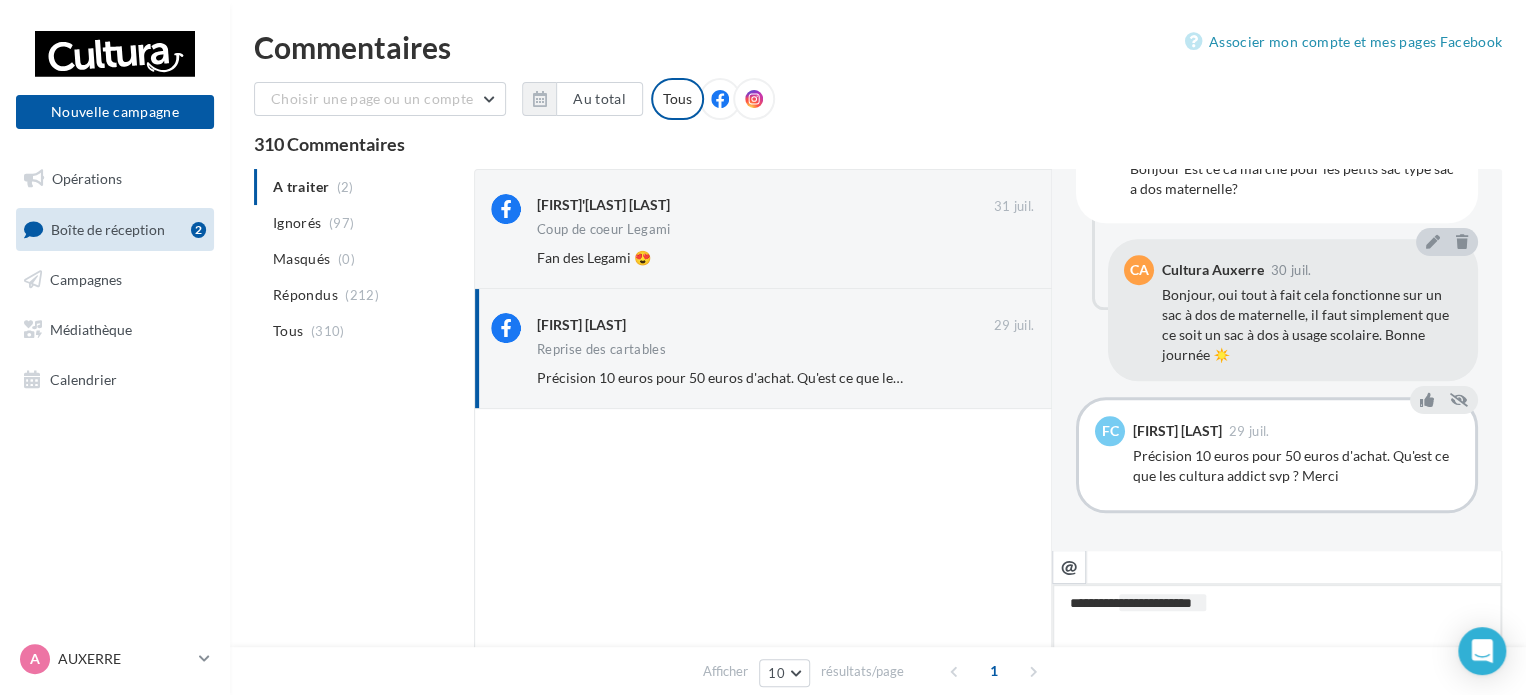 type on "**********" 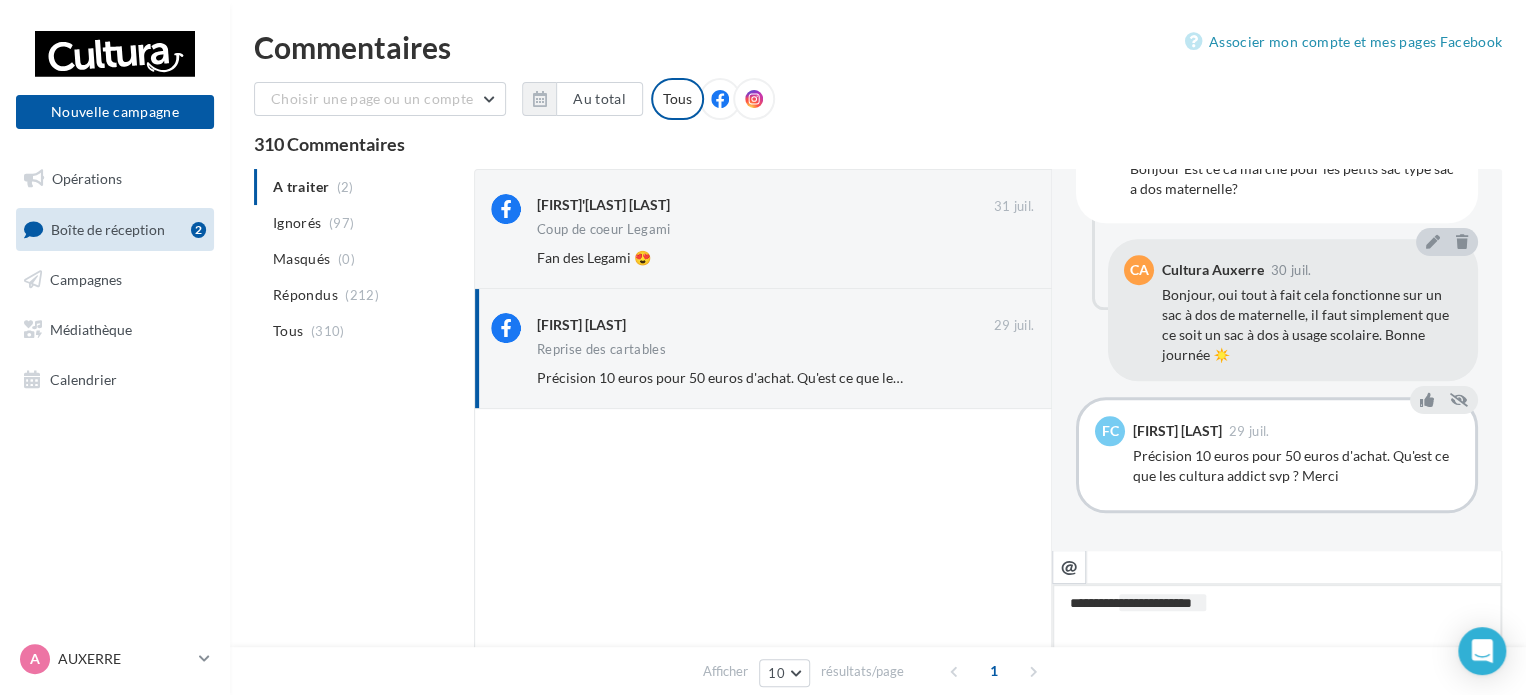 type on "**********" 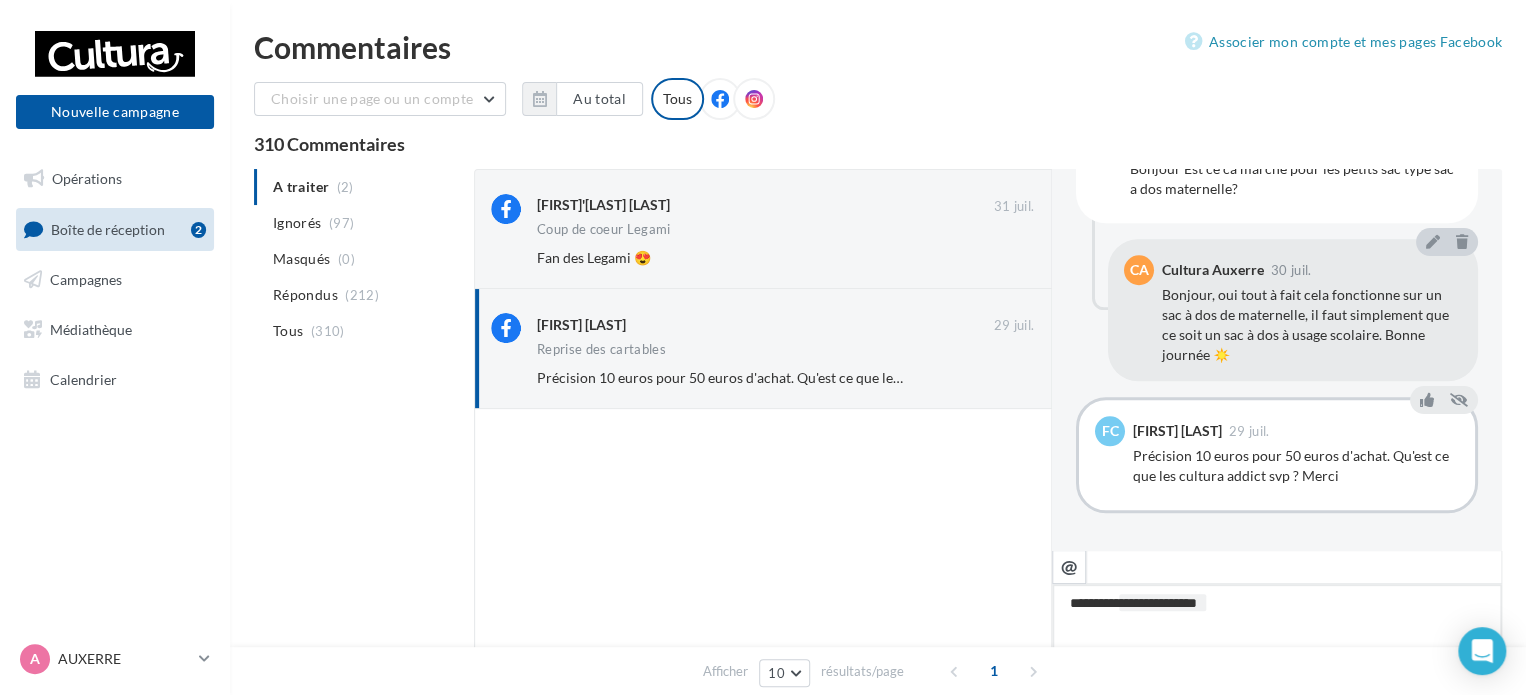 type on "**********" 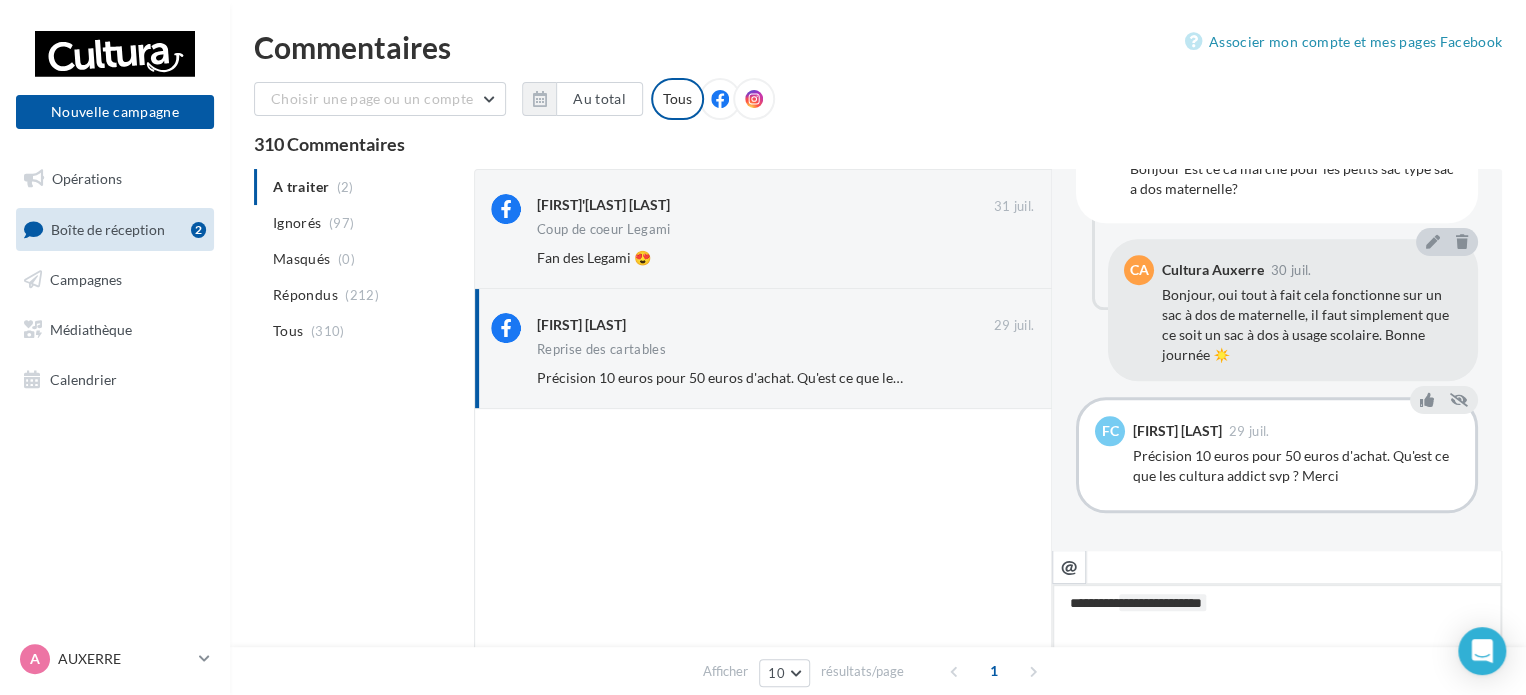 type on "**********" 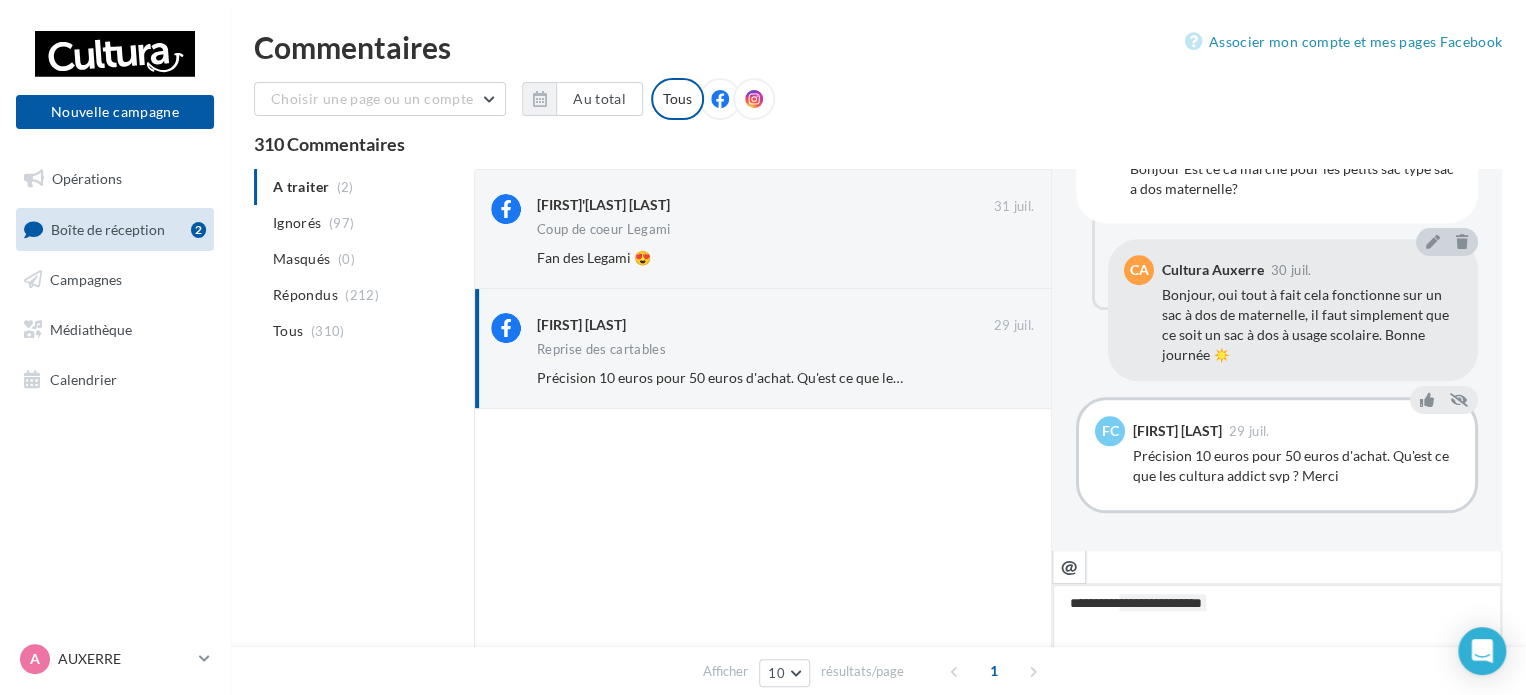 type on "**********" 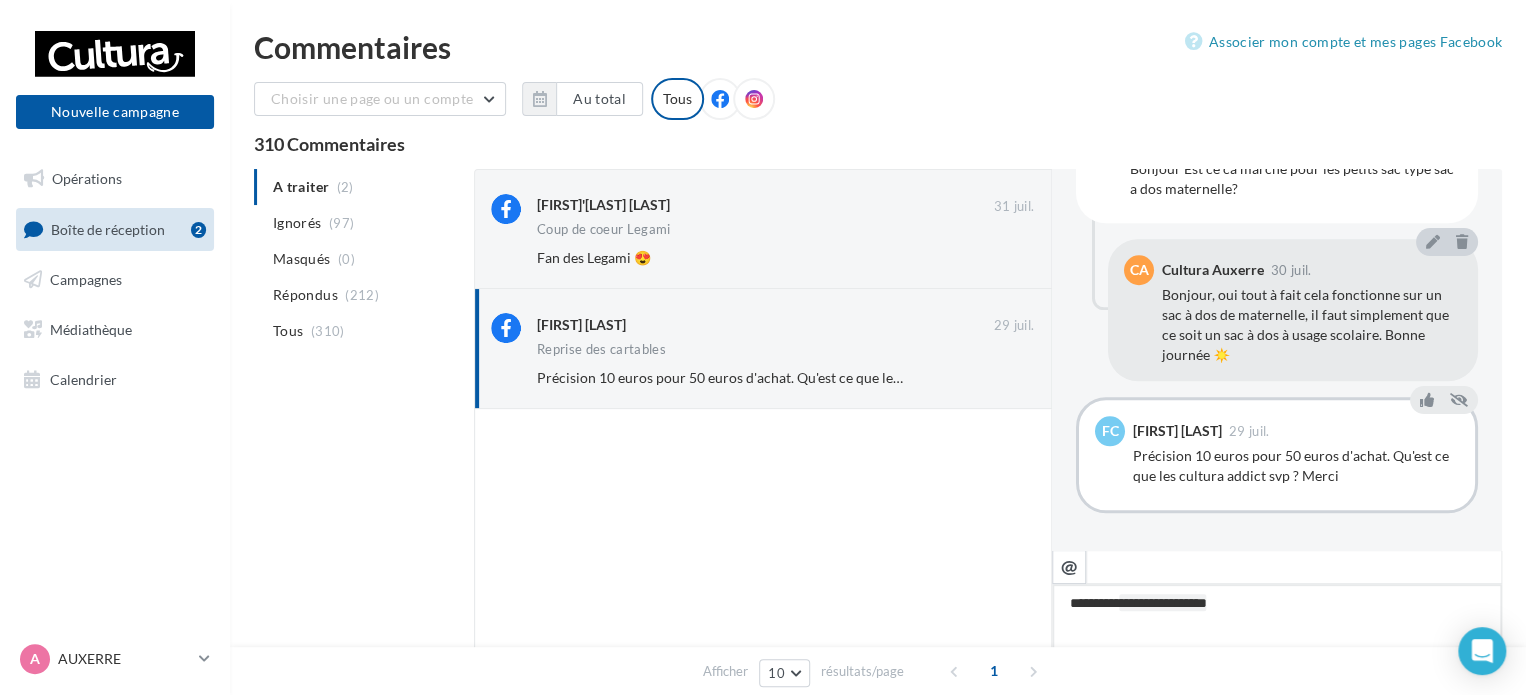 type on "**********" 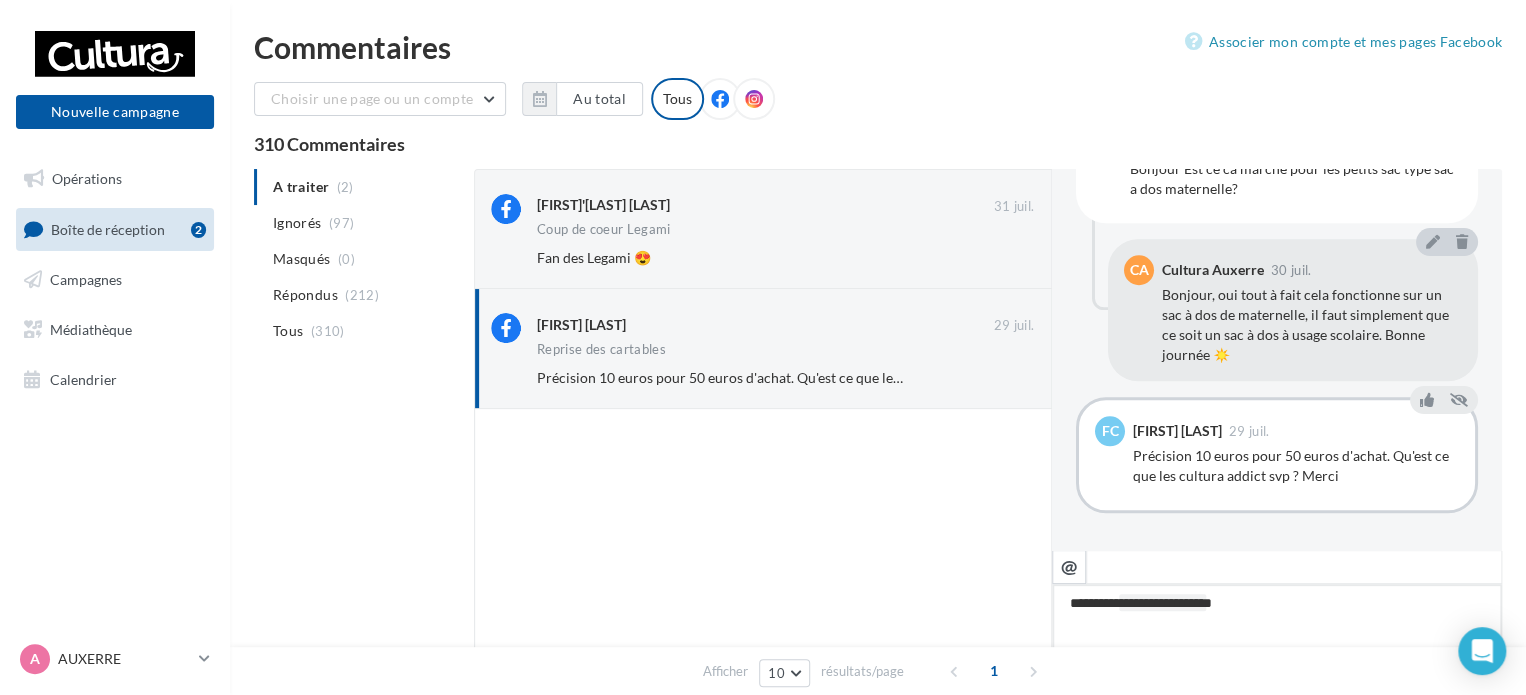type on "**********" 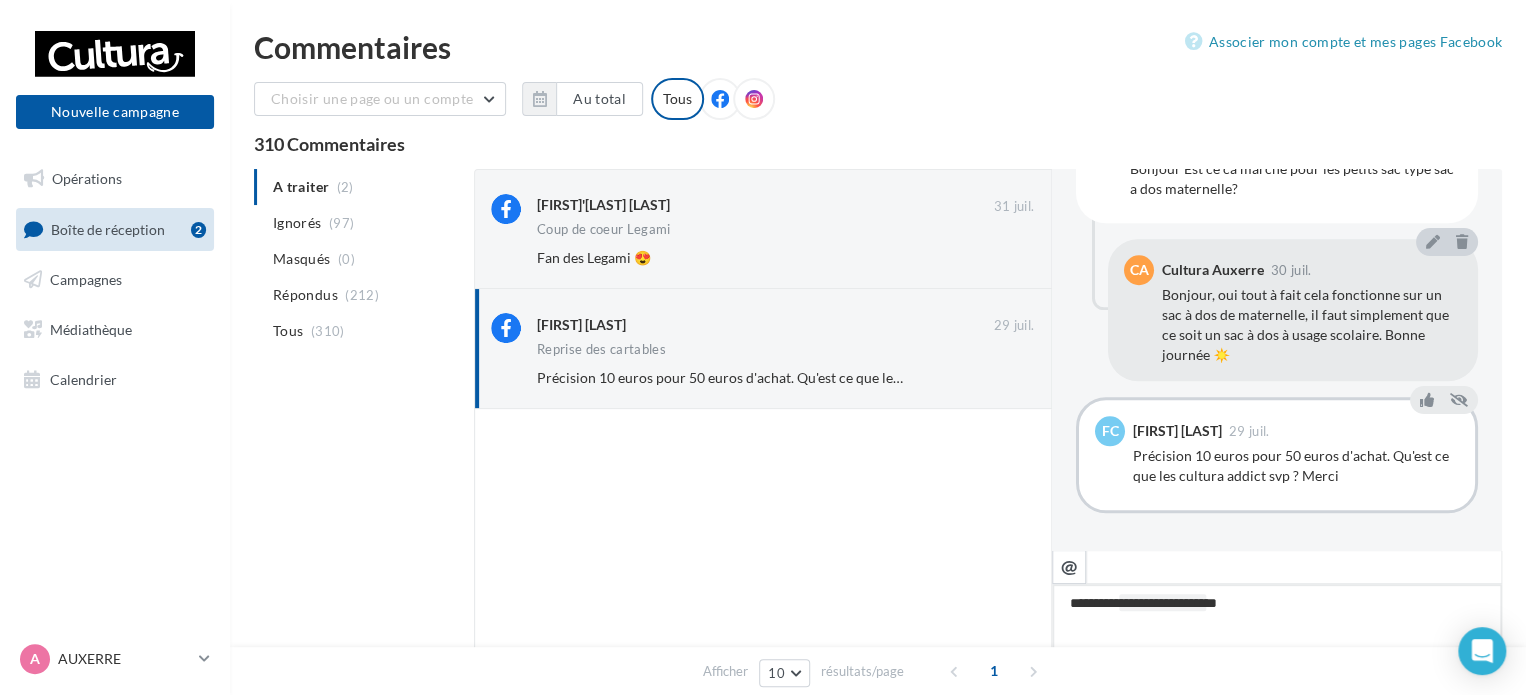 type on "**********" 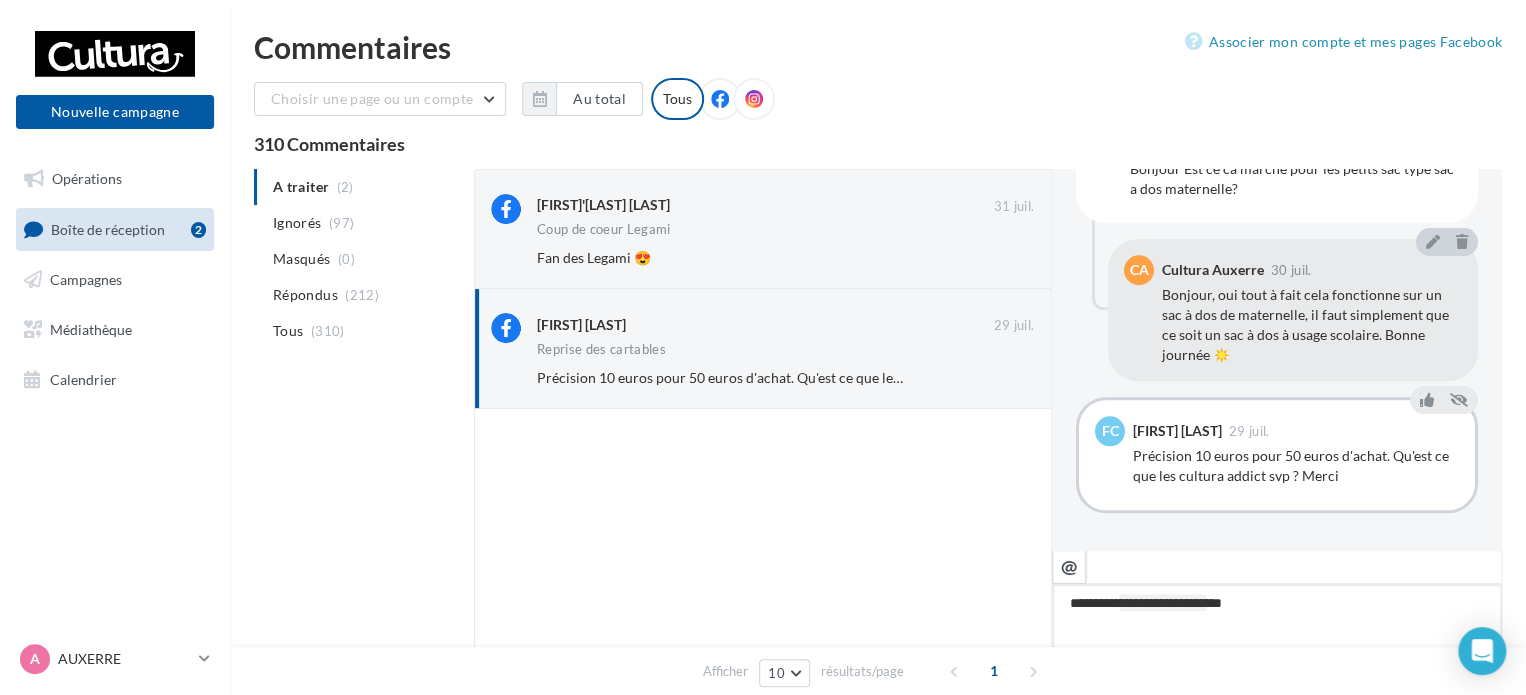 type on "**********" 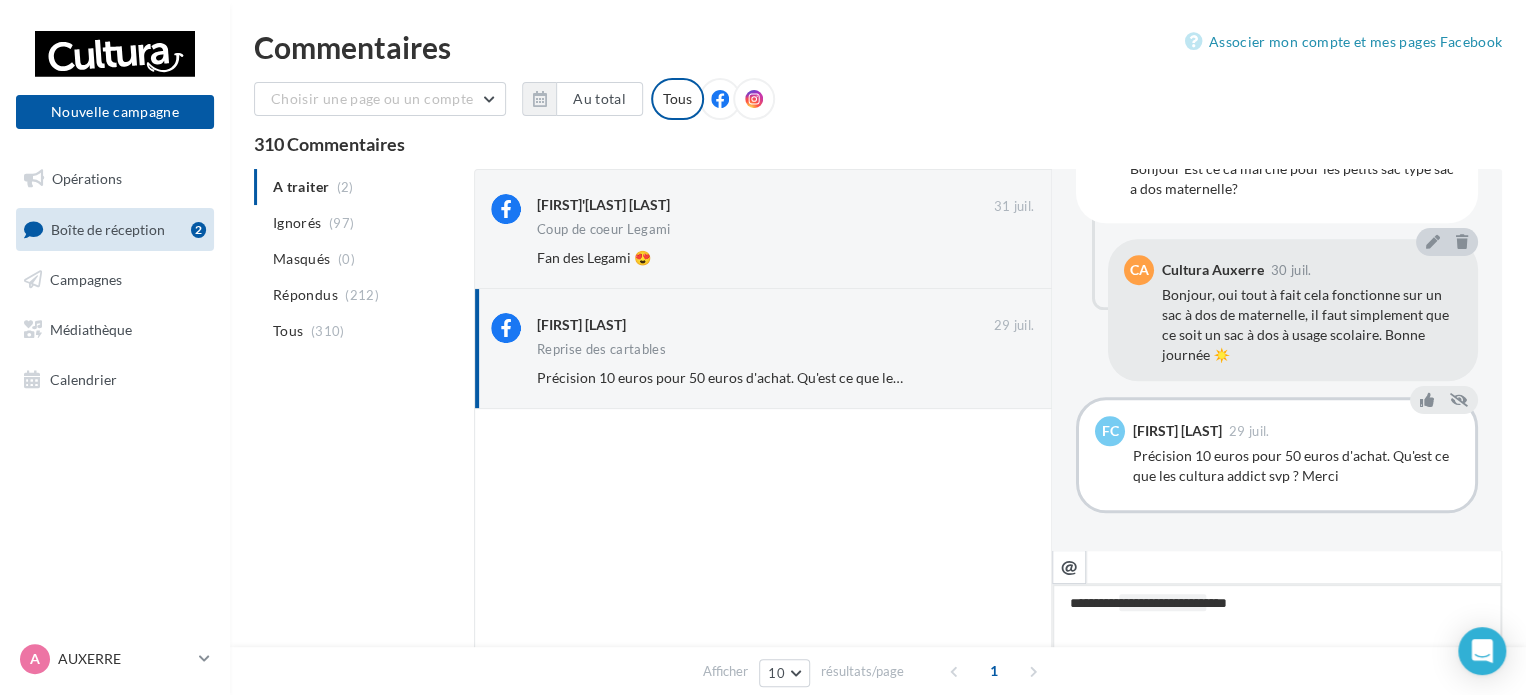 type on "**********" 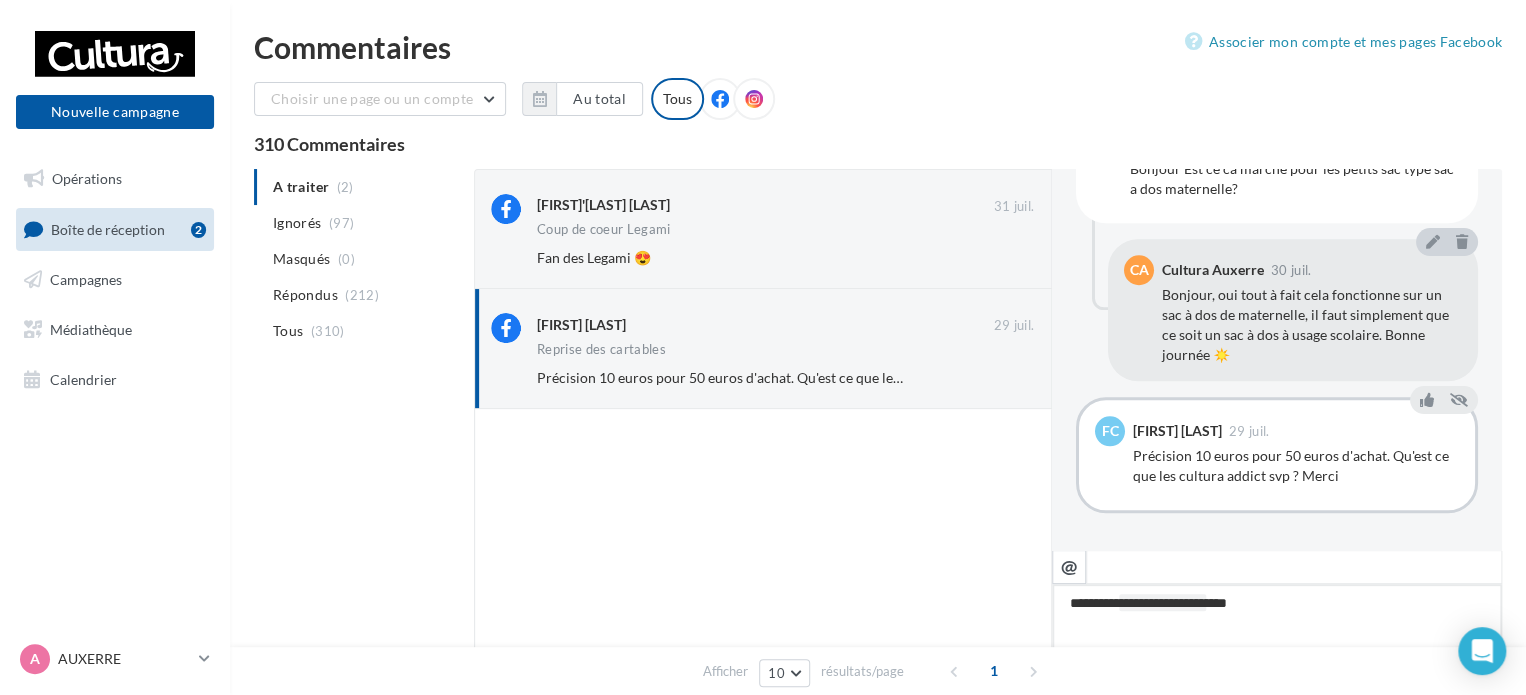 type on "**********" 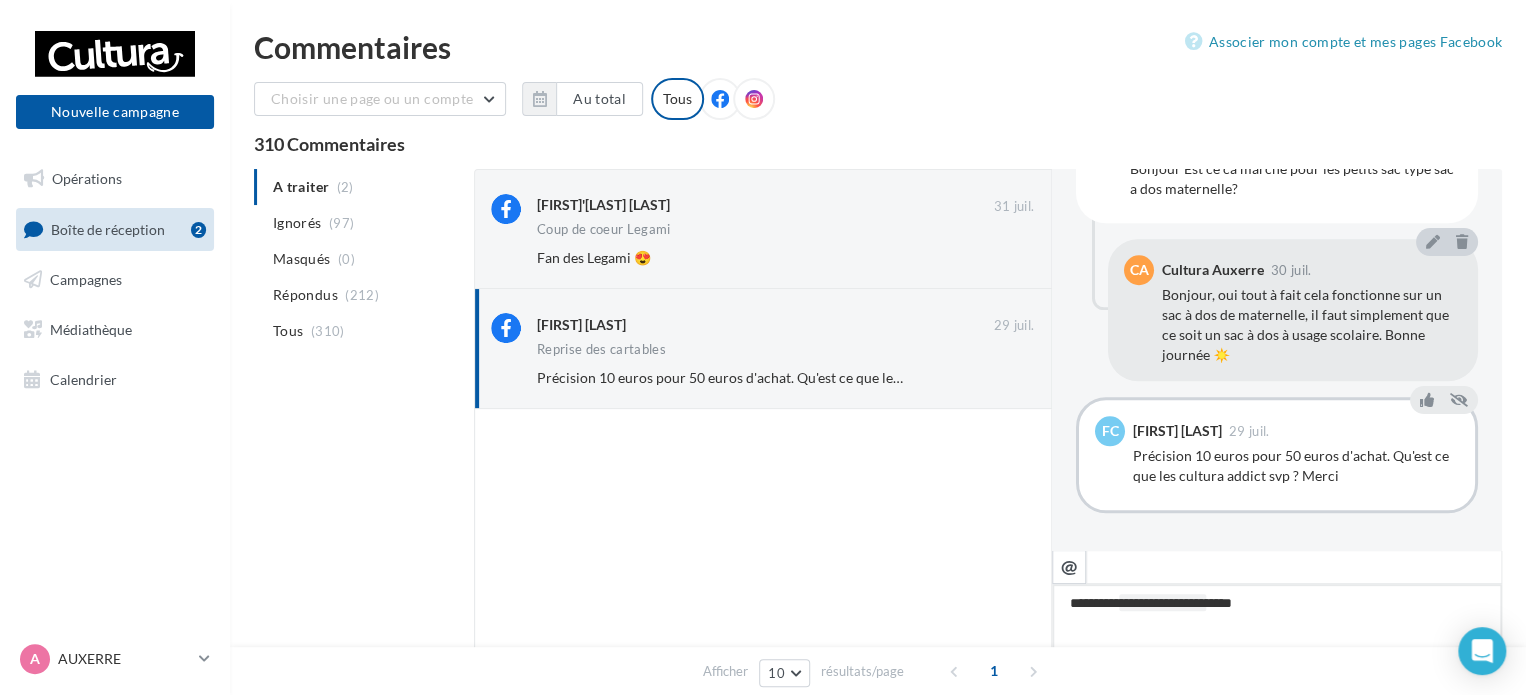 type on "**********" 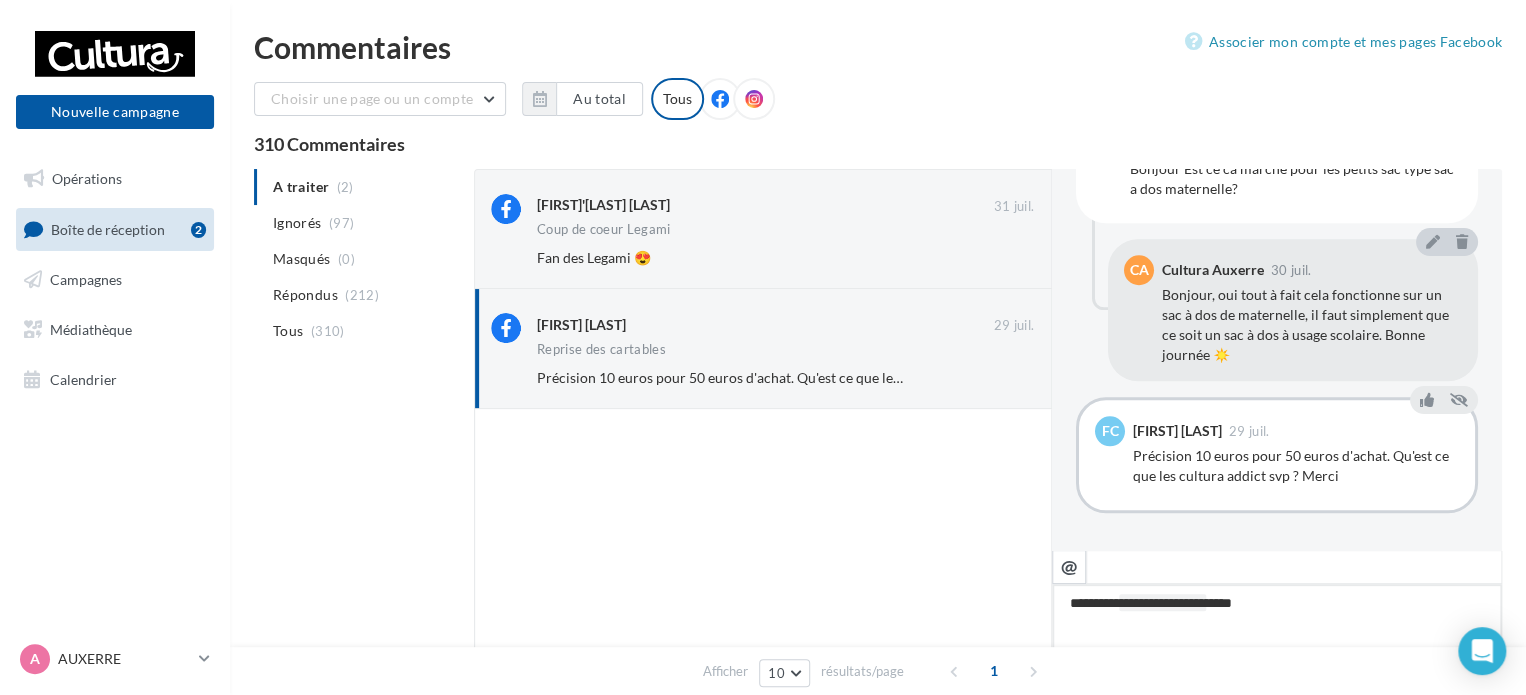 type on "**********" 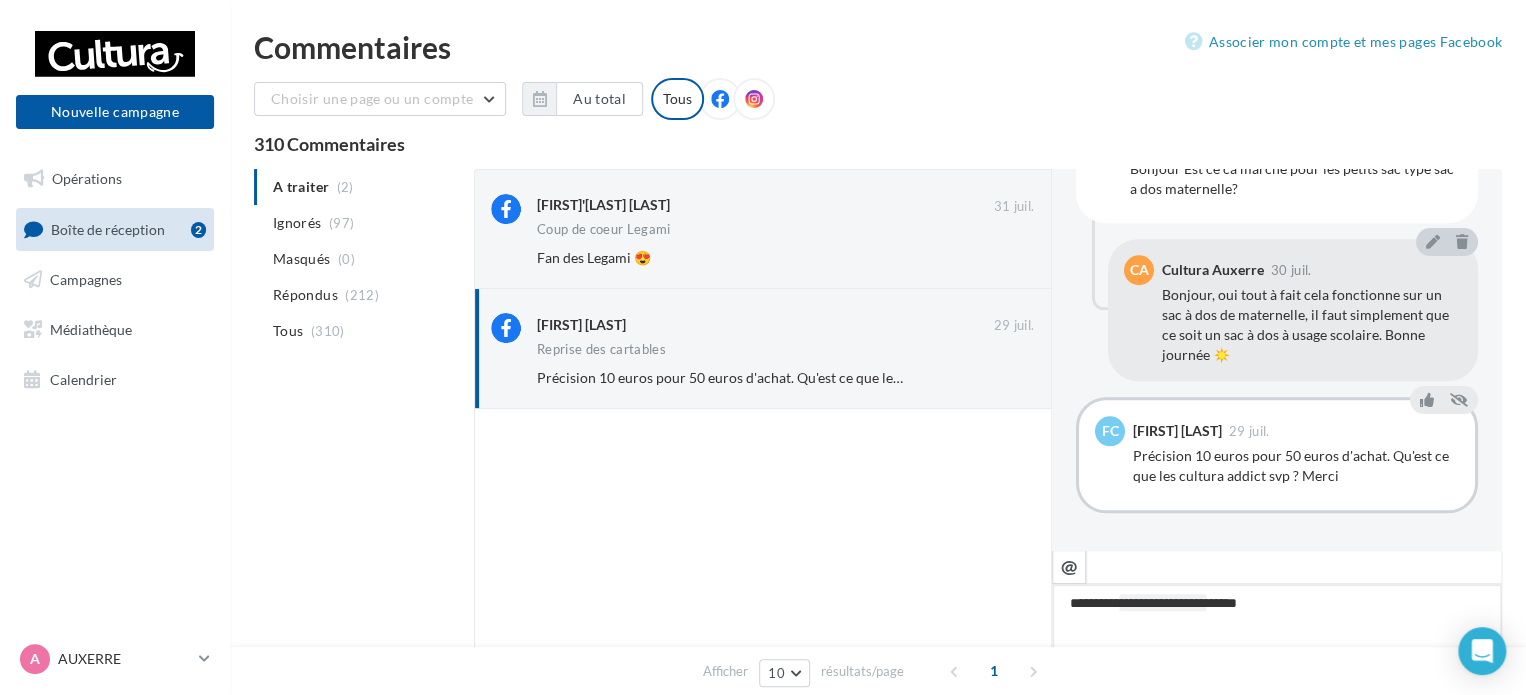 type on "**********" 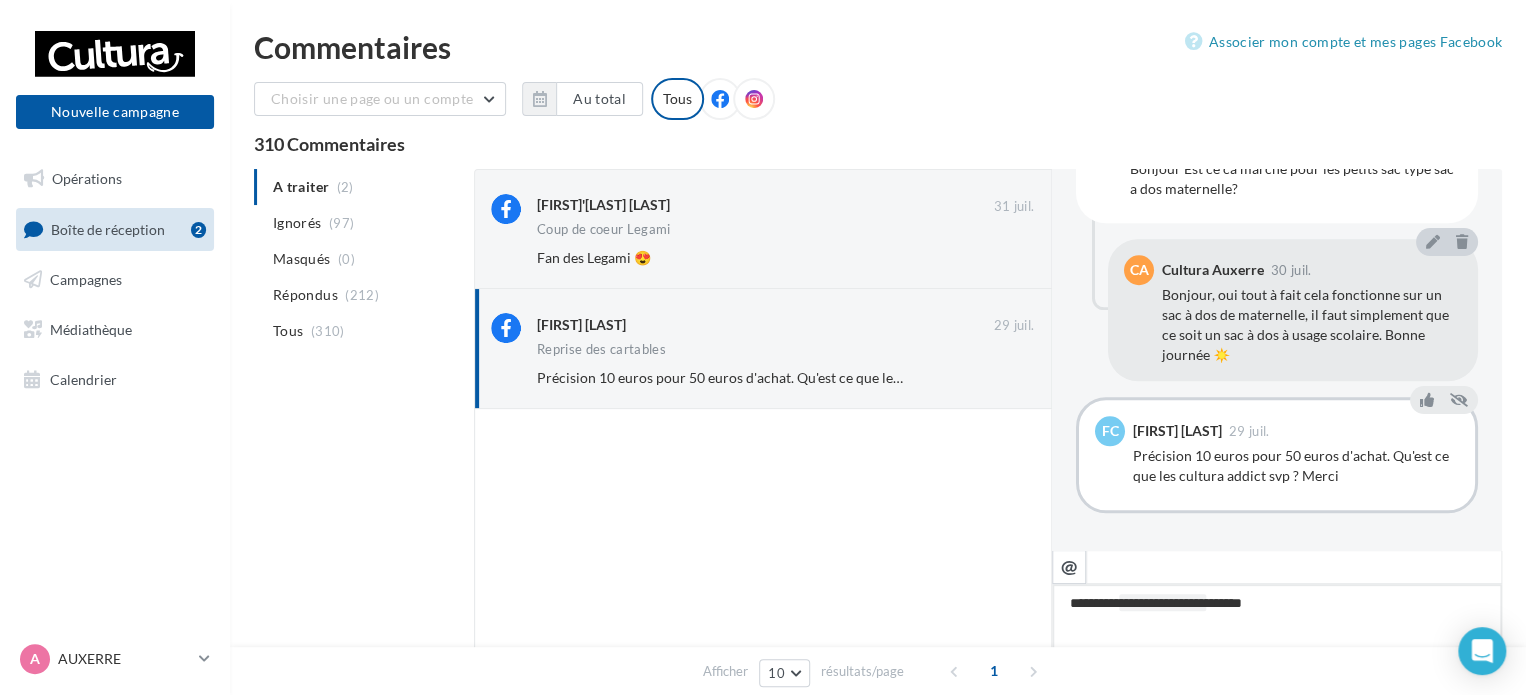 type on "**********" 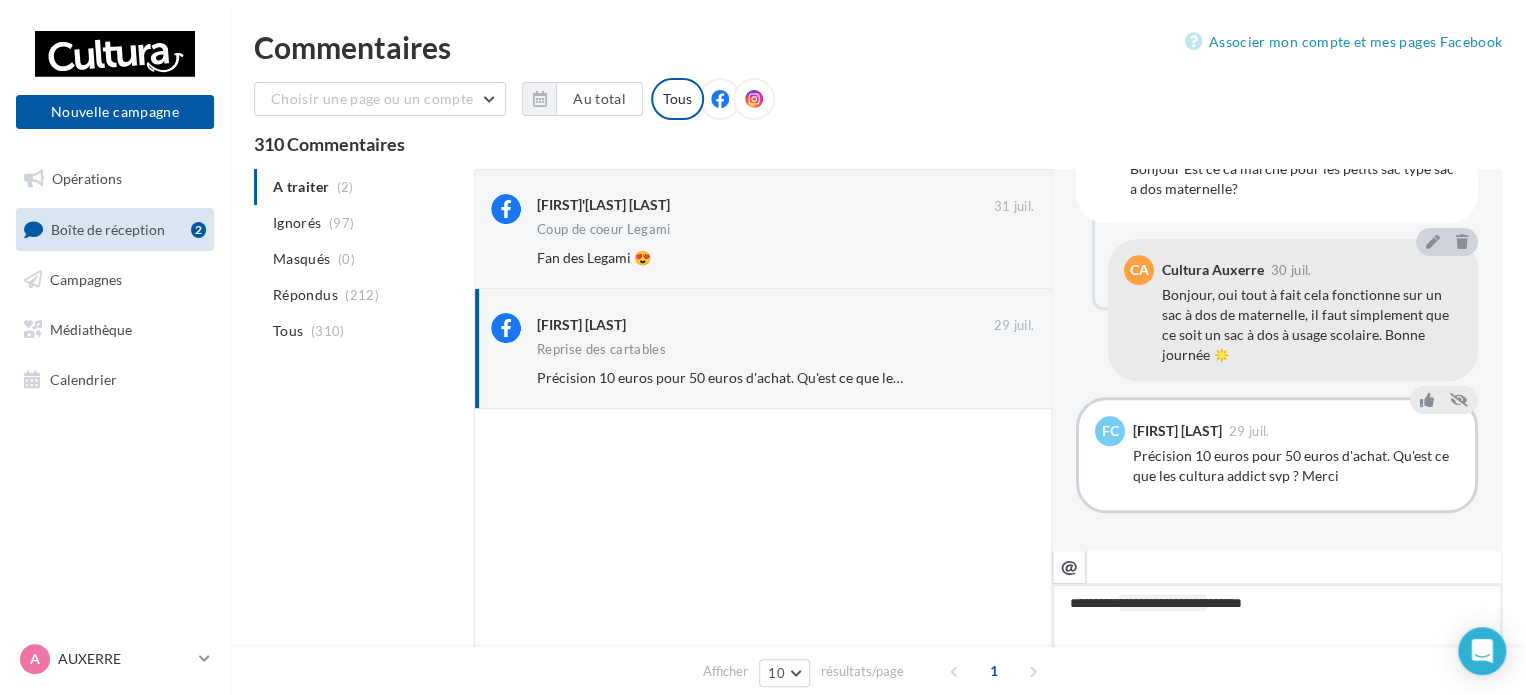 type on "**********" 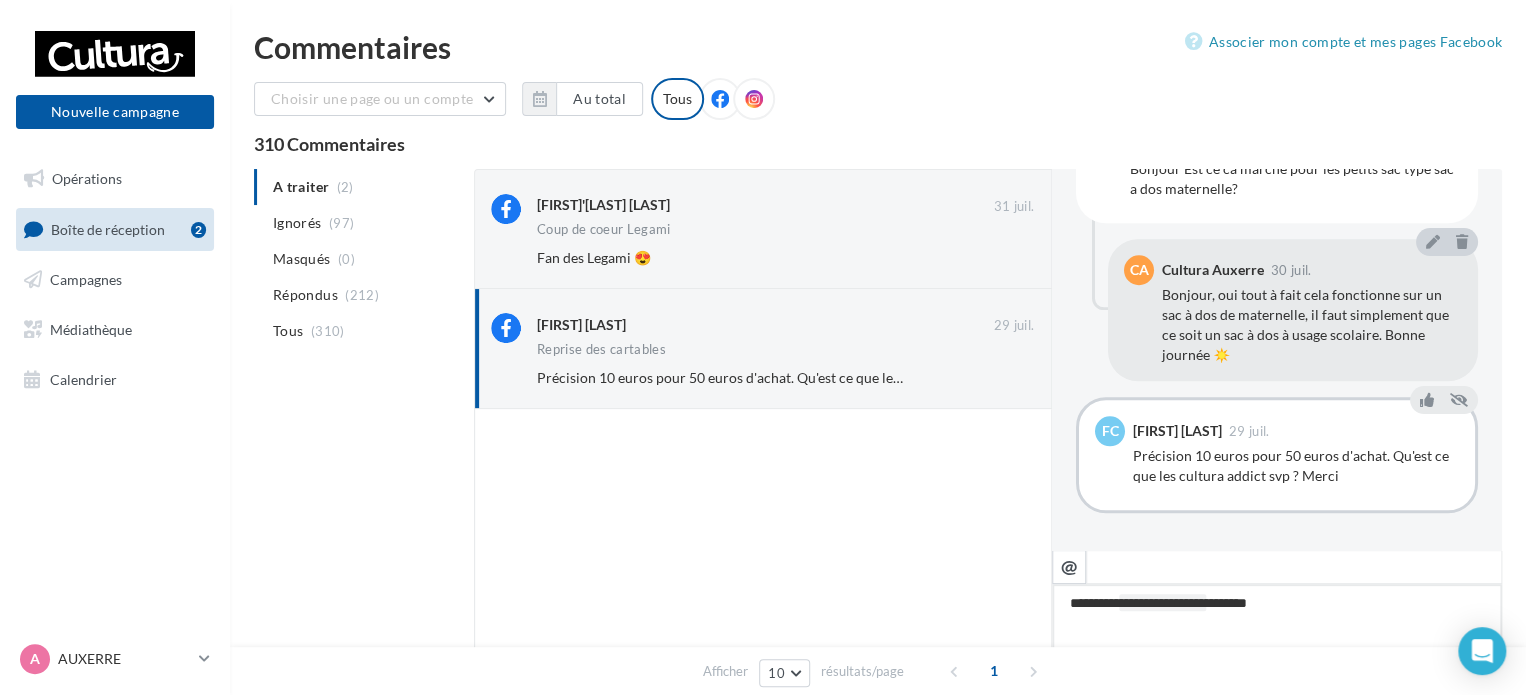 type on "**********" 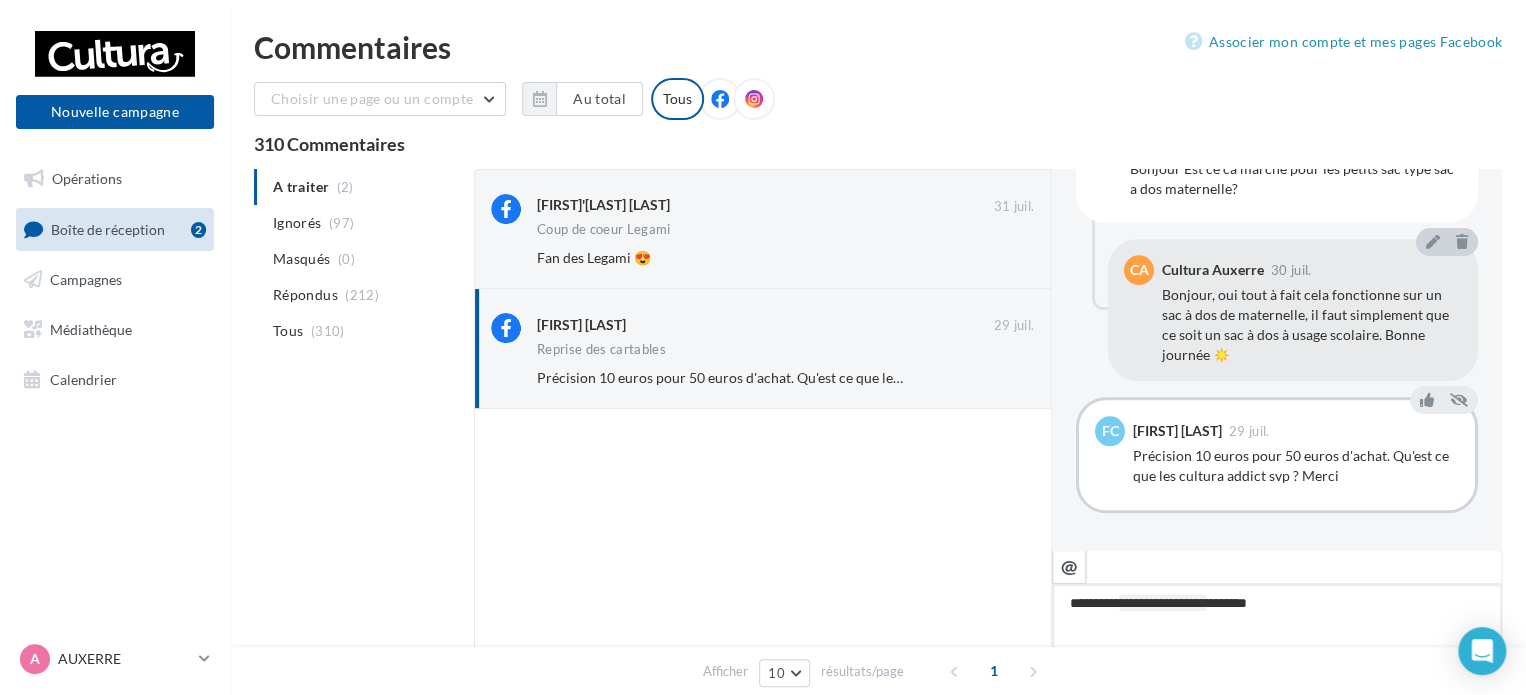 type on "**********" 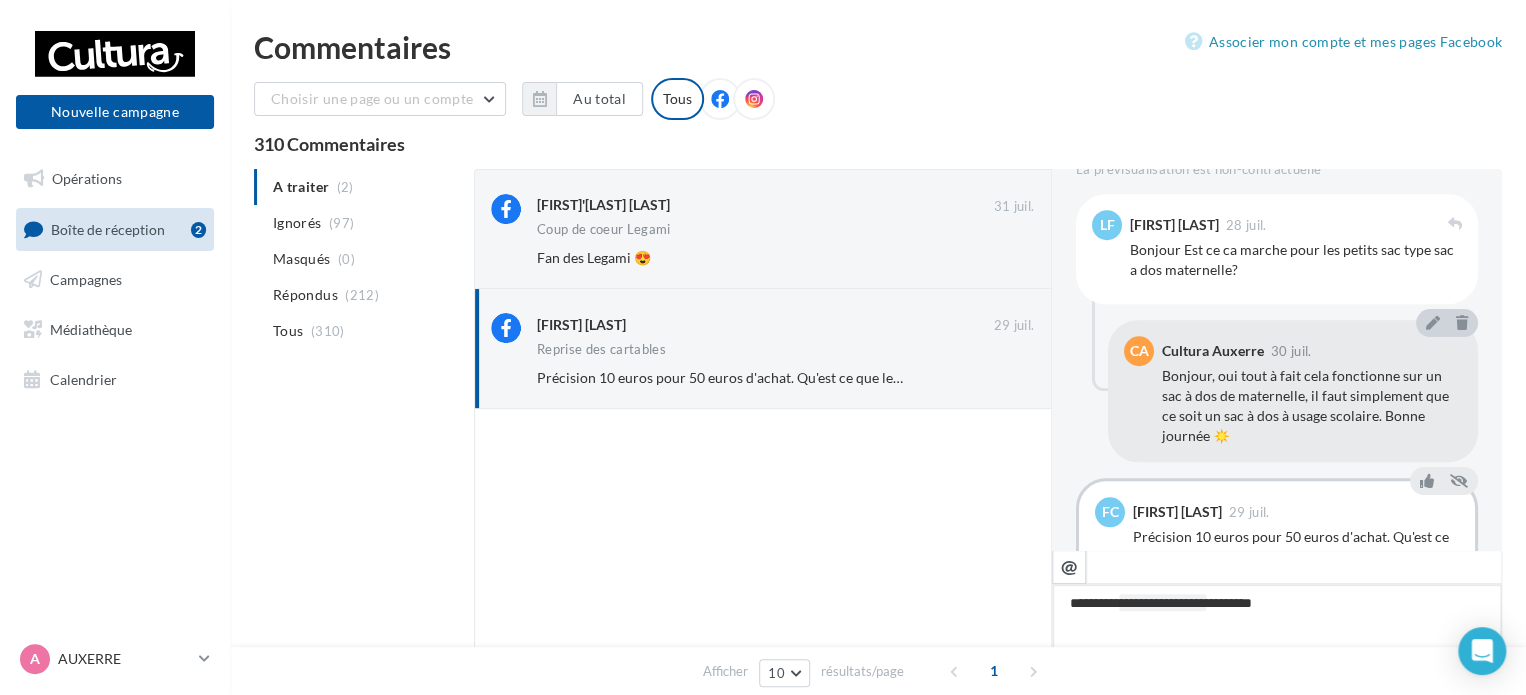 scroll, scrollTop: 862, scrollLeft: 0, axis: vertical 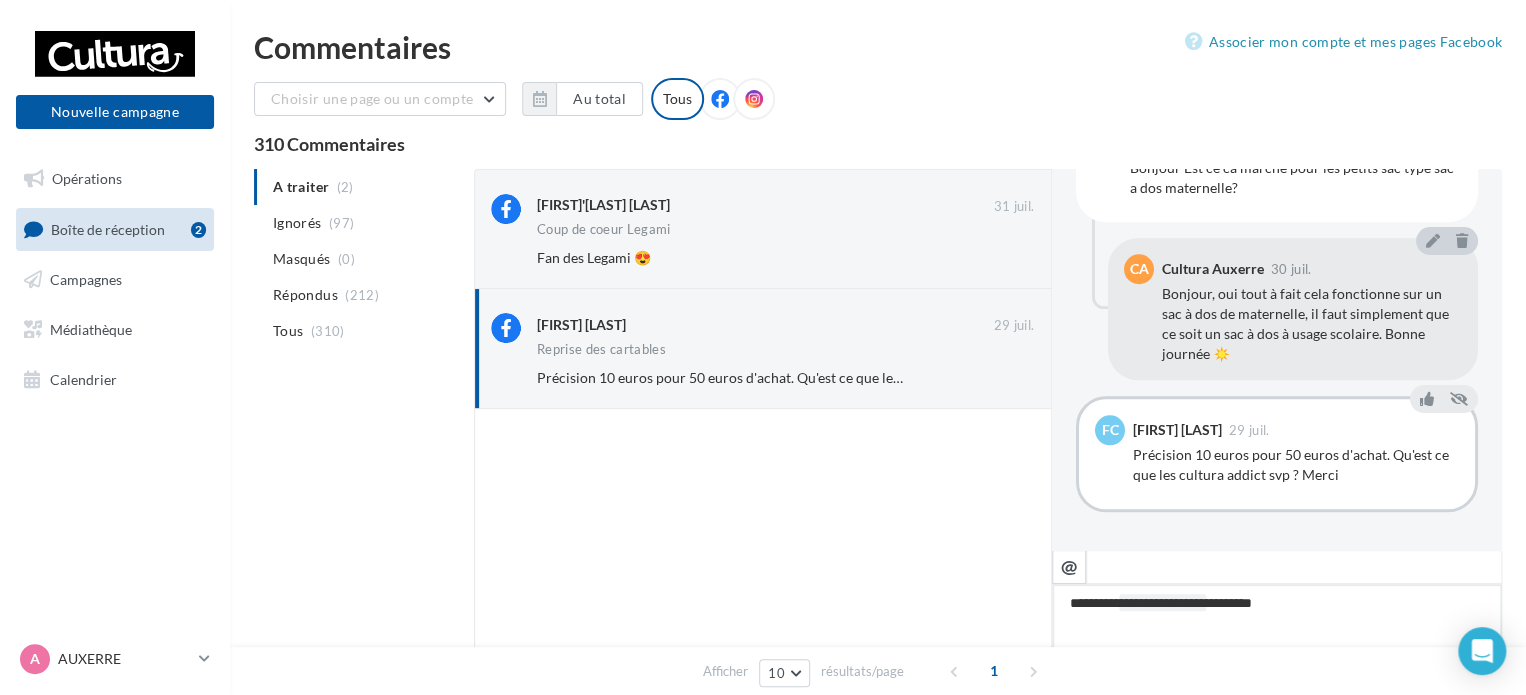 type on "**********" 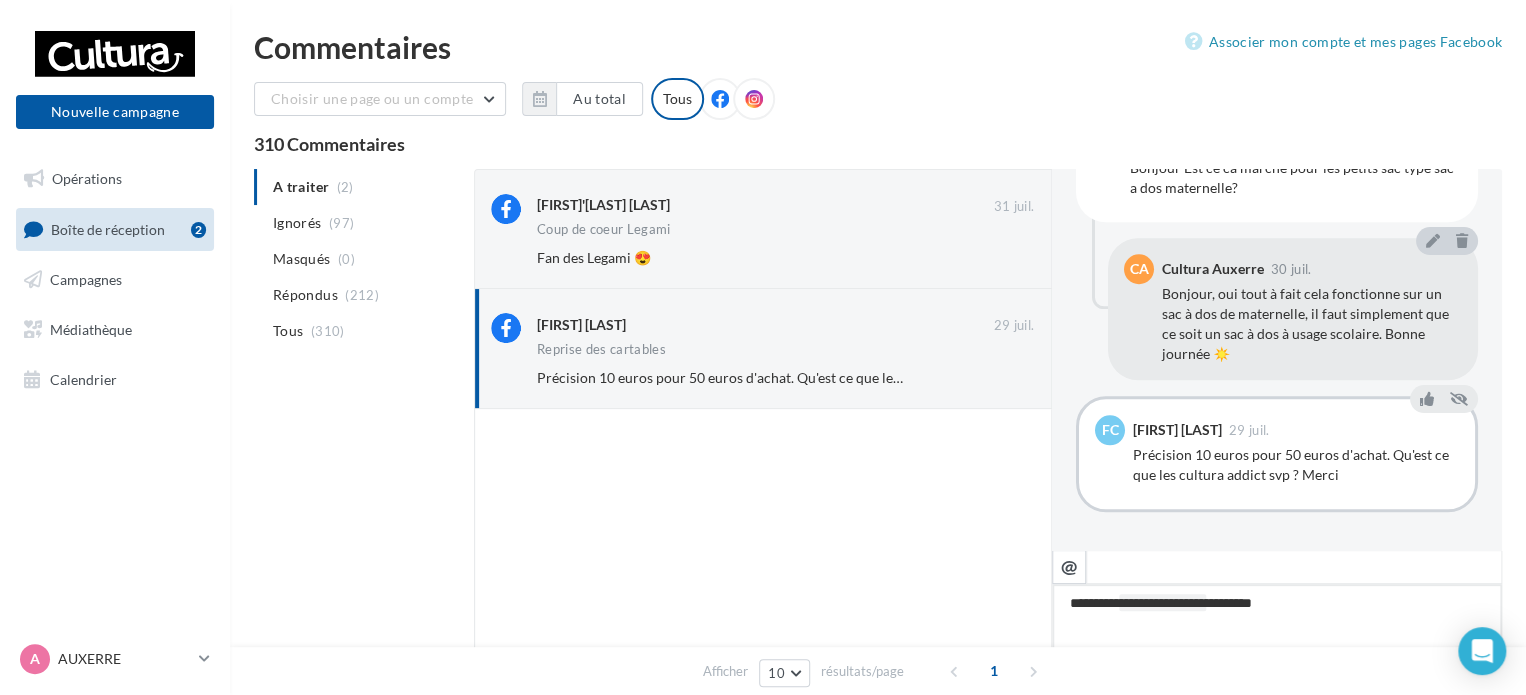 type on "**********" 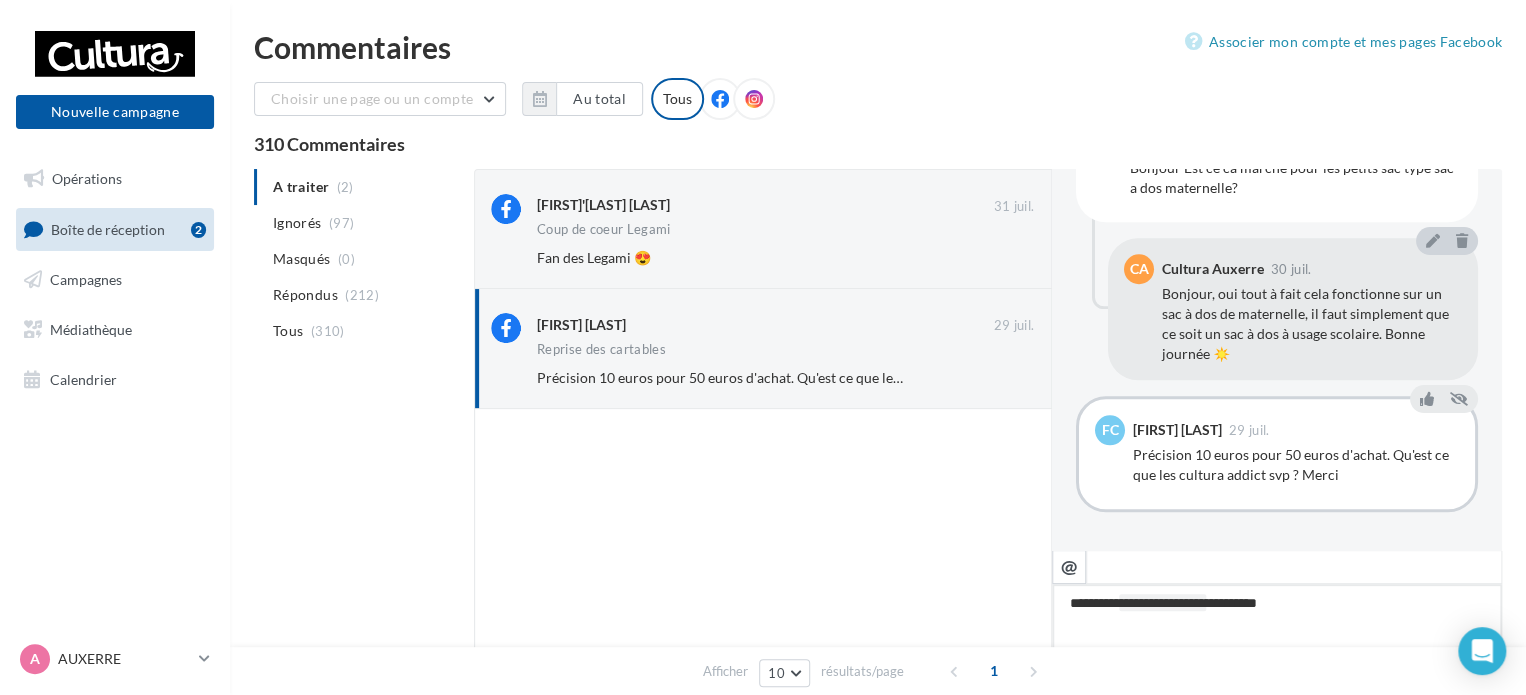 type on "**********" 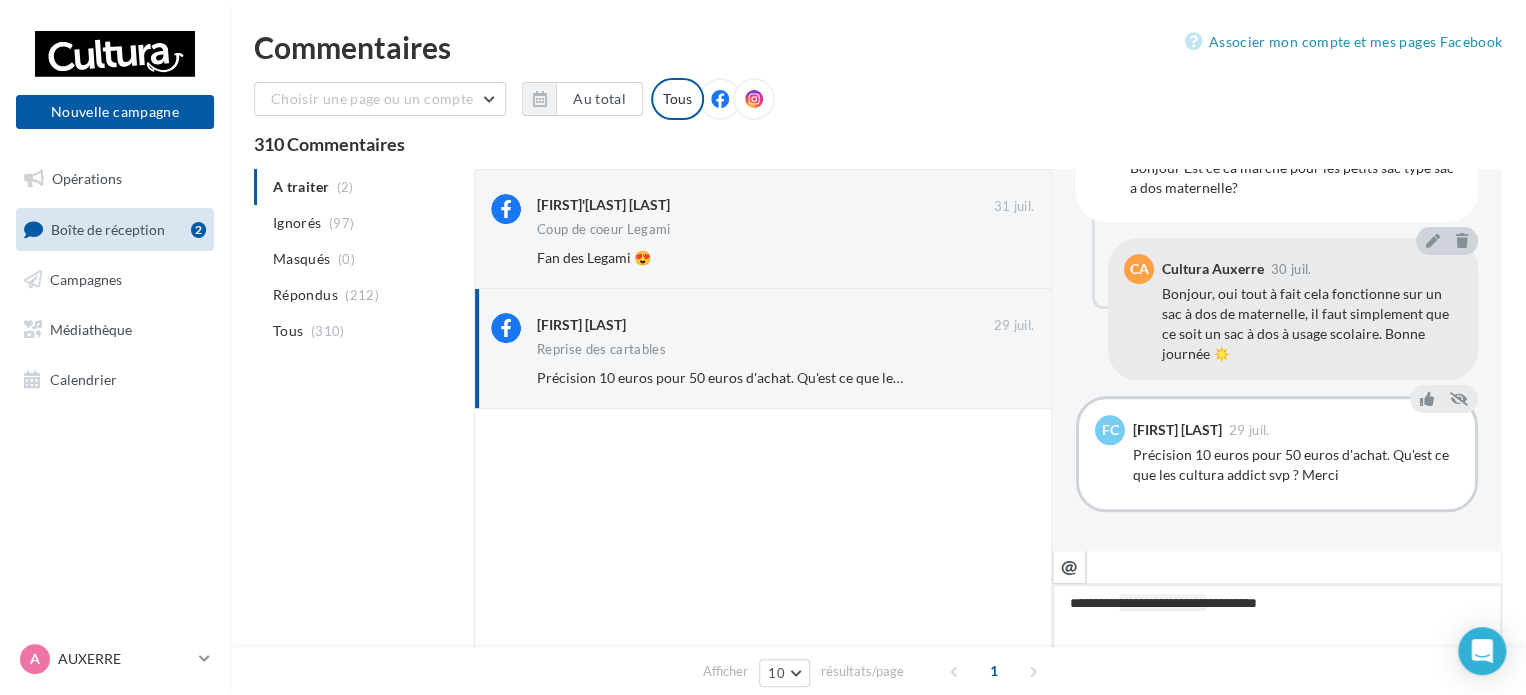 type on "**********" 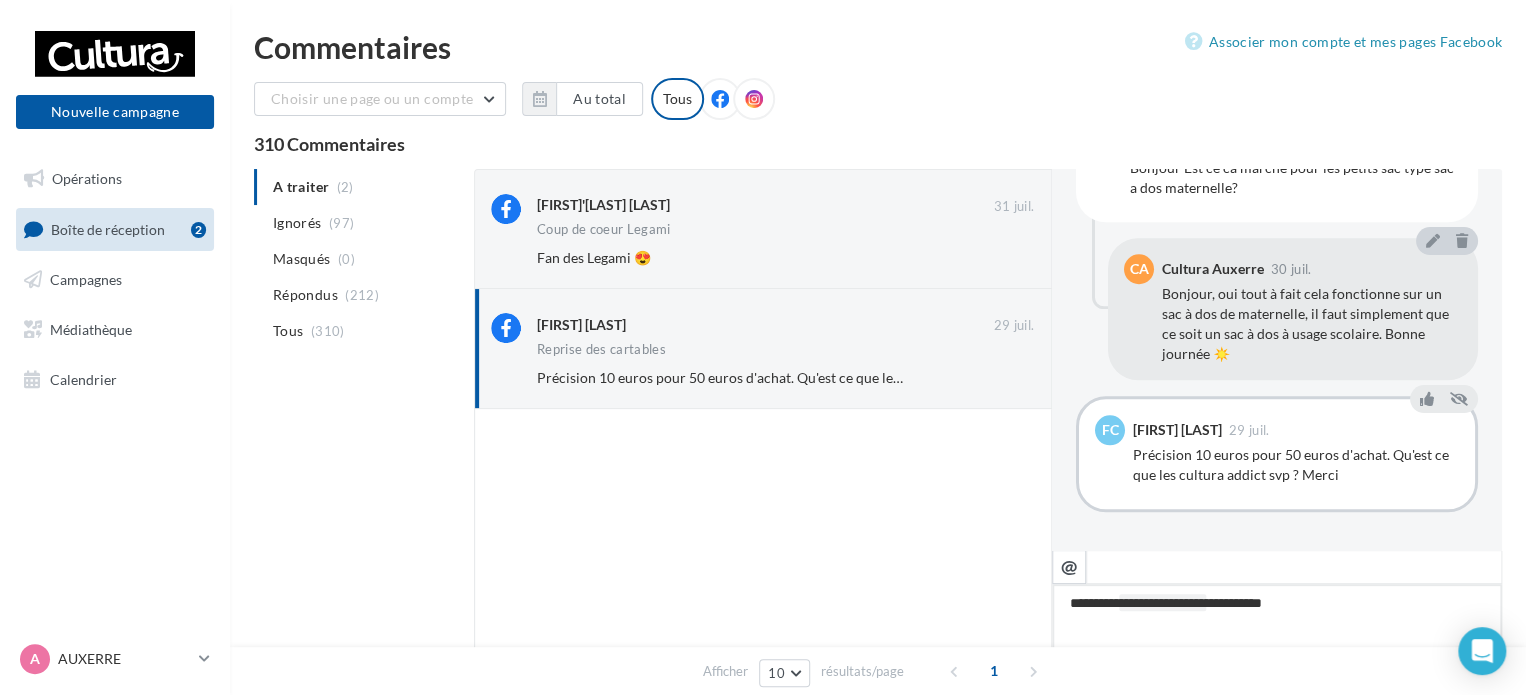 type on "**********" 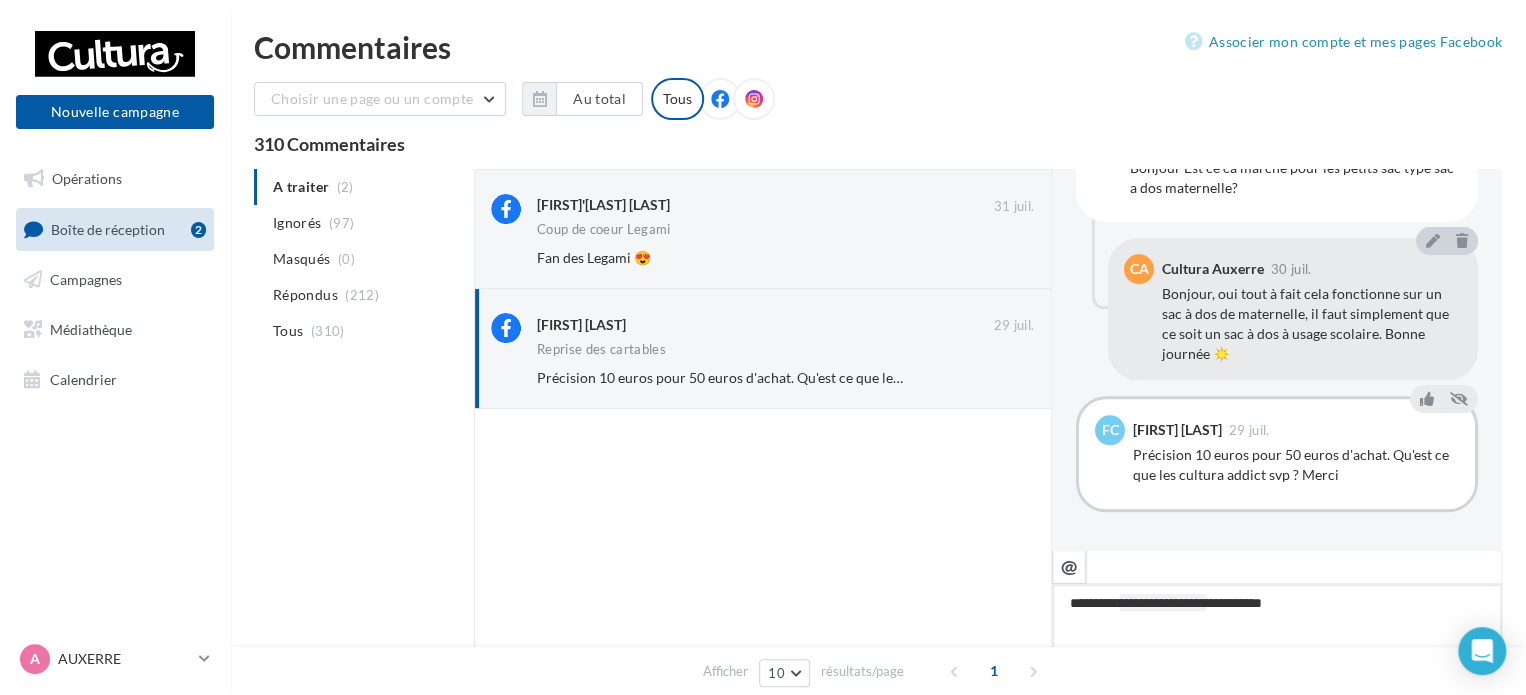 type on "**********" 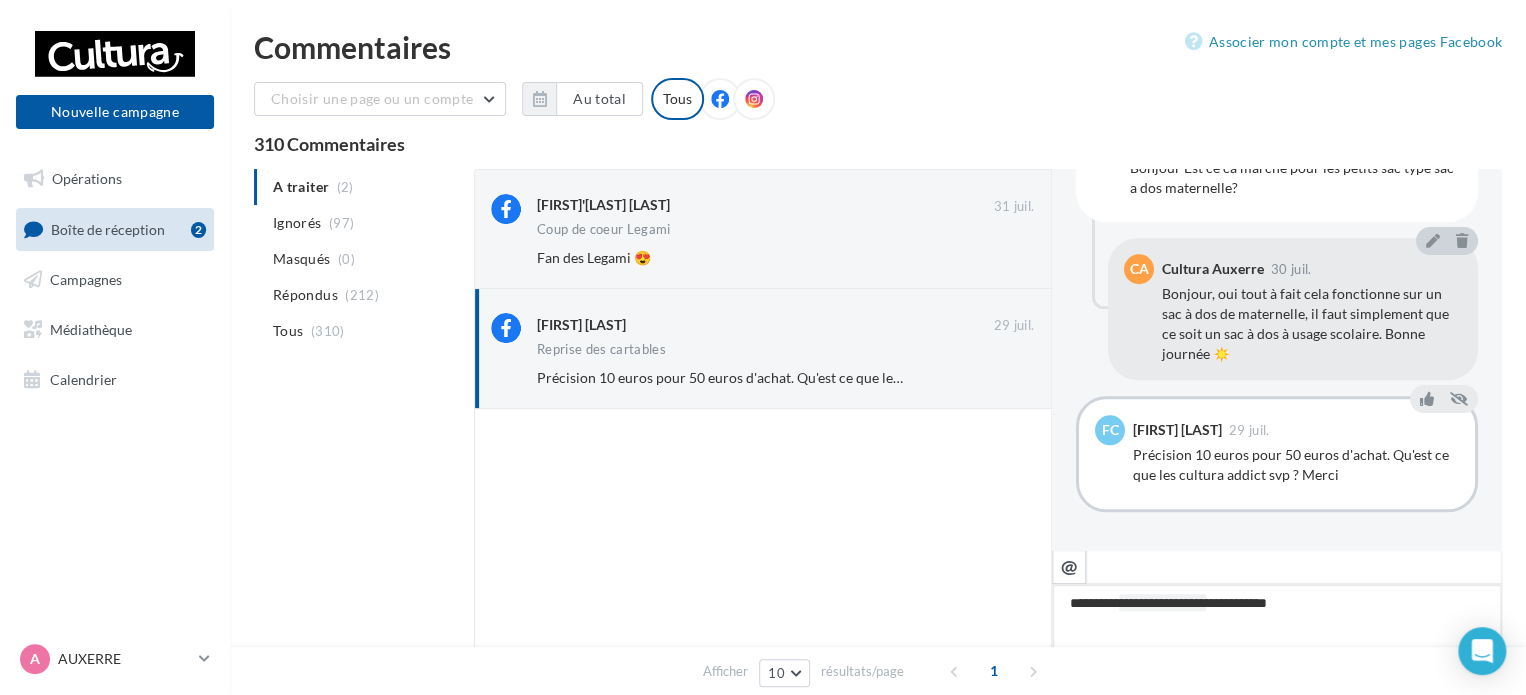 type on "**********" 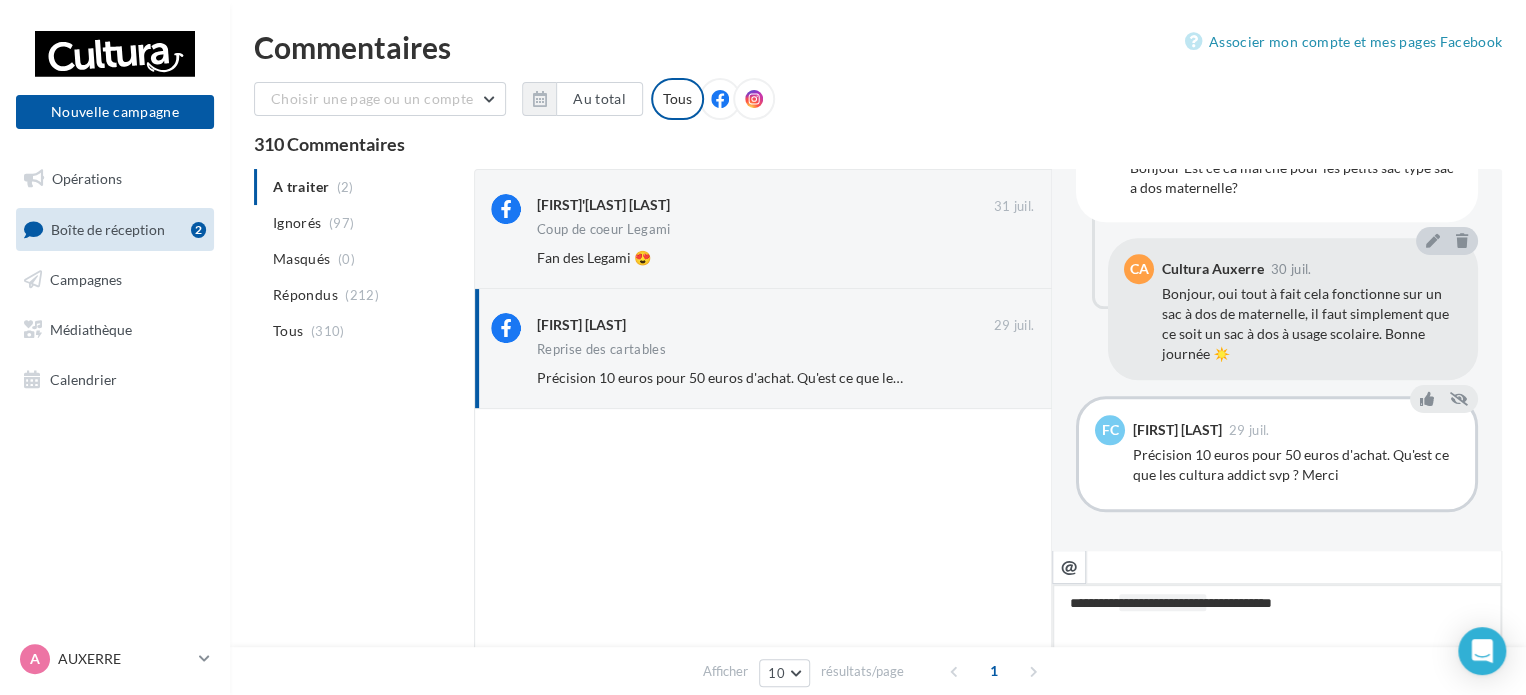 type on "**********" 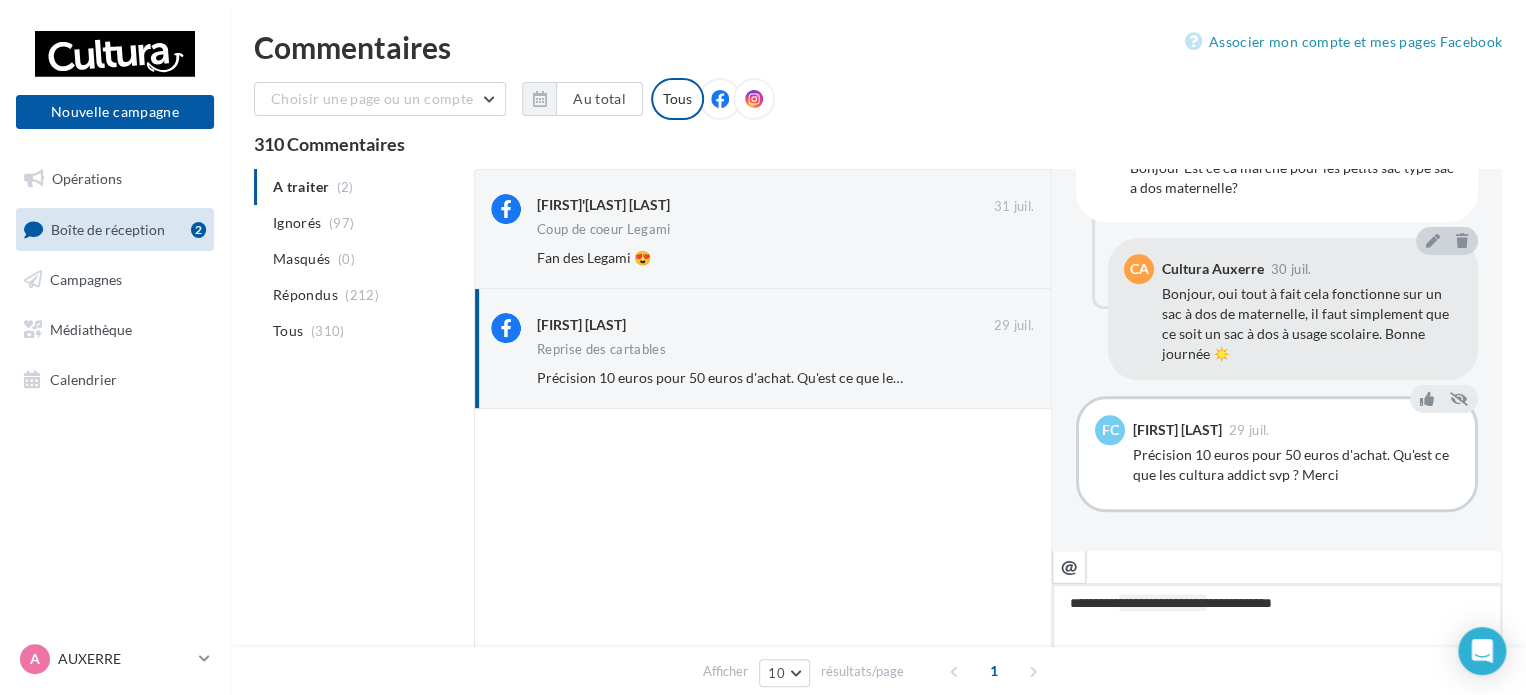 type on "**********" 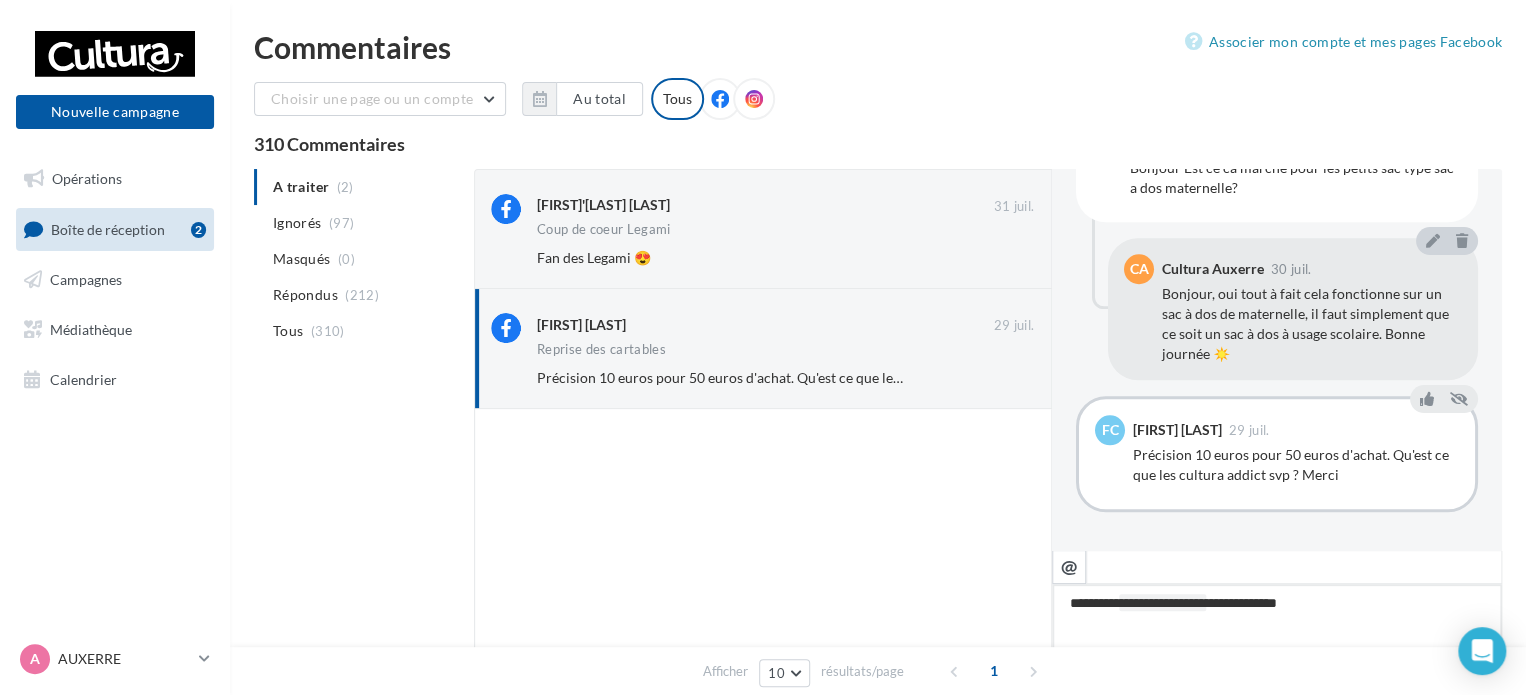 type on "**********" 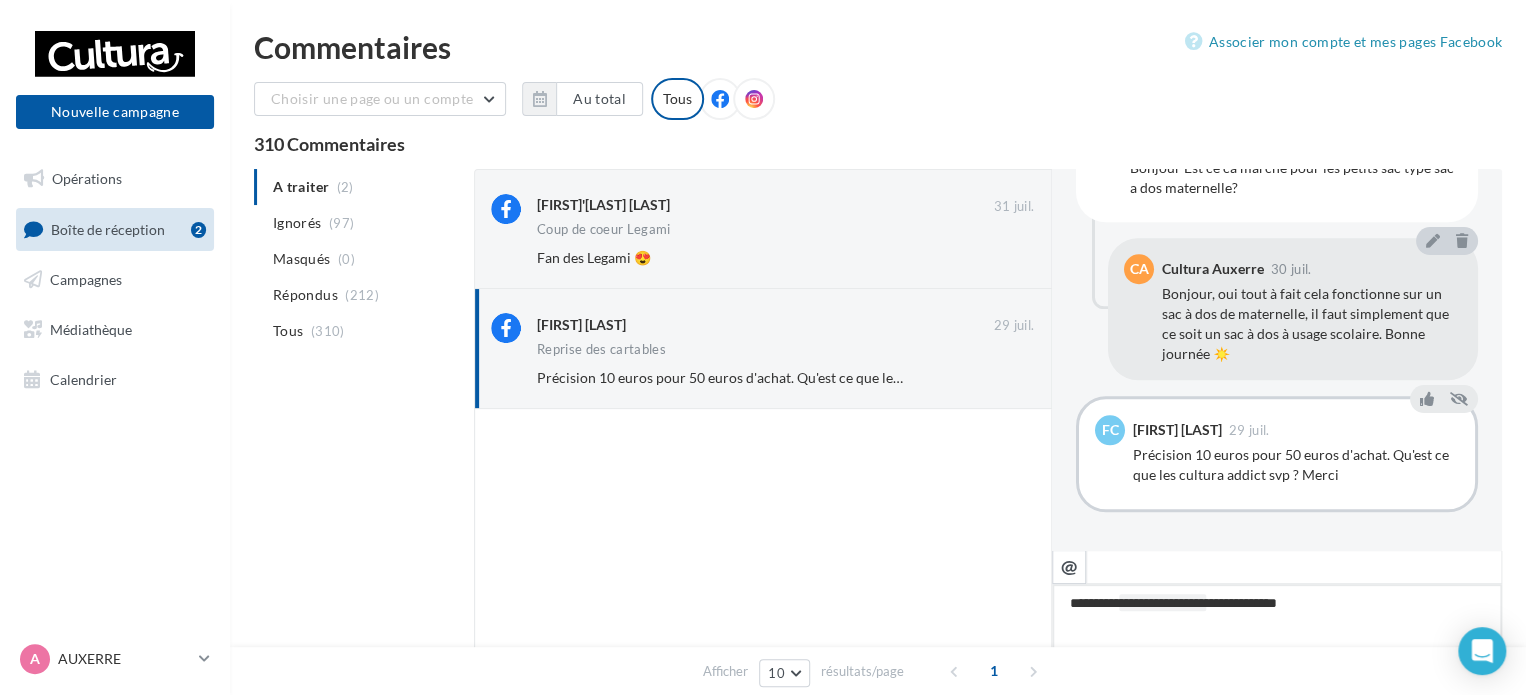type on "**********" 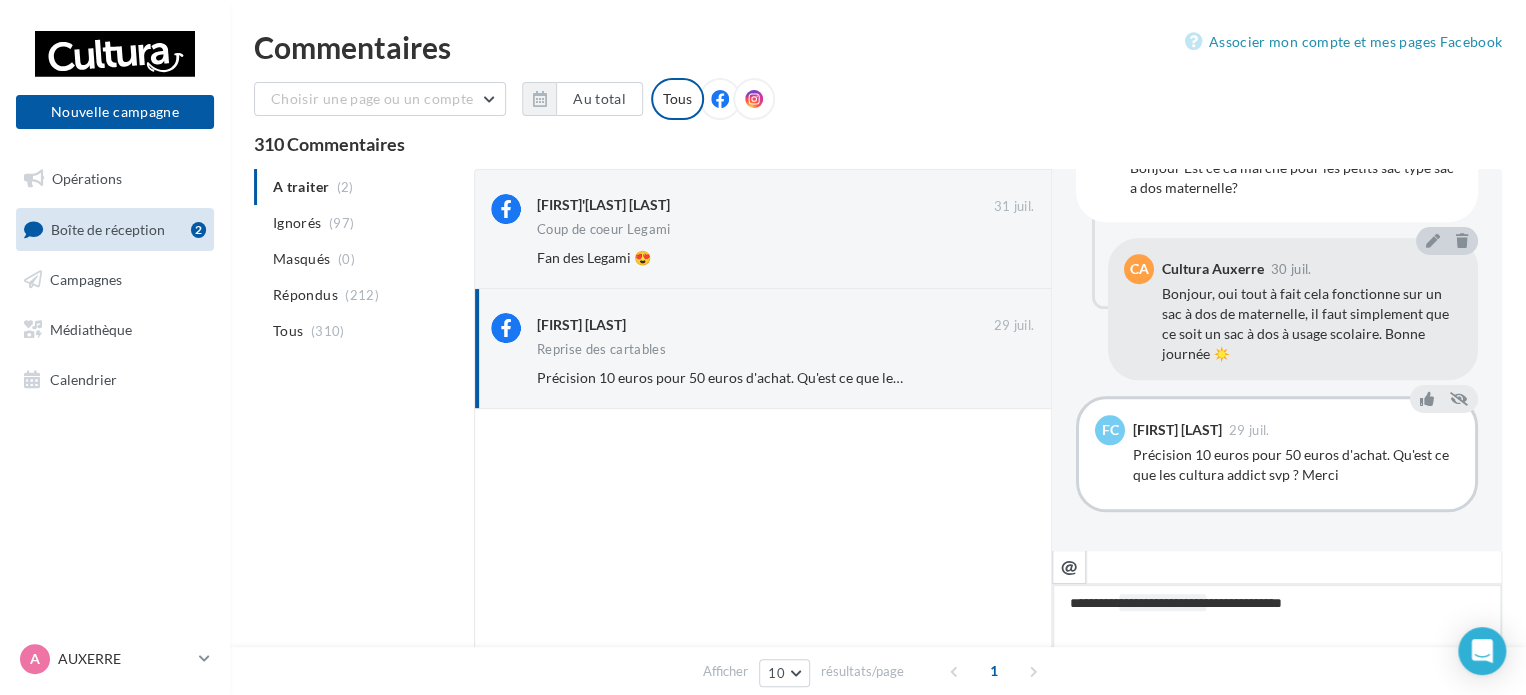 type on "**********" 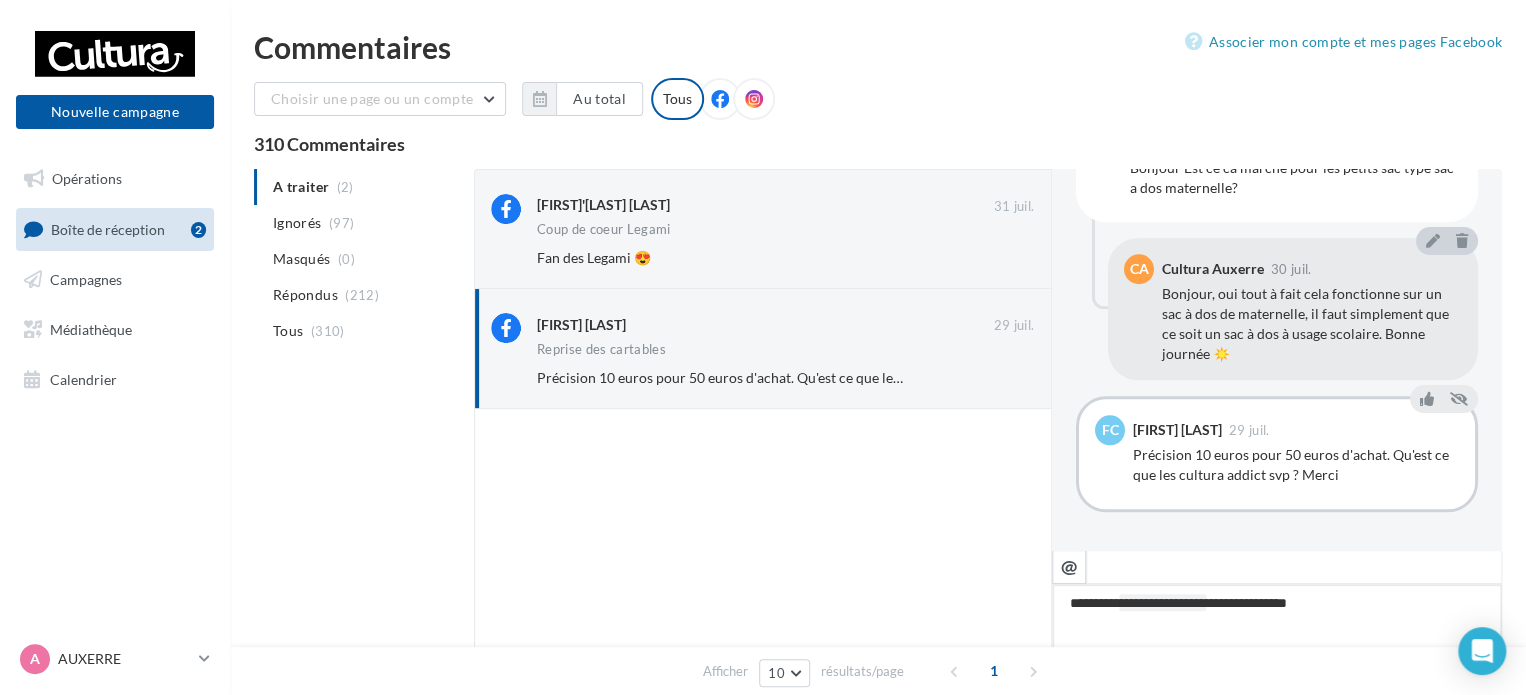 type on "**********" 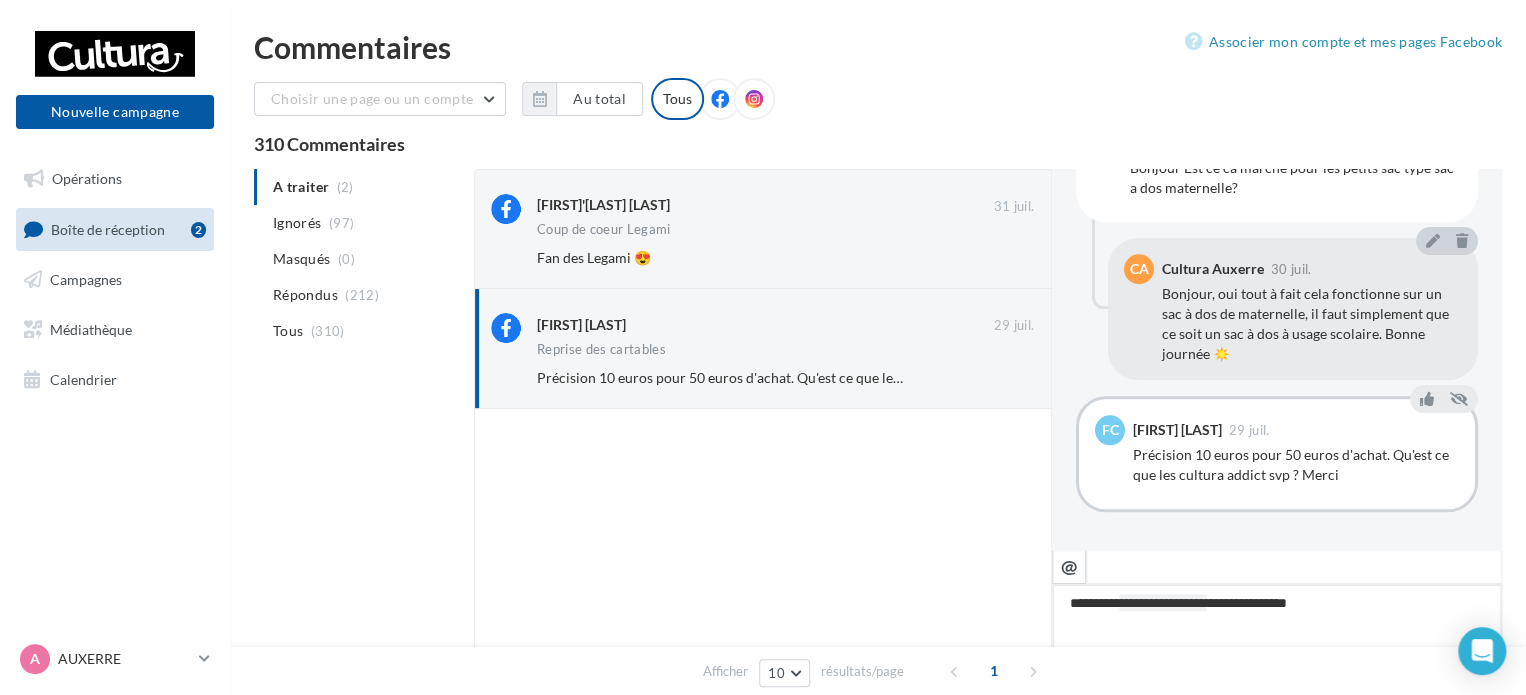 type on "**********" 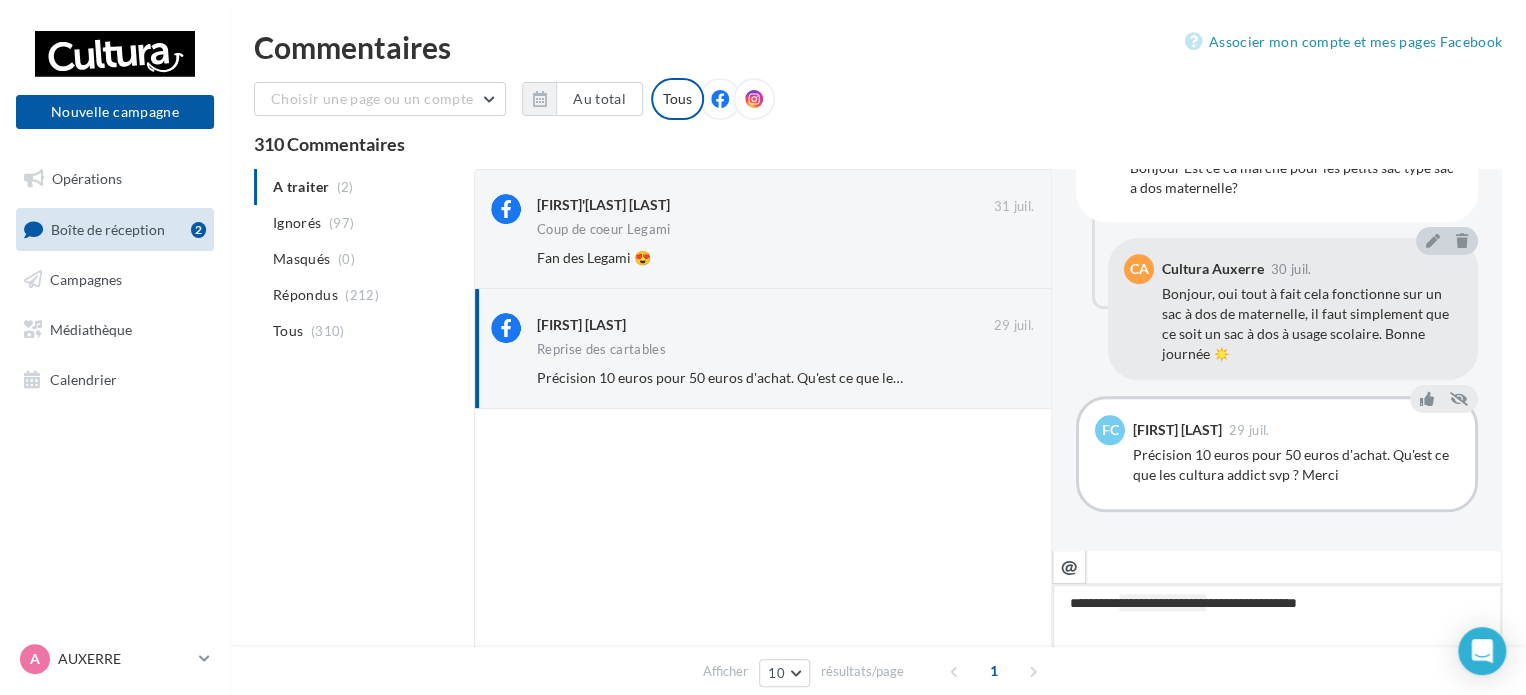 type on "**********" 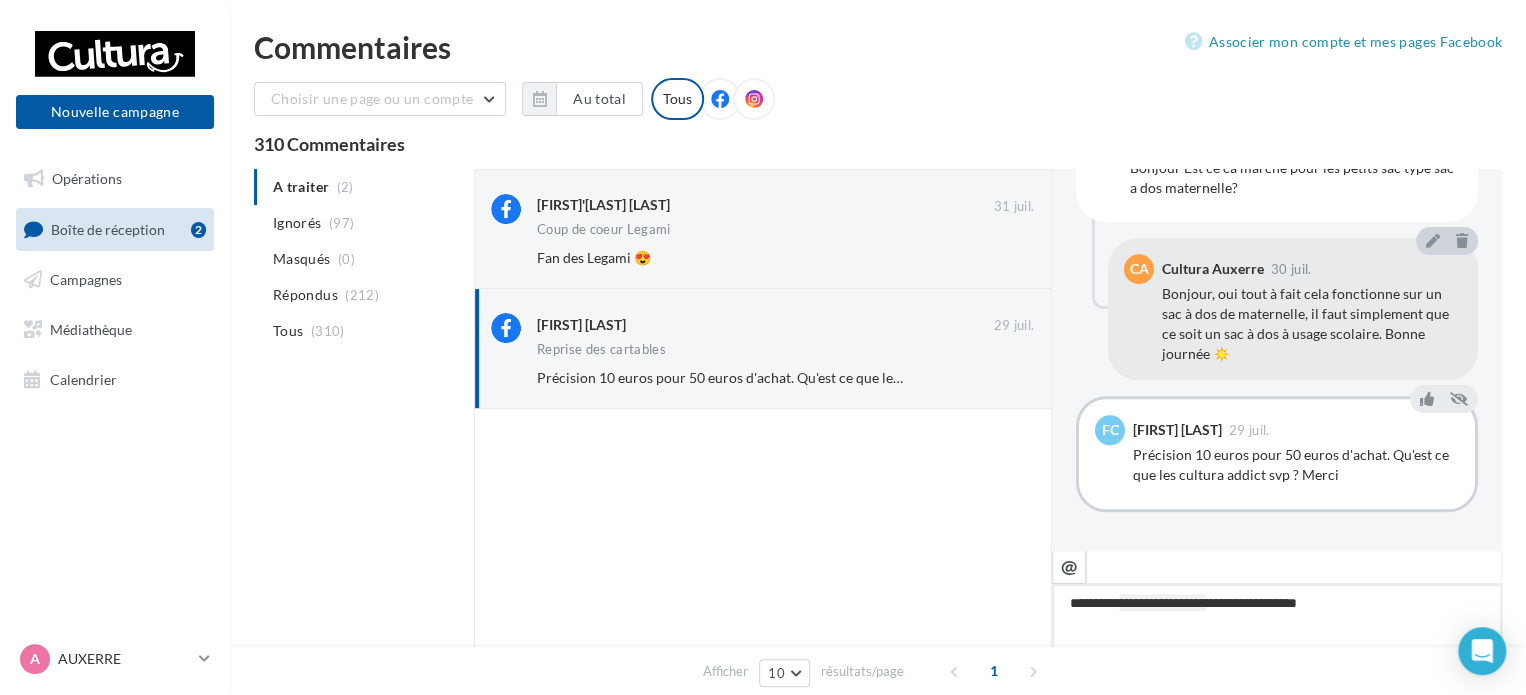 type on "**********" 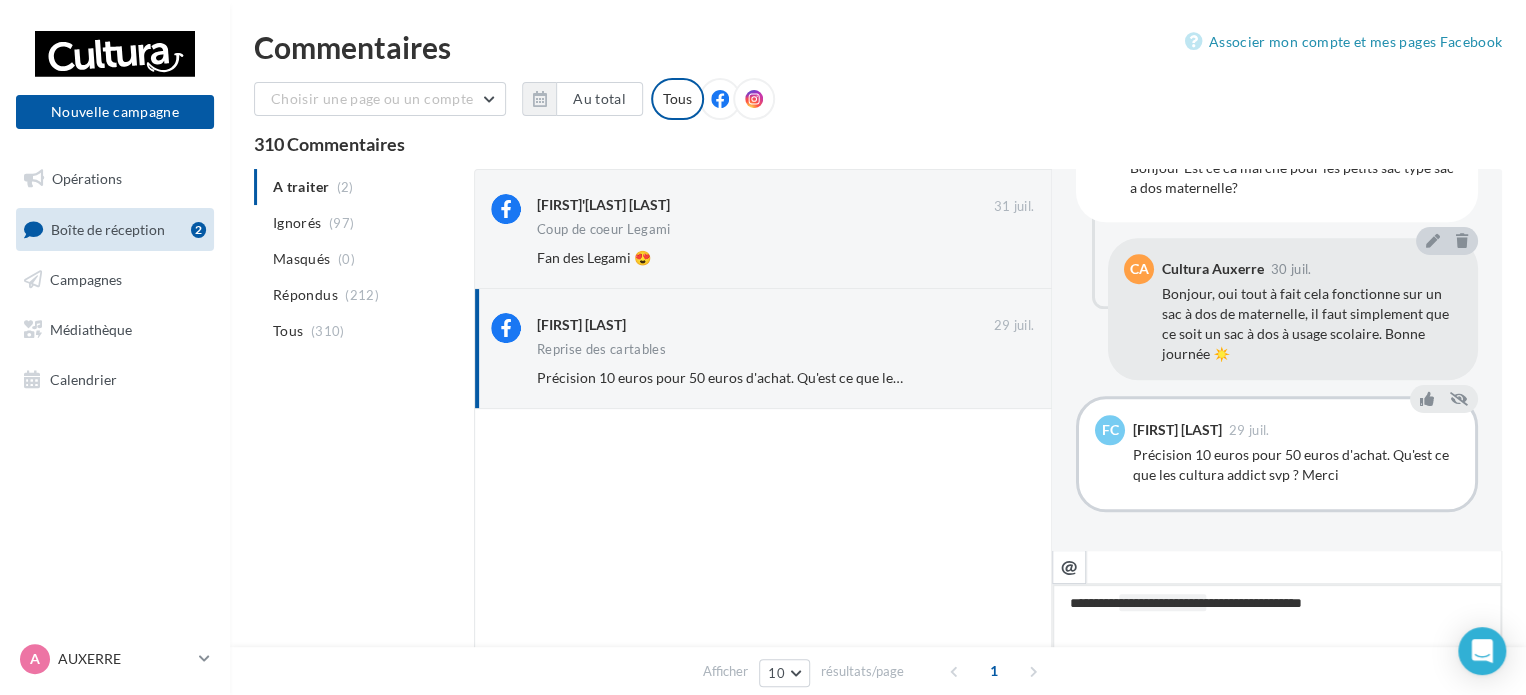 type on "**********" 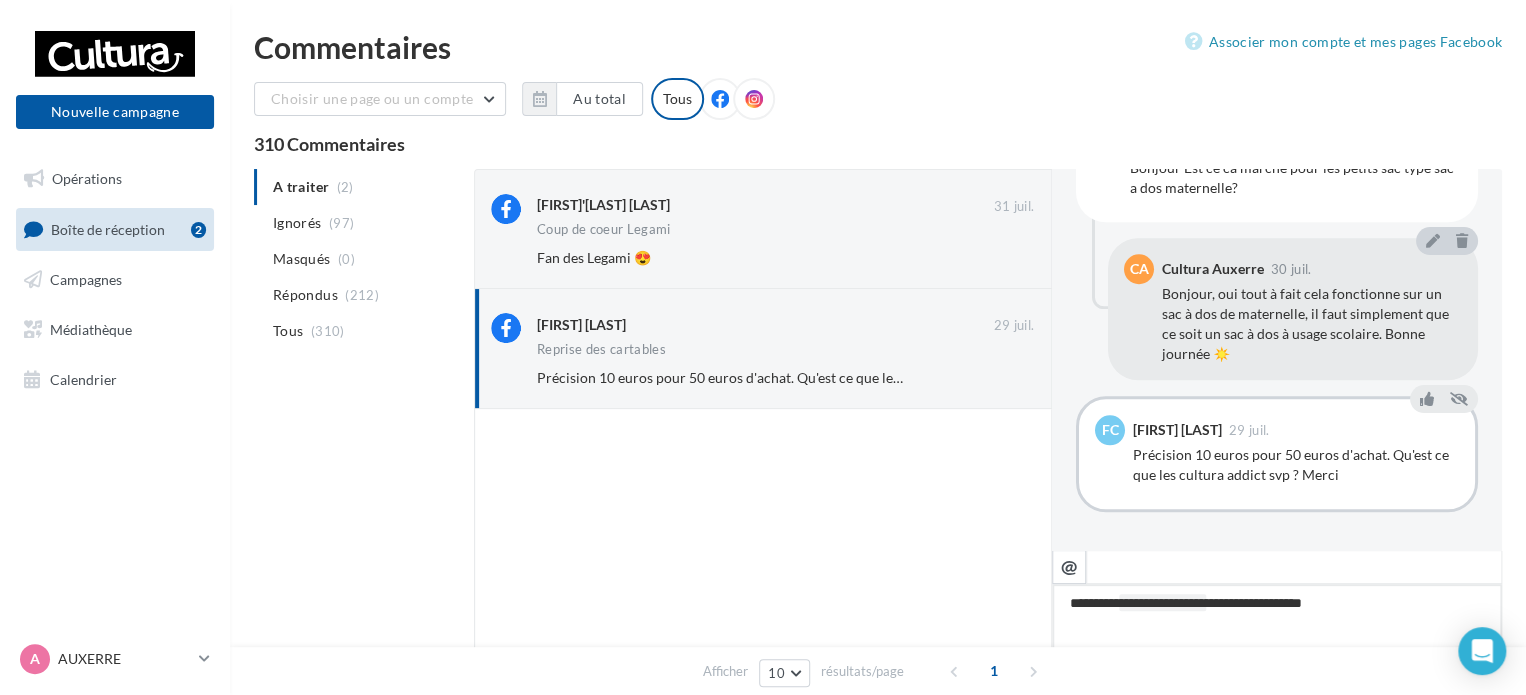 type on "**********" 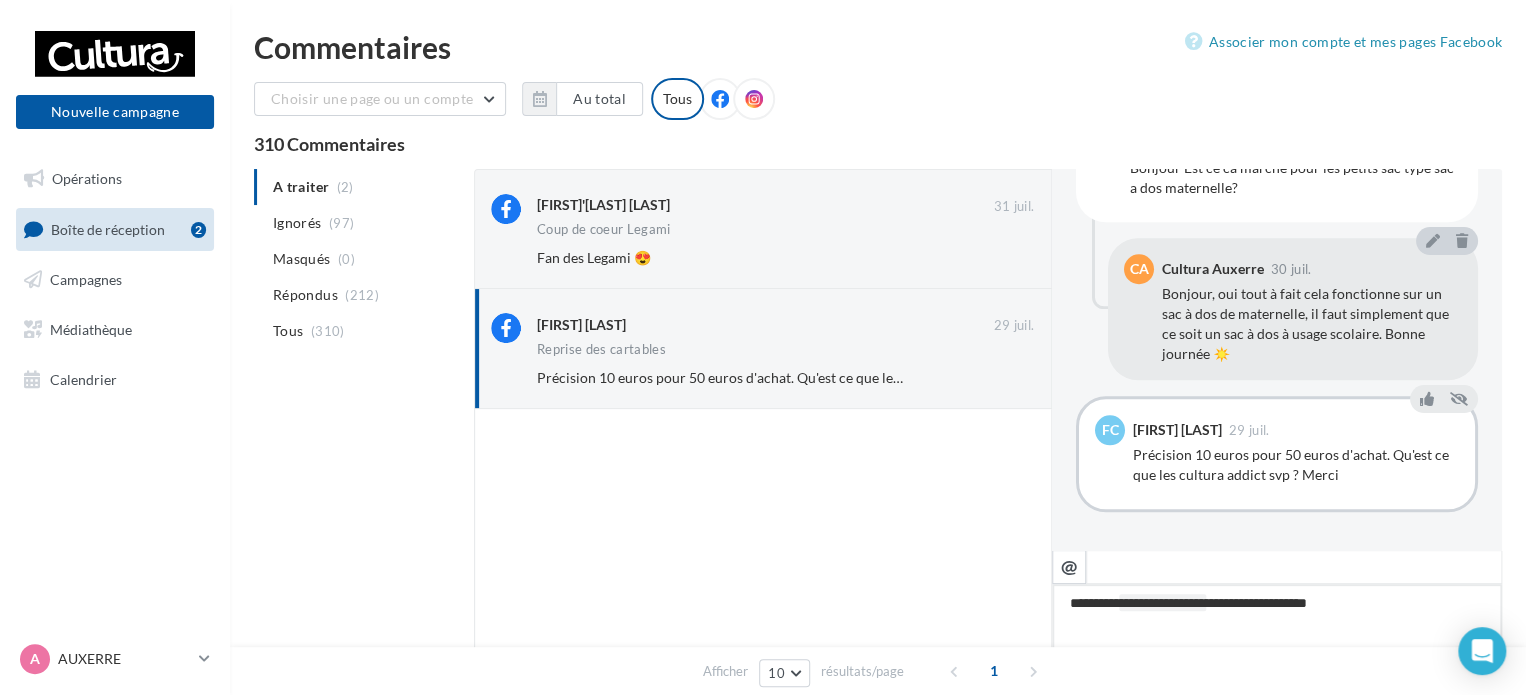 type on "**********" 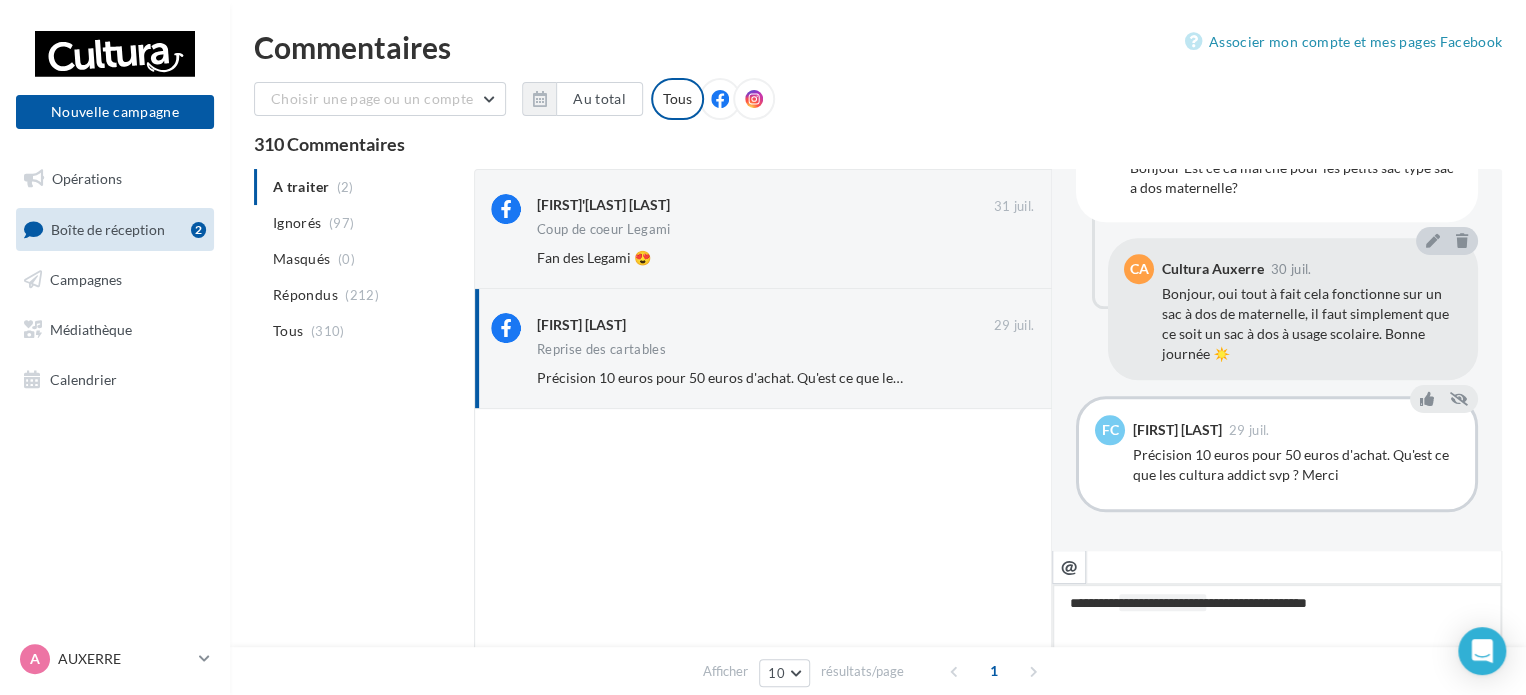 type on "**********" 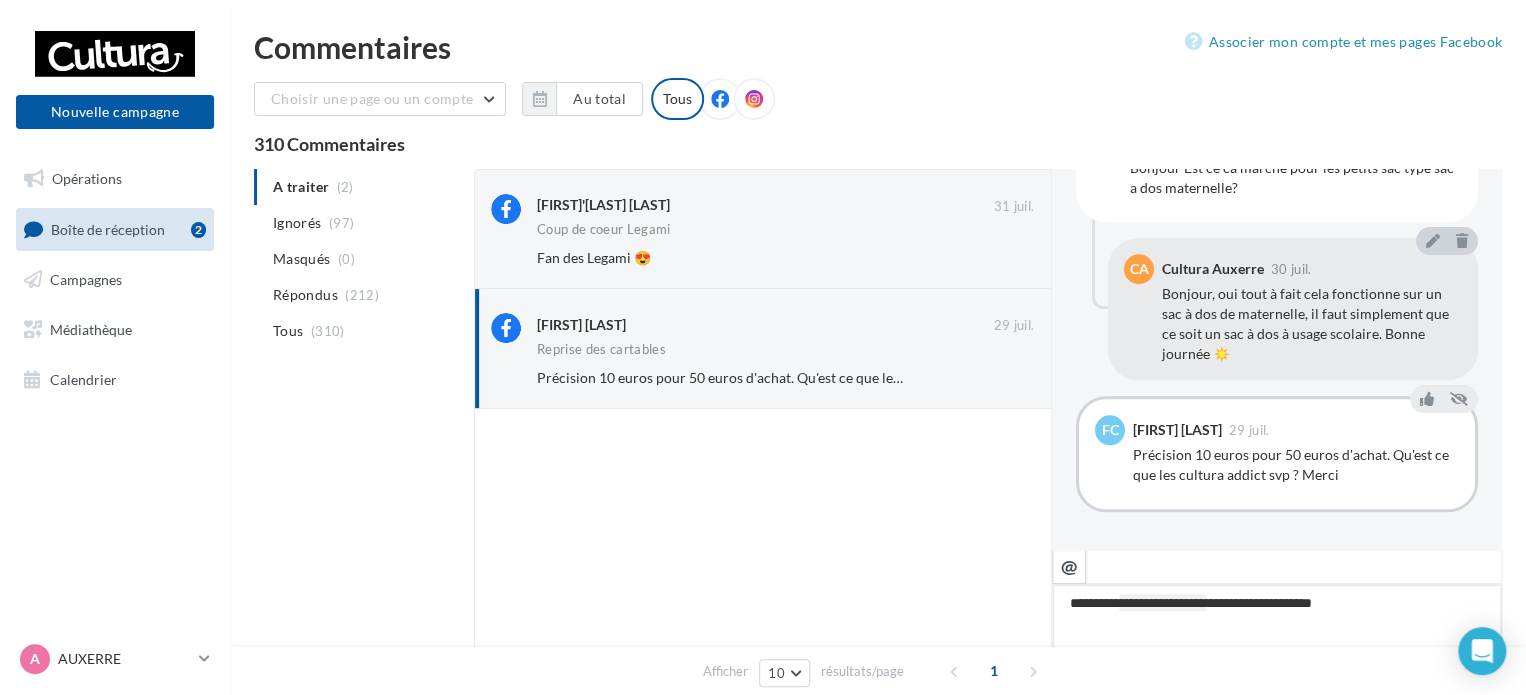 type on "**********" 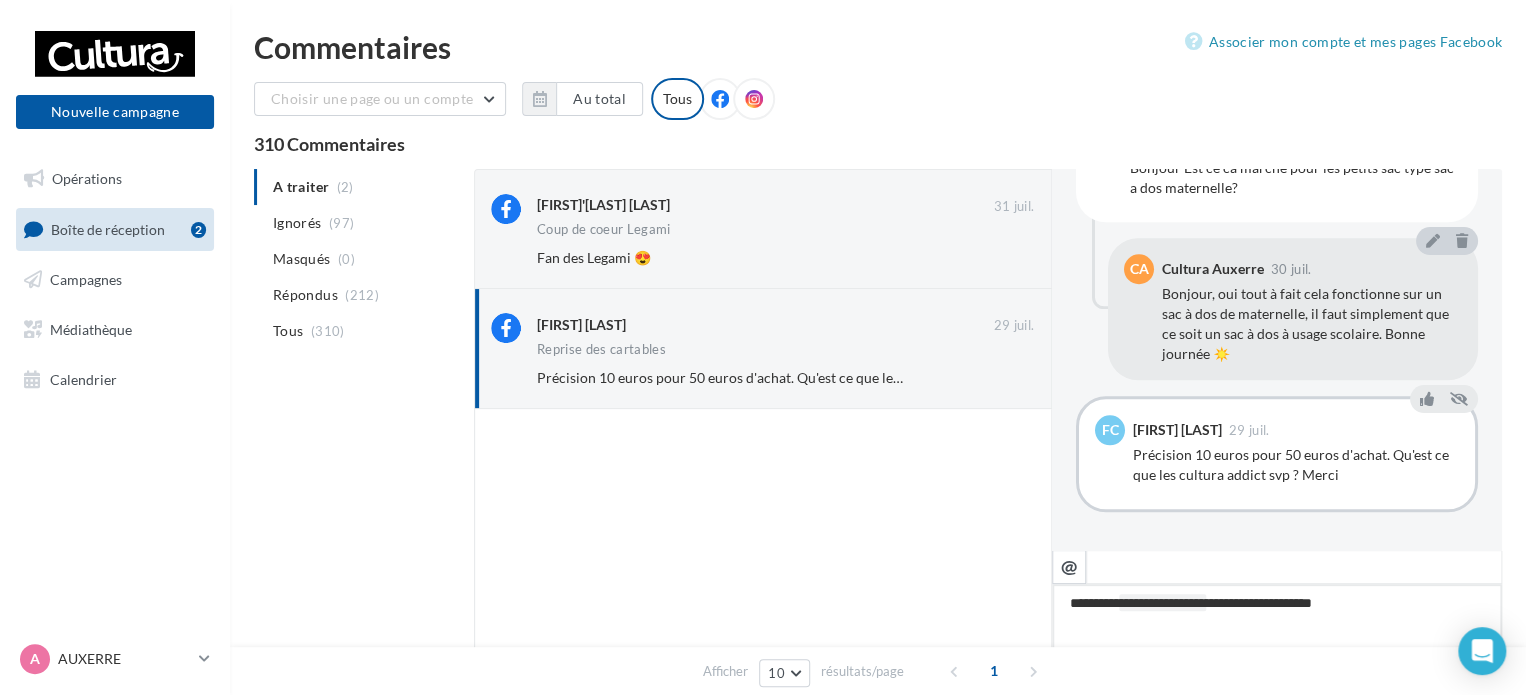 type on "**********" 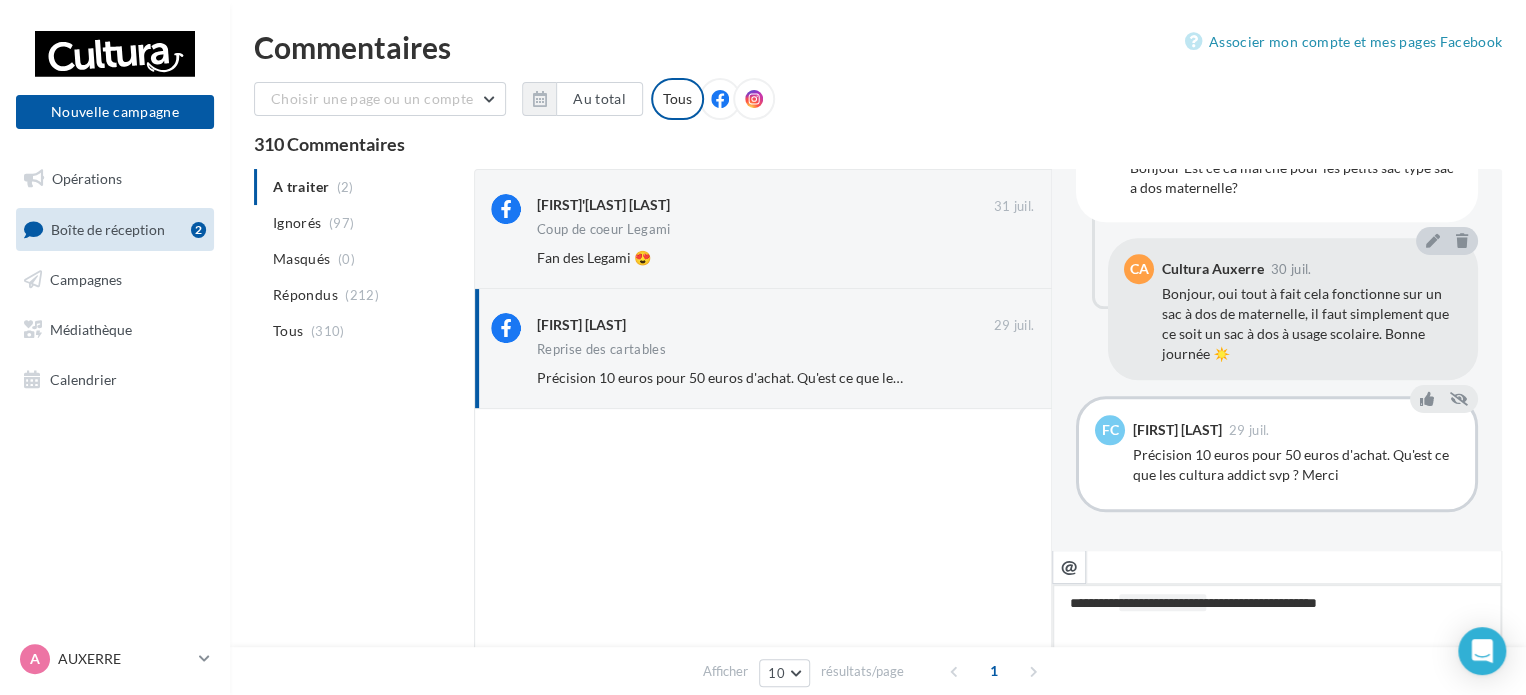 type on "**********" 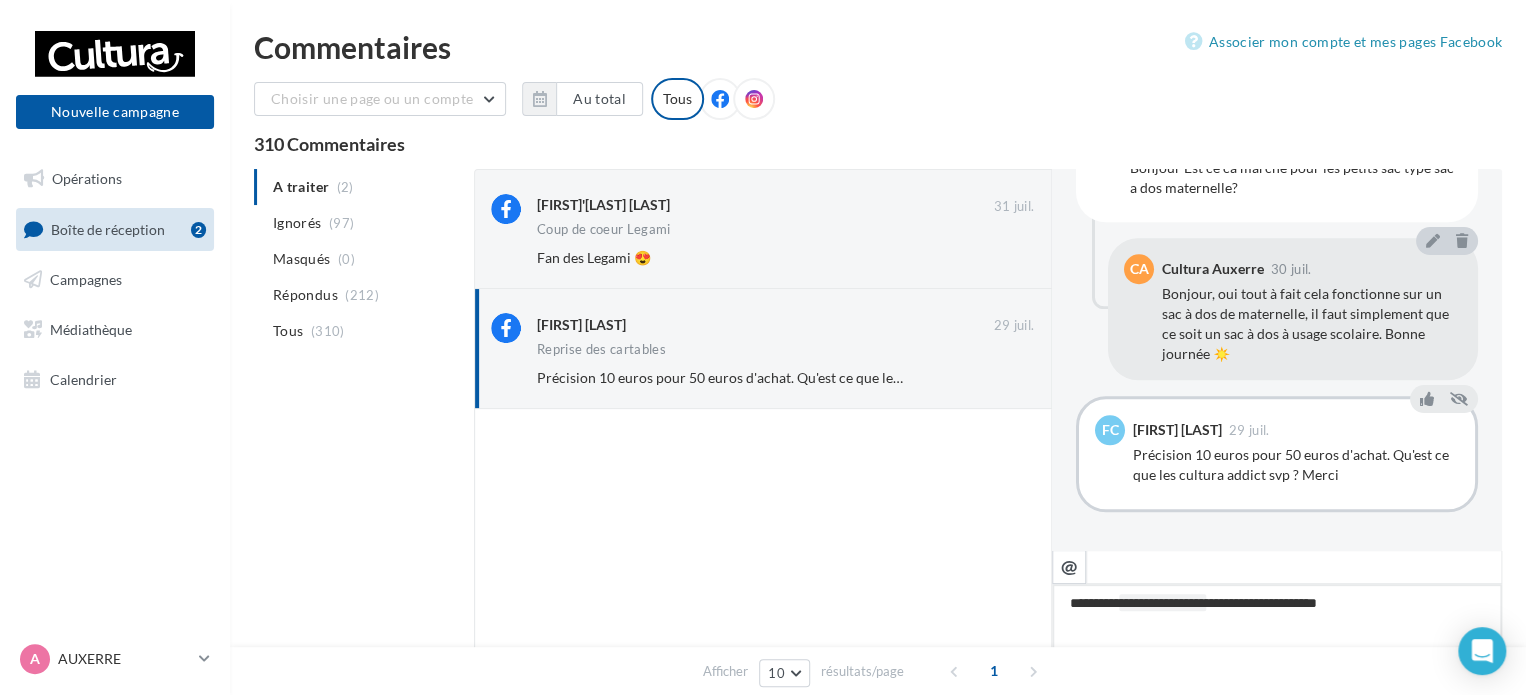 type on "**********" 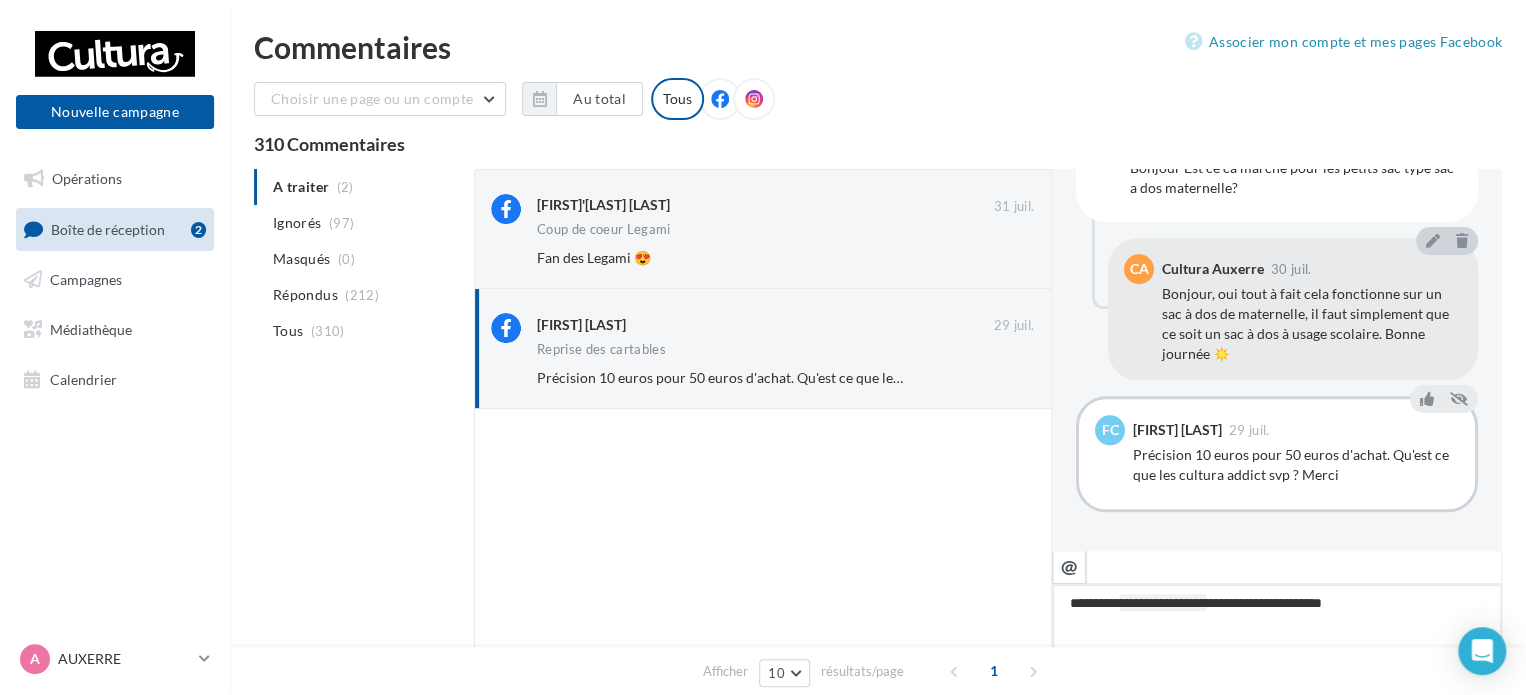 type on "**********" 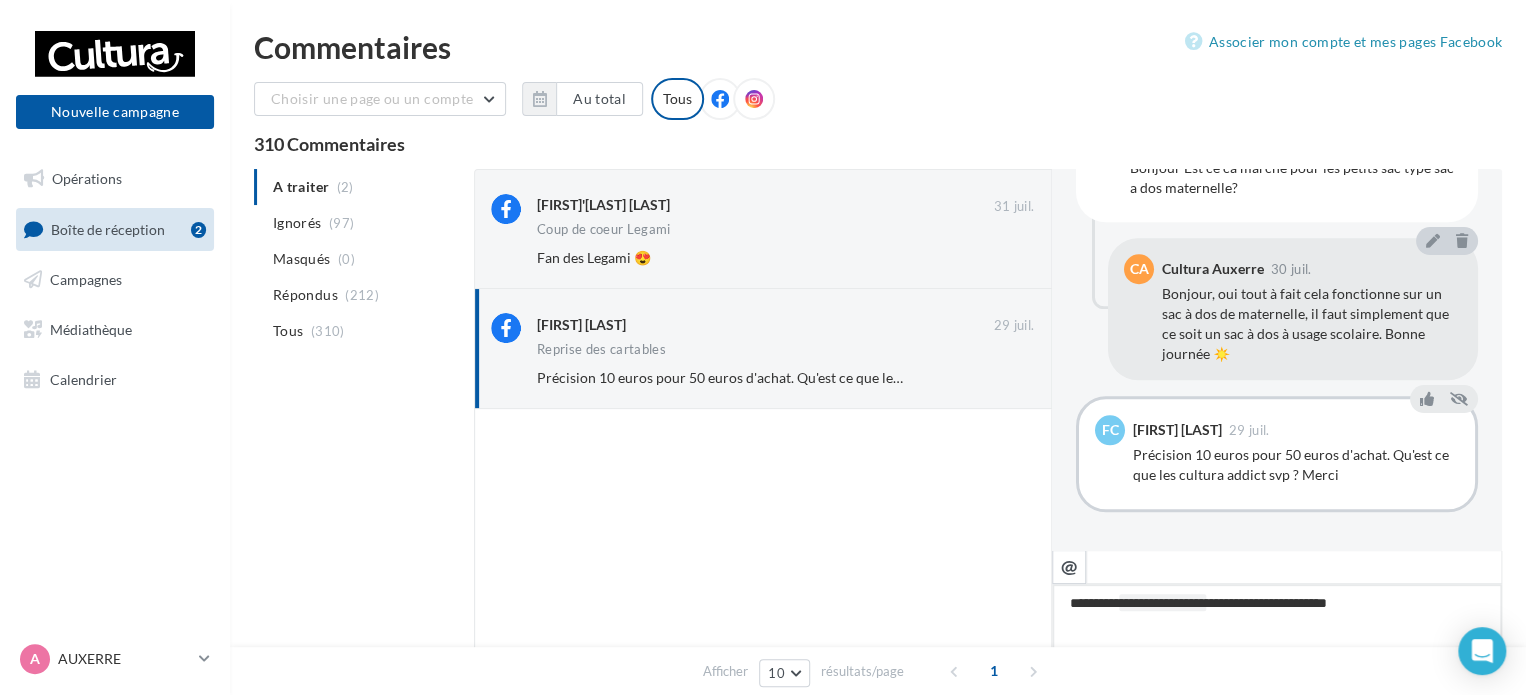 type on "**********" 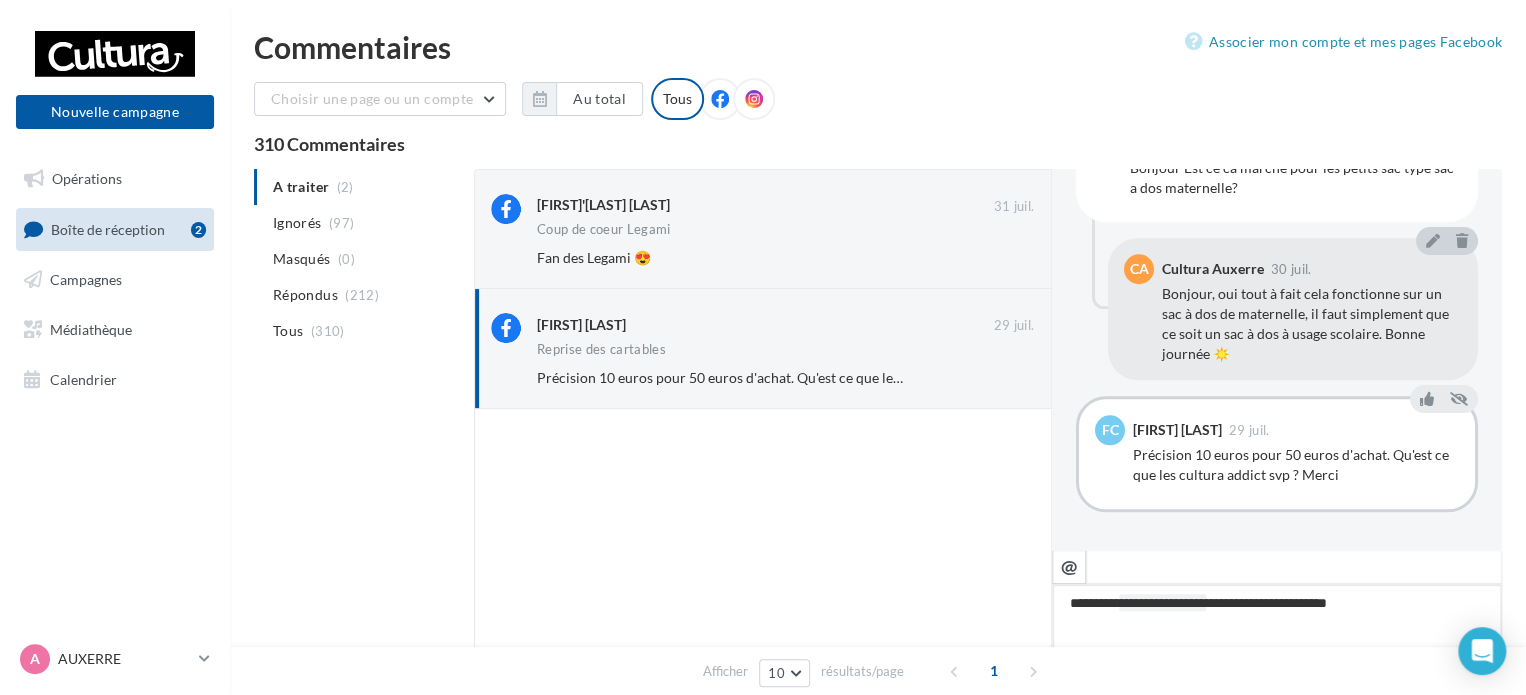 type on "**********" 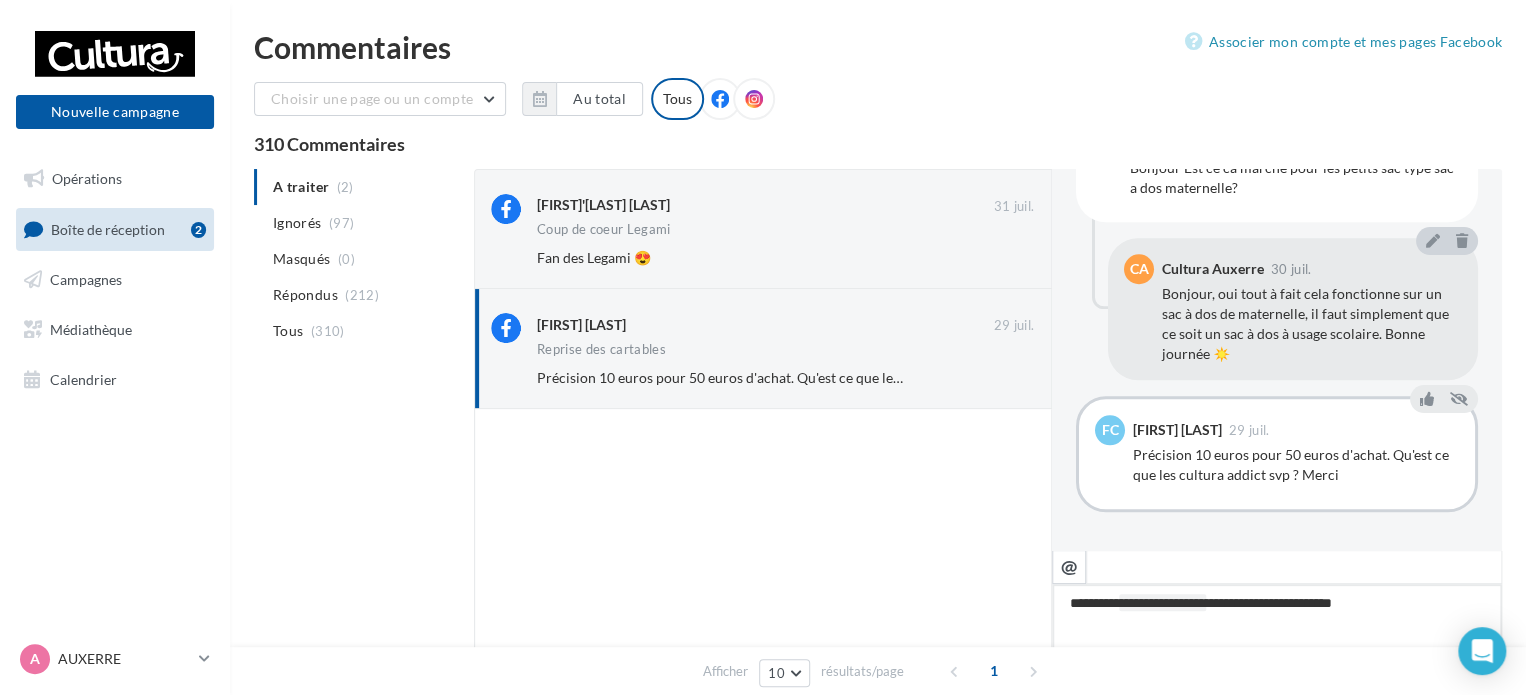type on "**********" 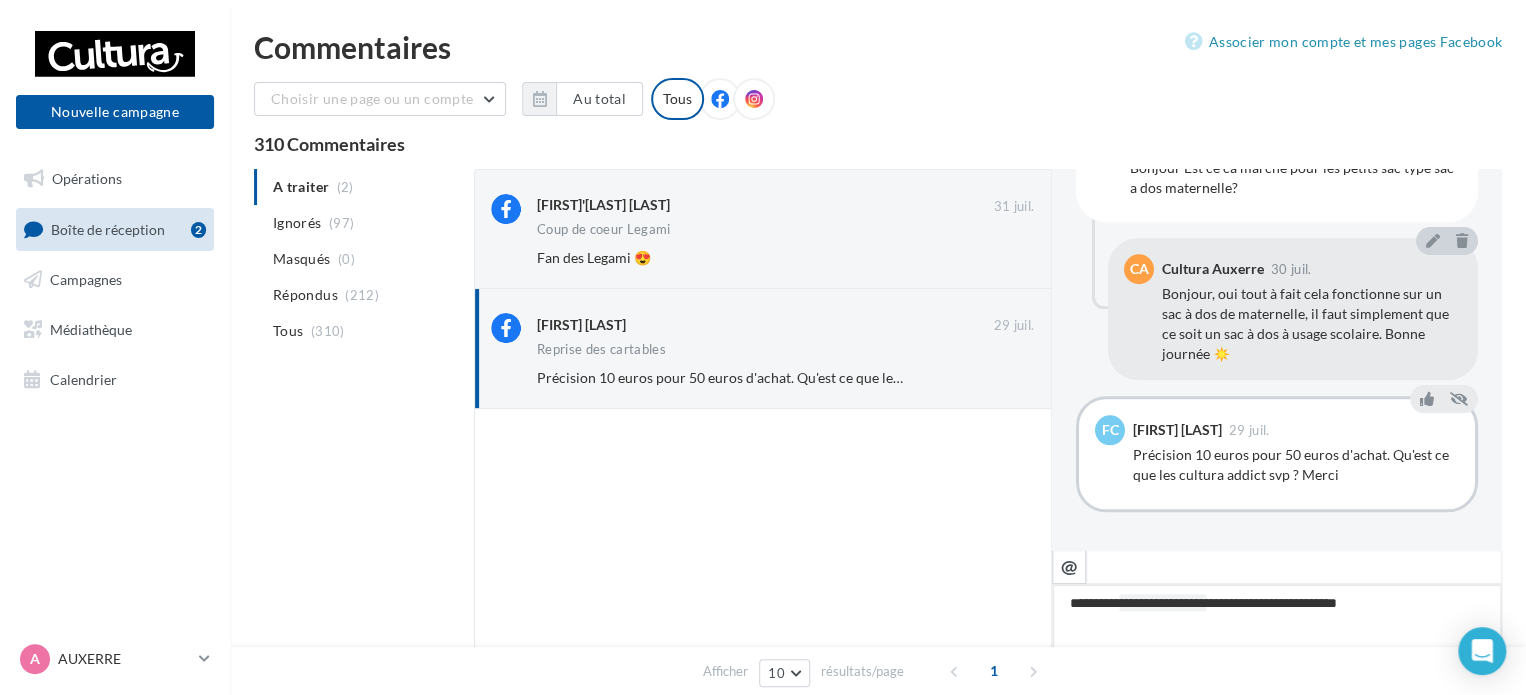 type on "**********" 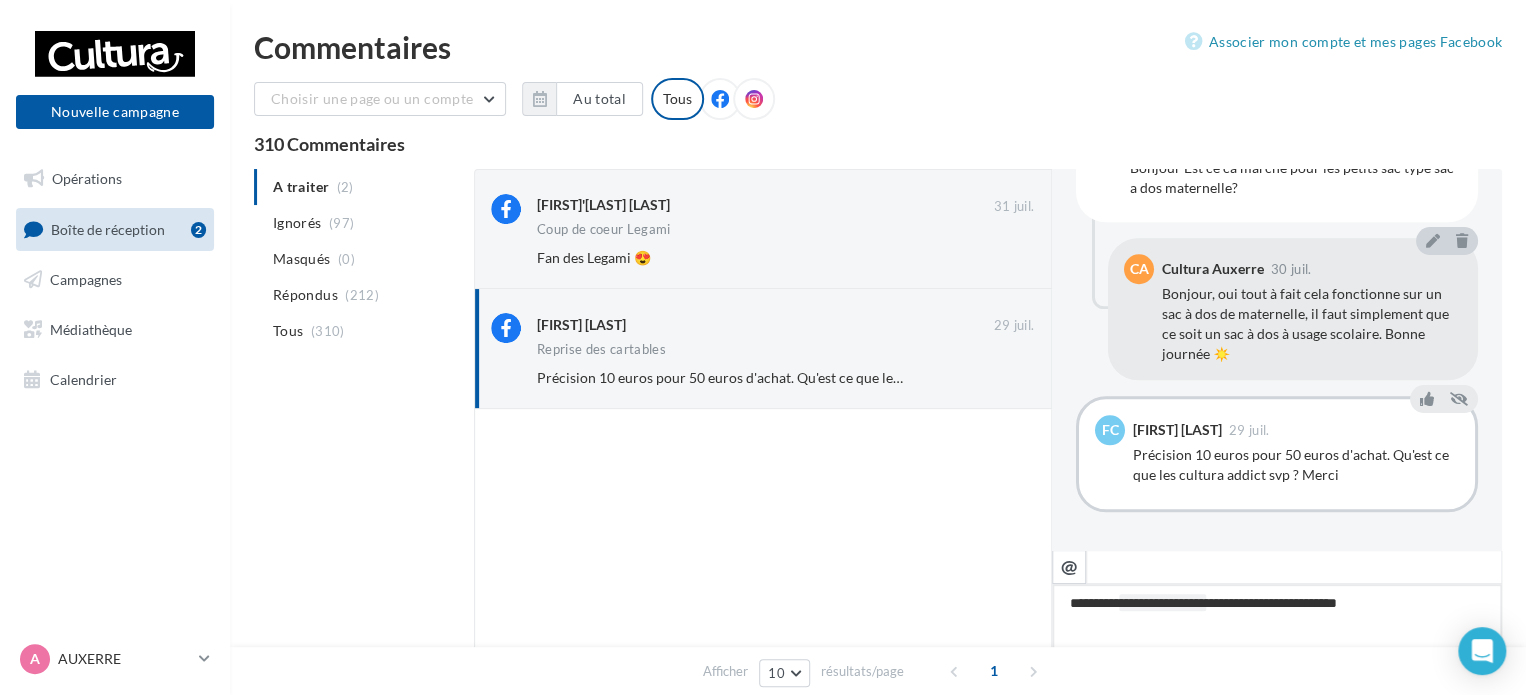 type on "**********" 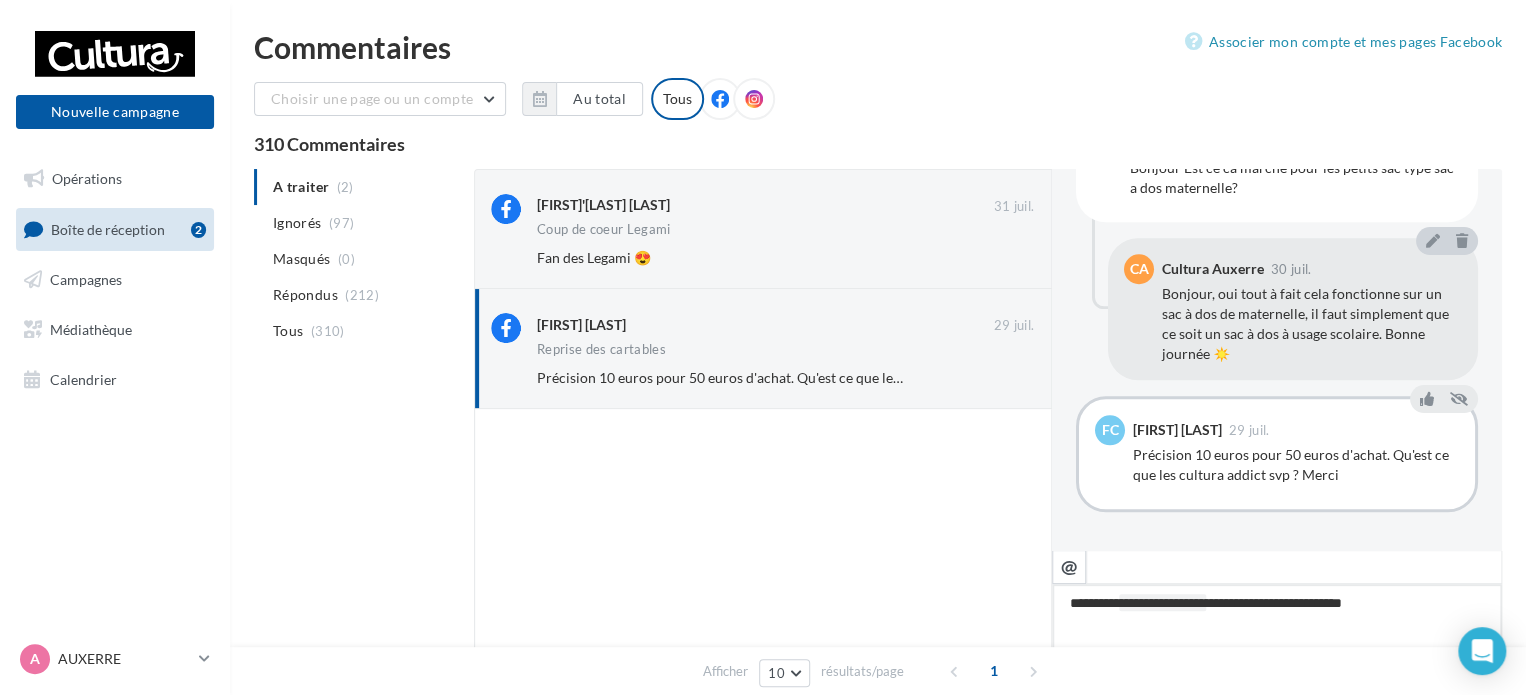 type on "**********" 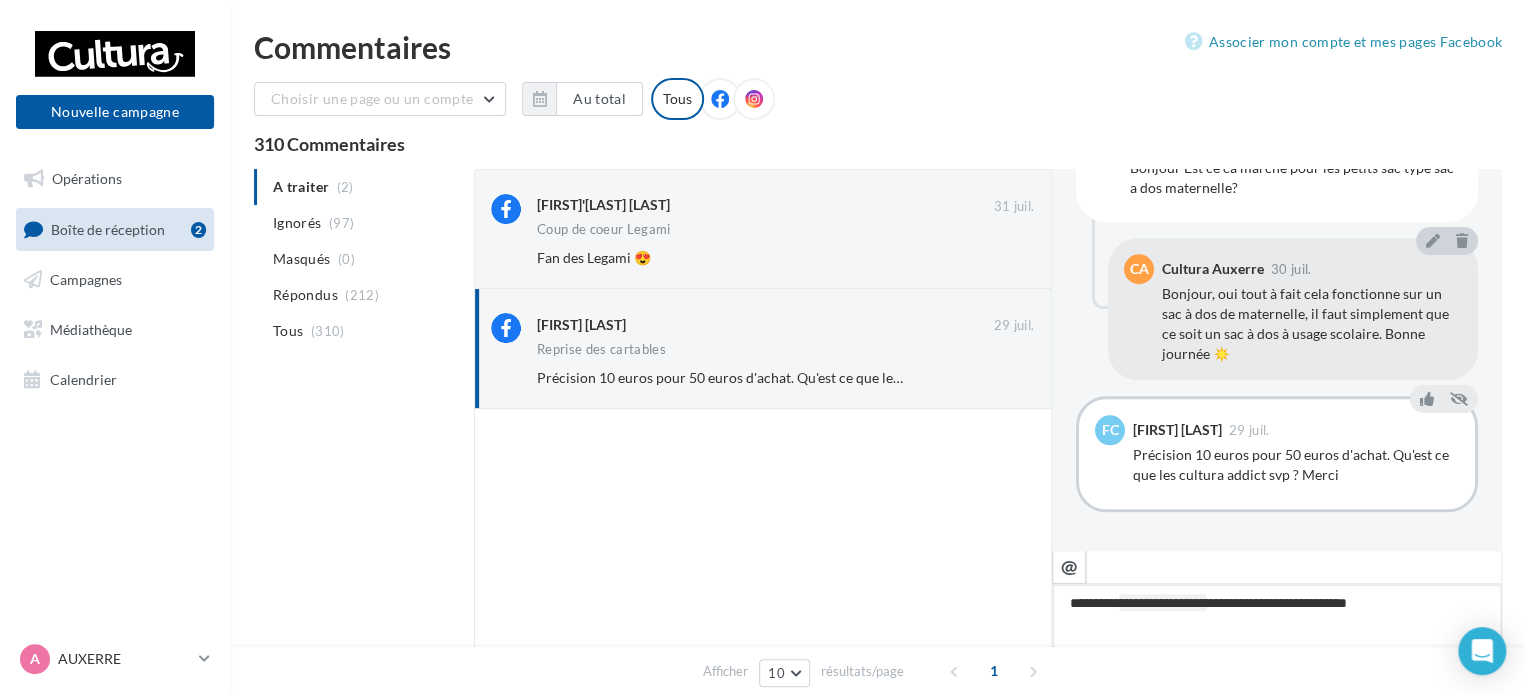 type on "**********" 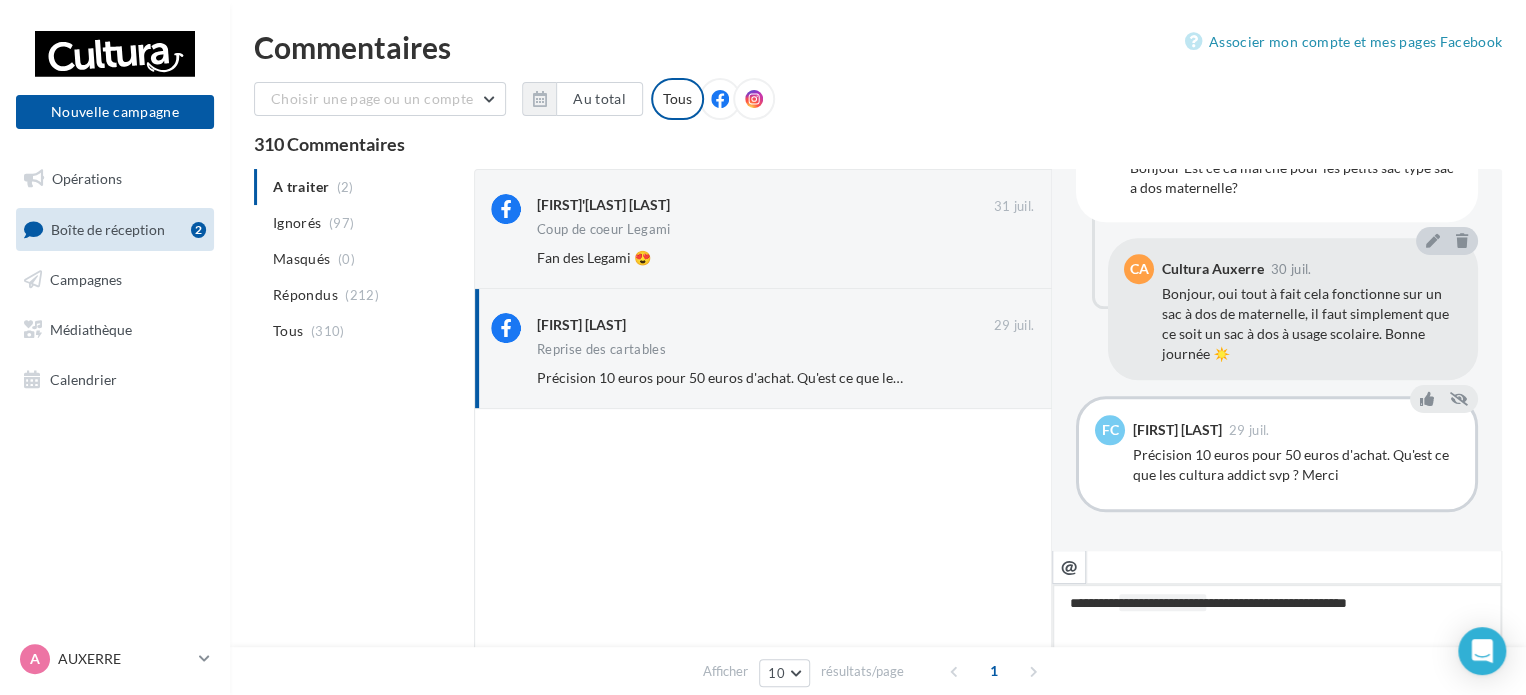 type on "**********" 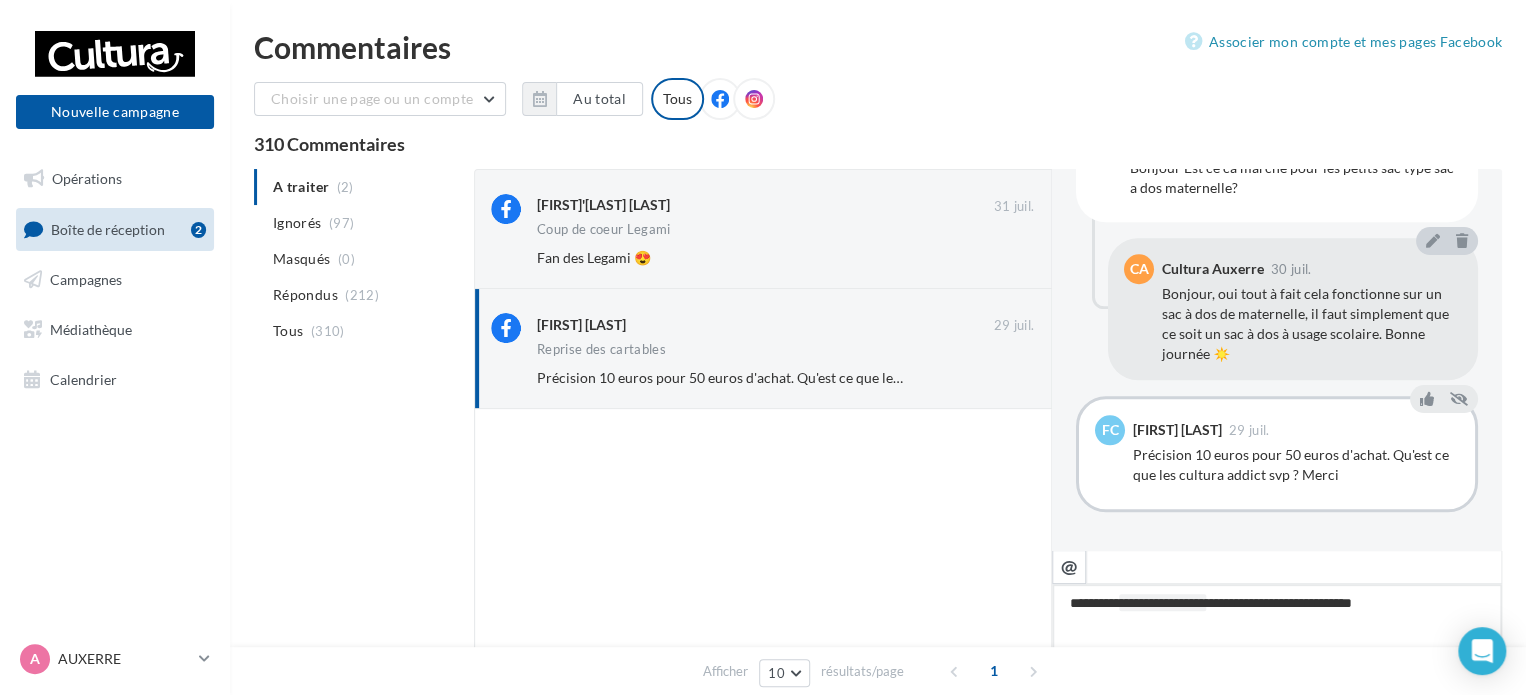 type on "**********" 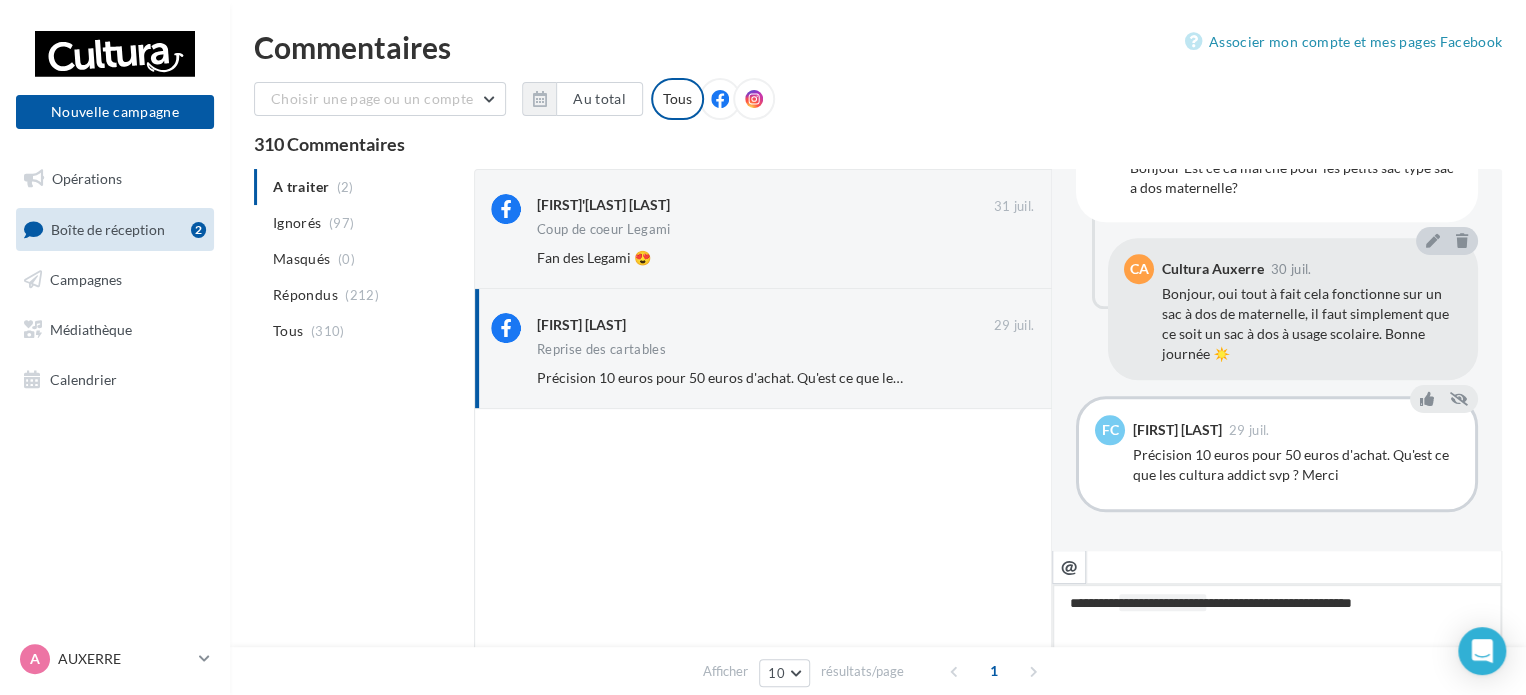 type on "**********" 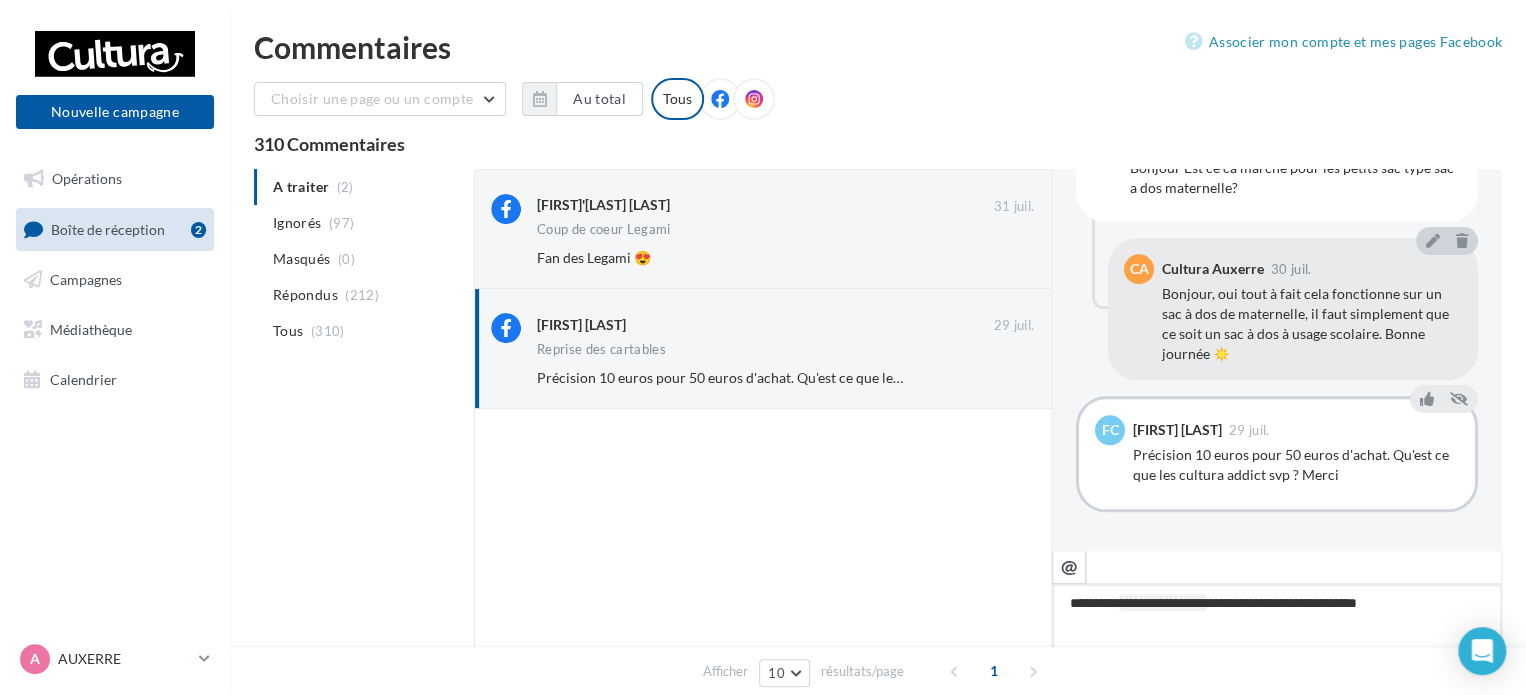 type on "**********" 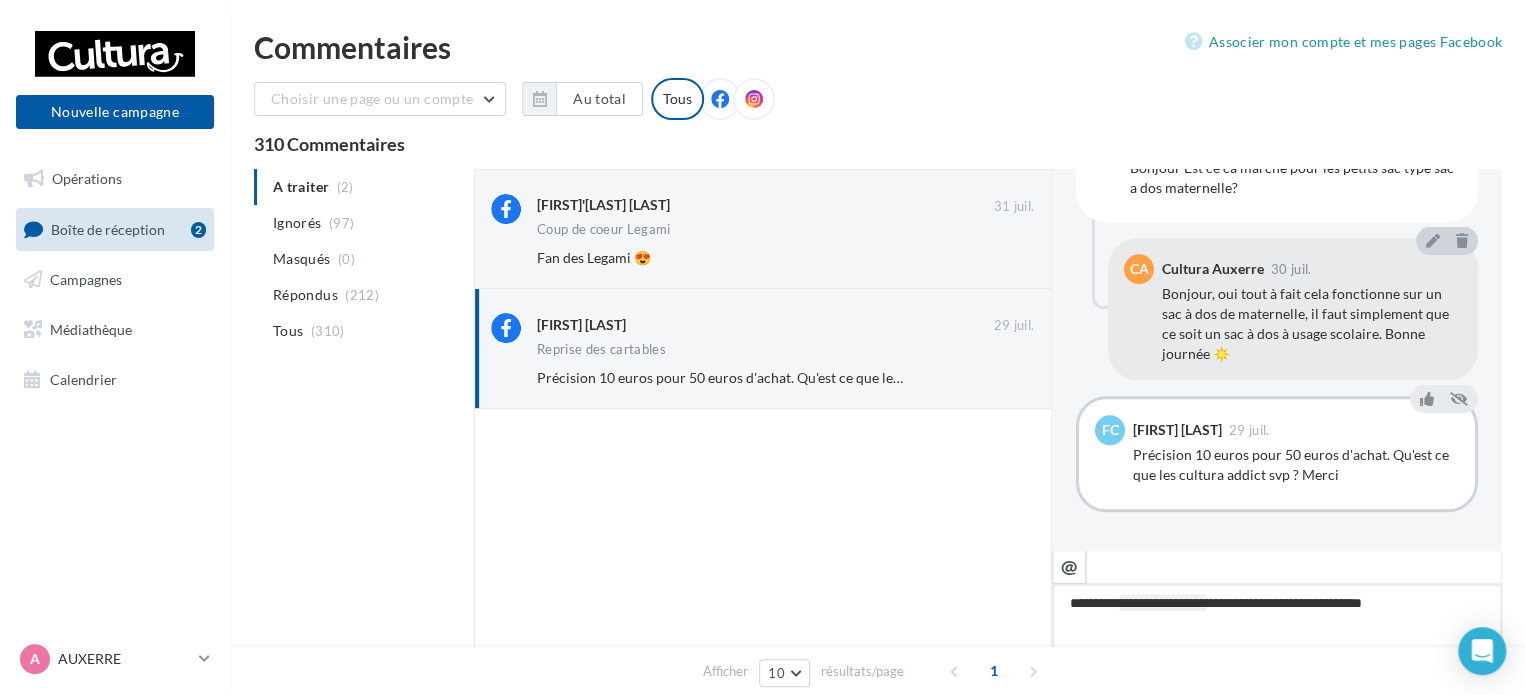 type on "**********" 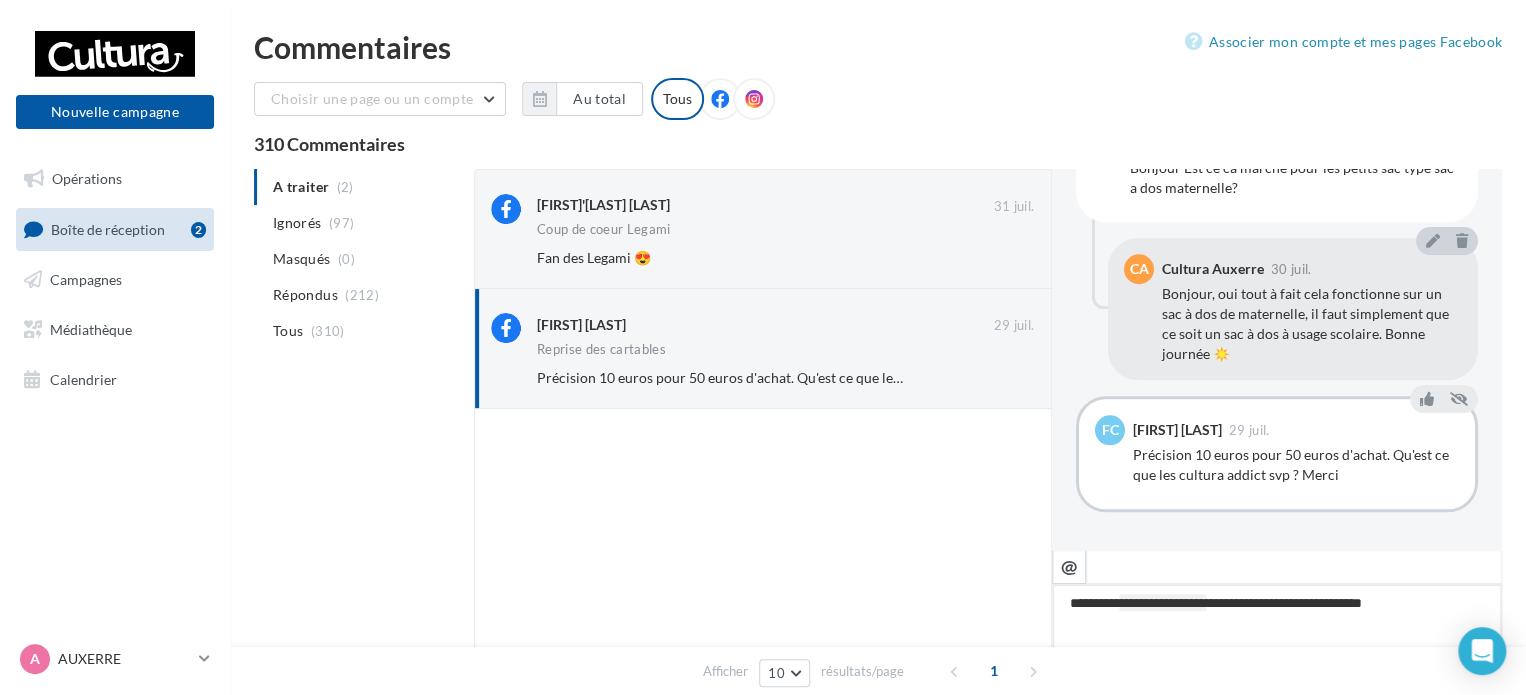 type on "**********" 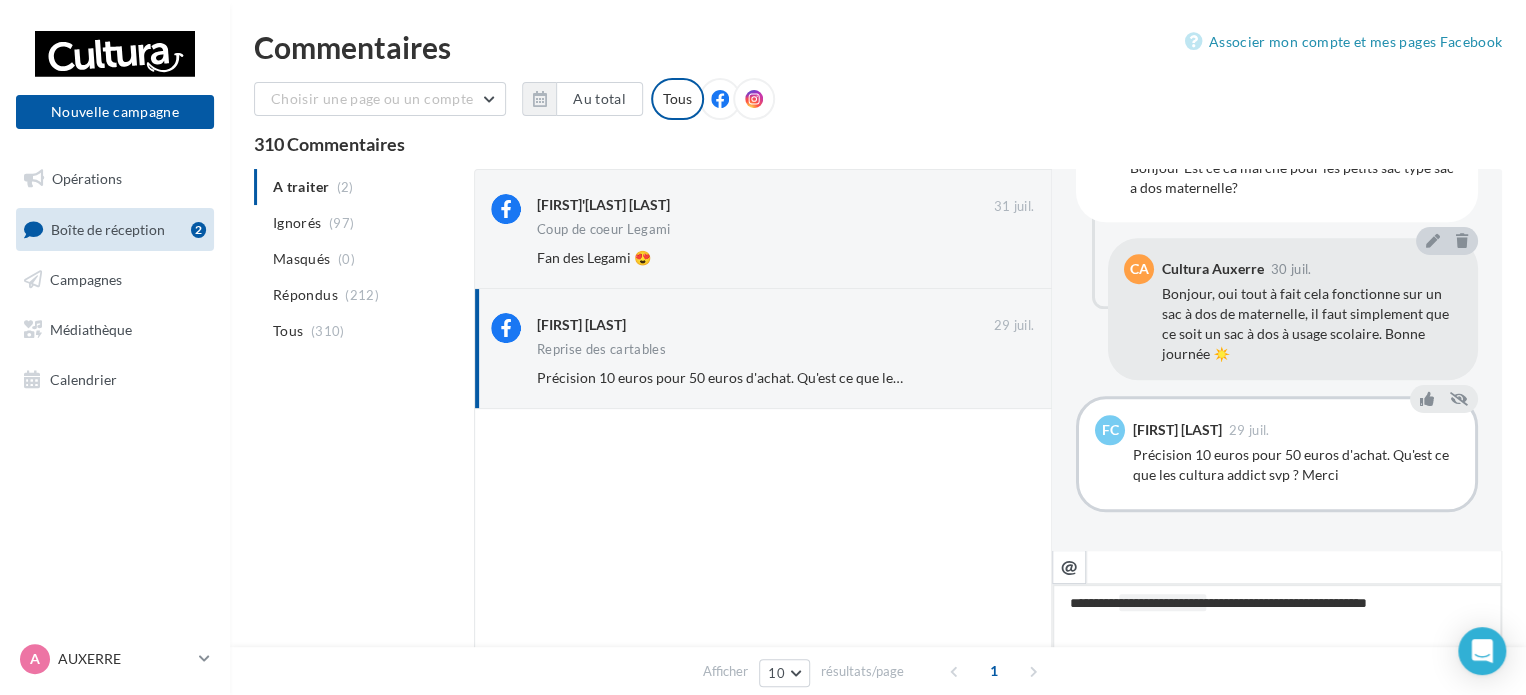 type on "**********" 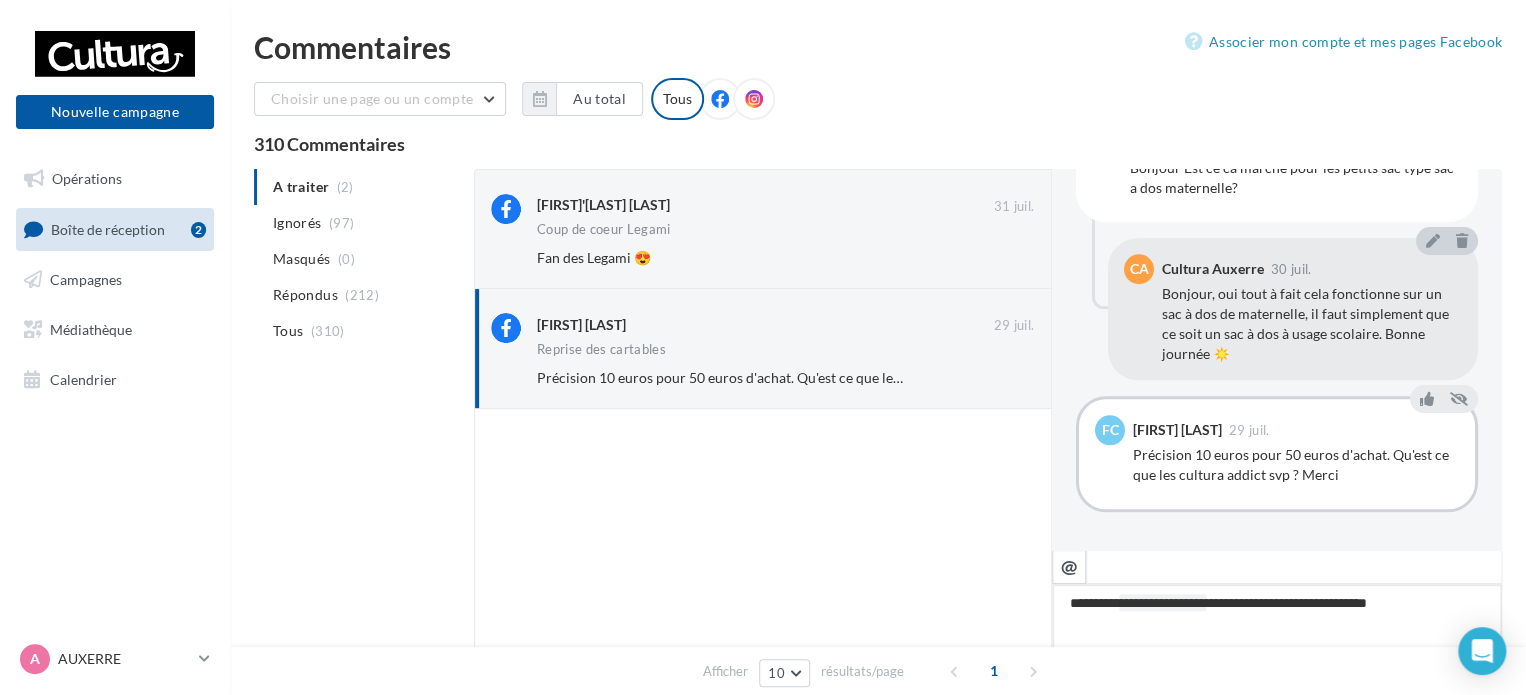 type on "**********" 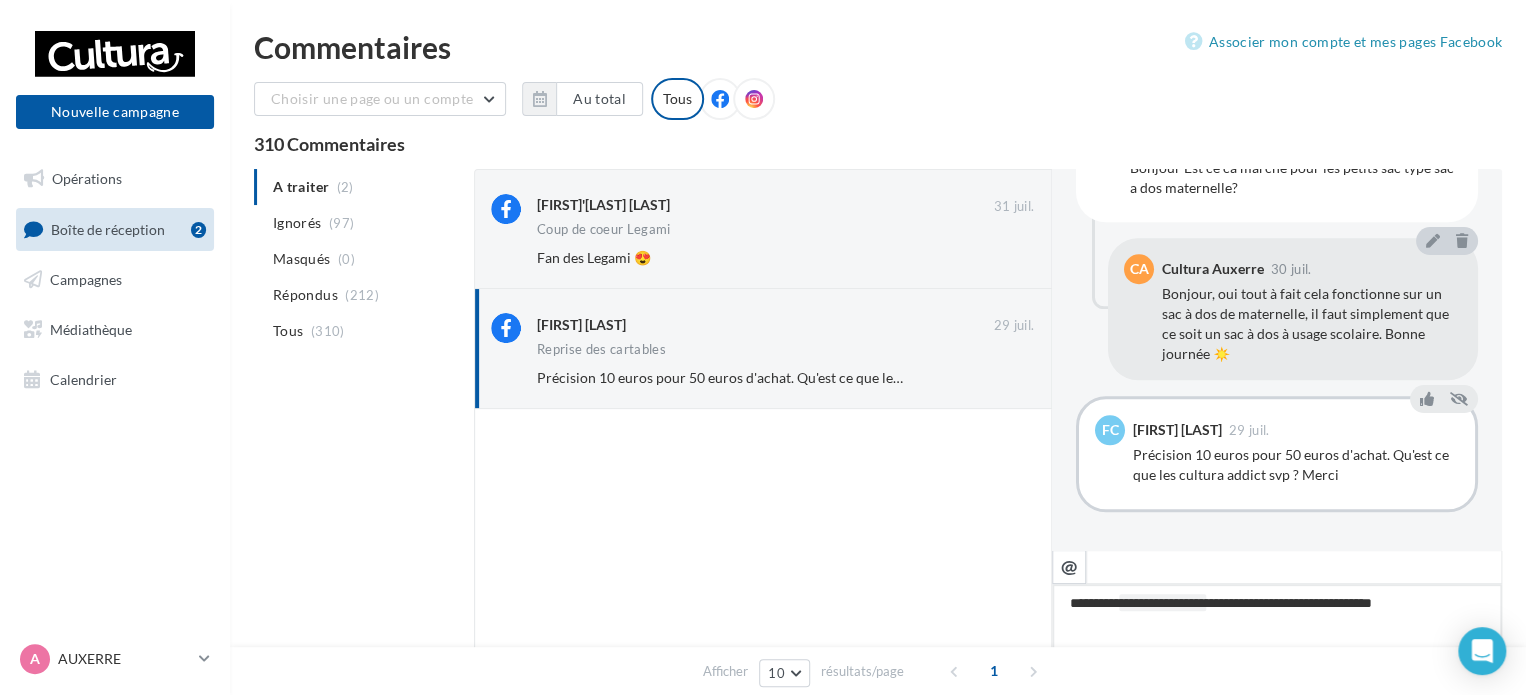 type on "**********" 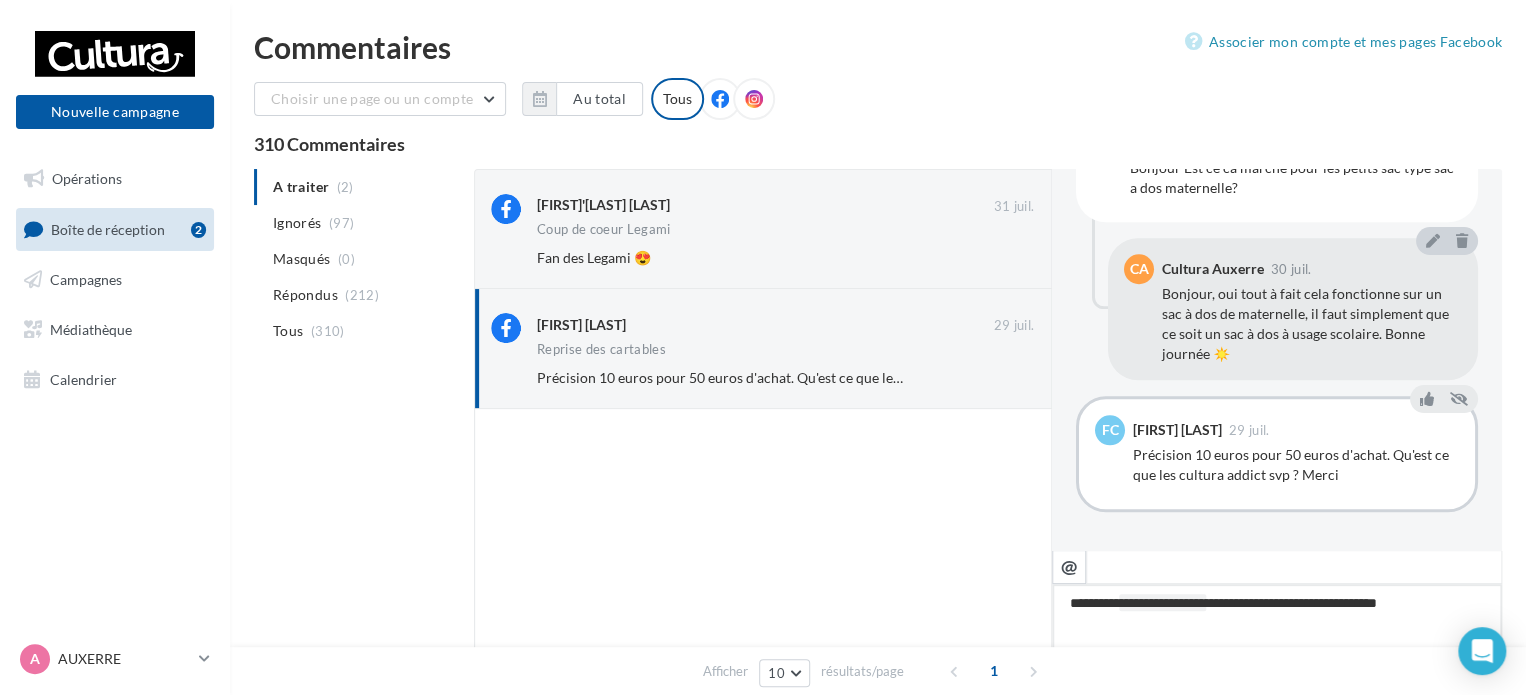 type on "**********" 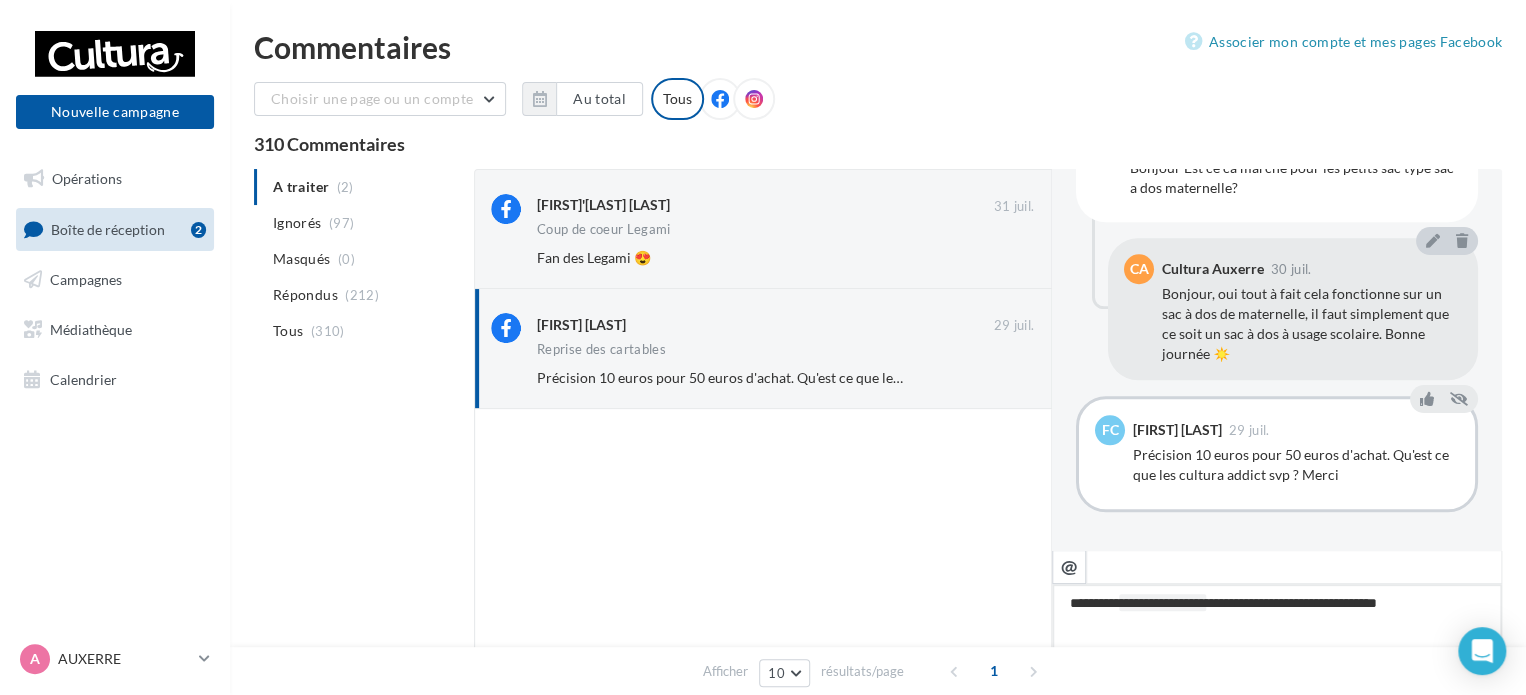 type on "**********" 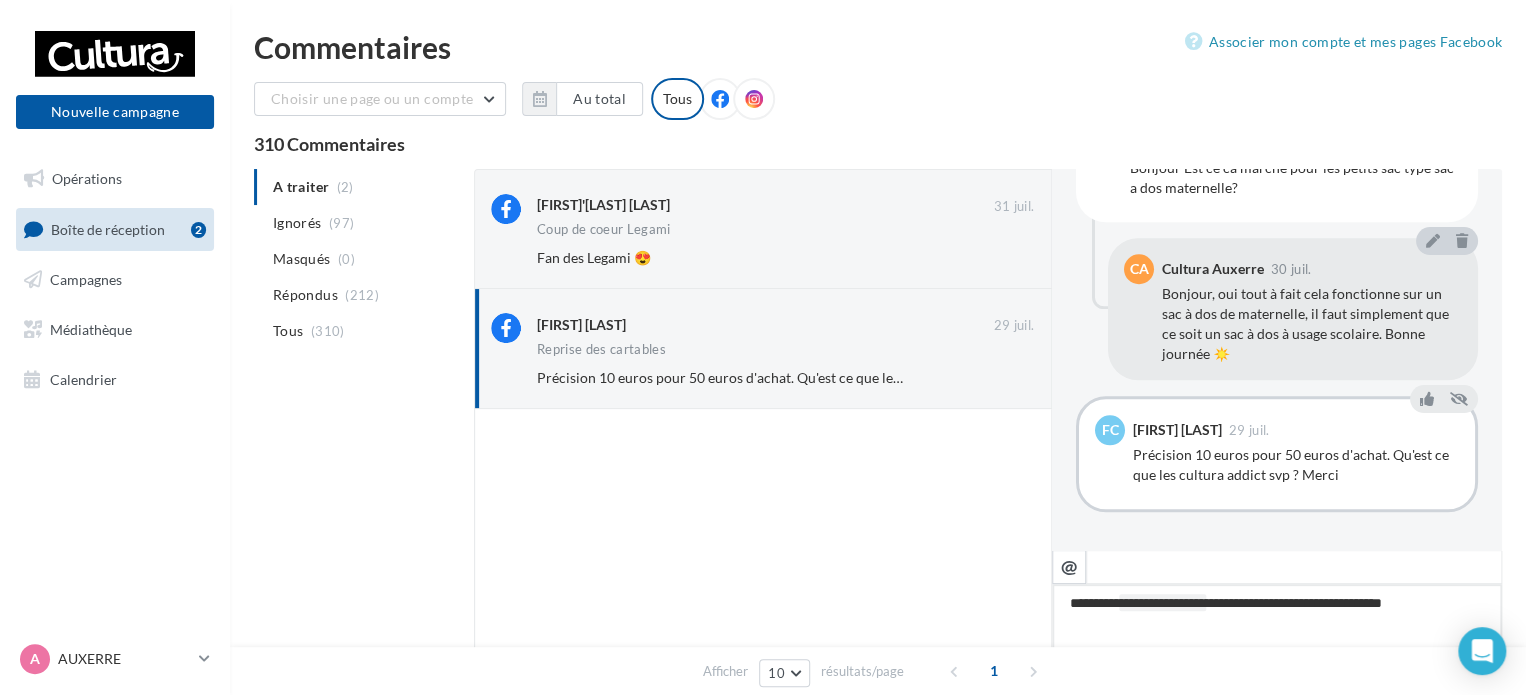 type on "**********" 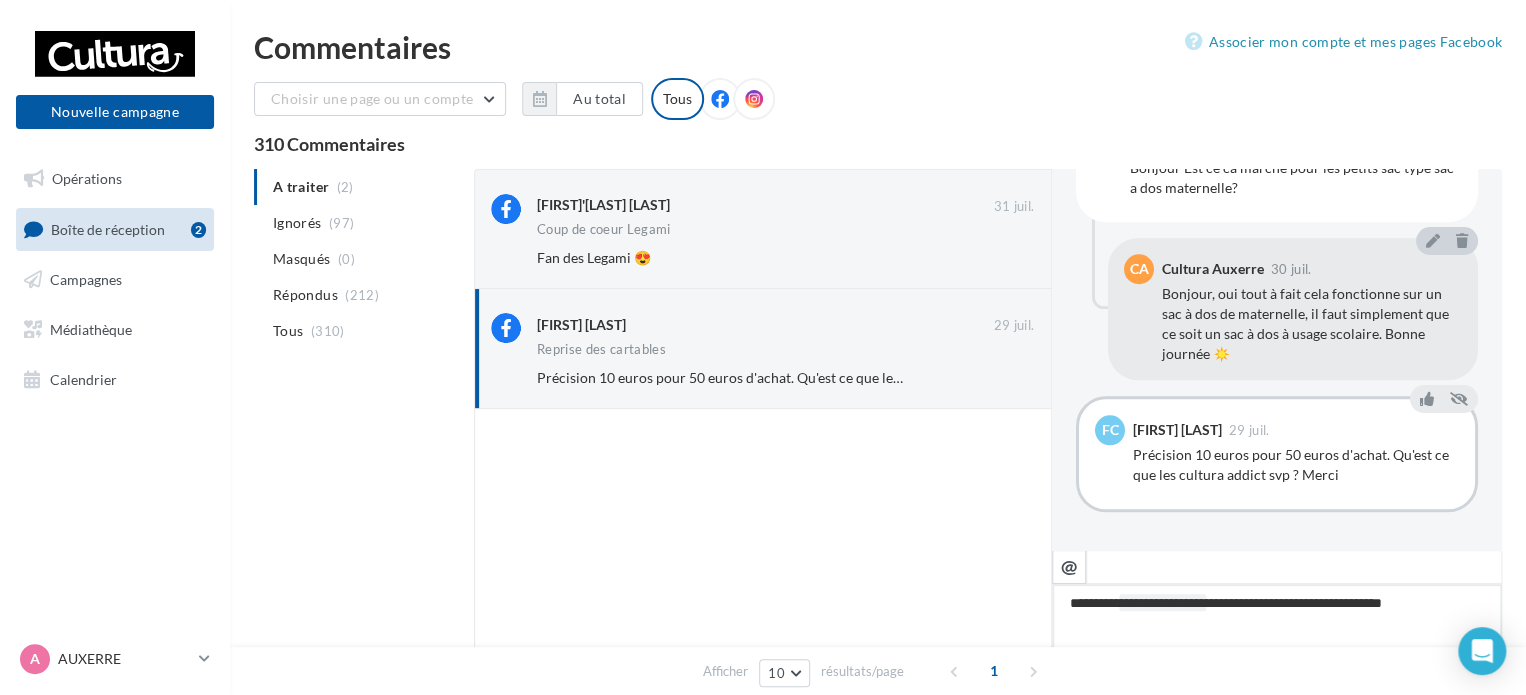 type on "**********" 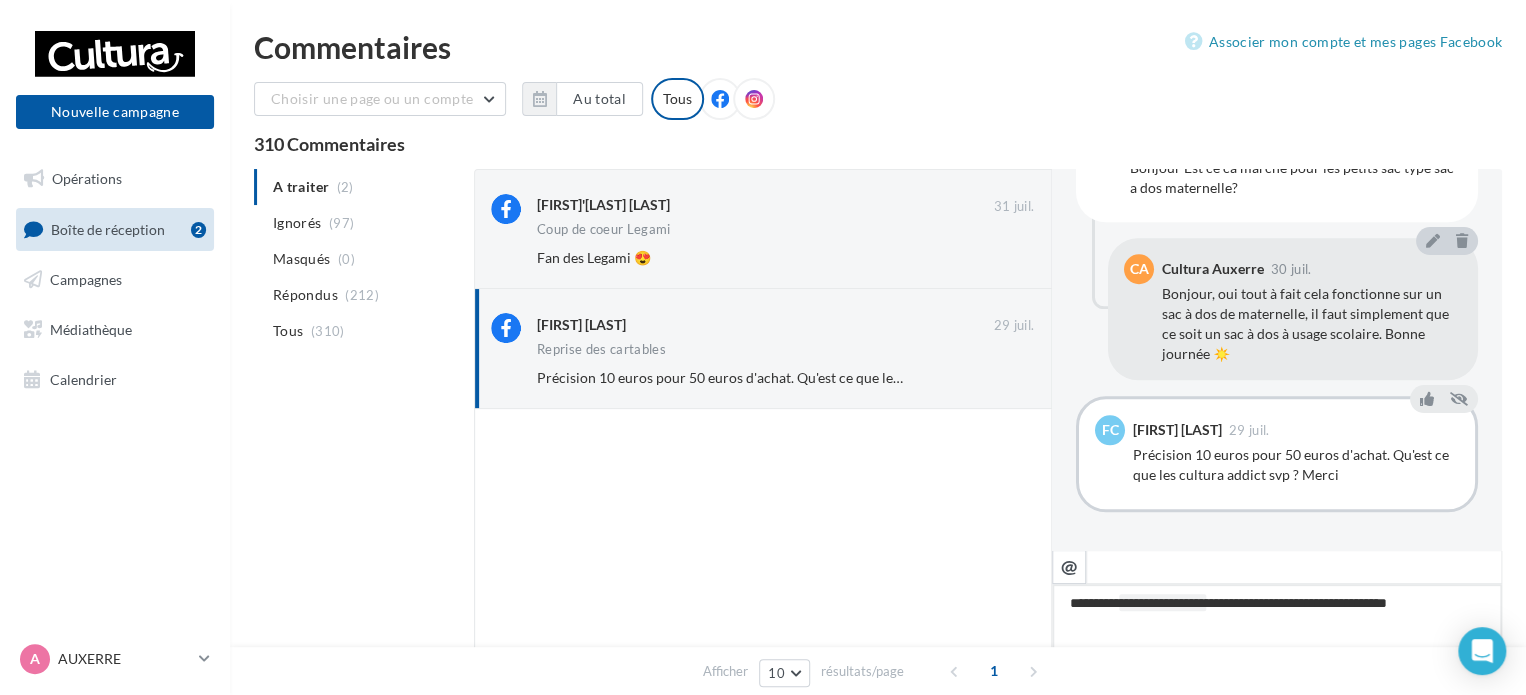 type on "**********" 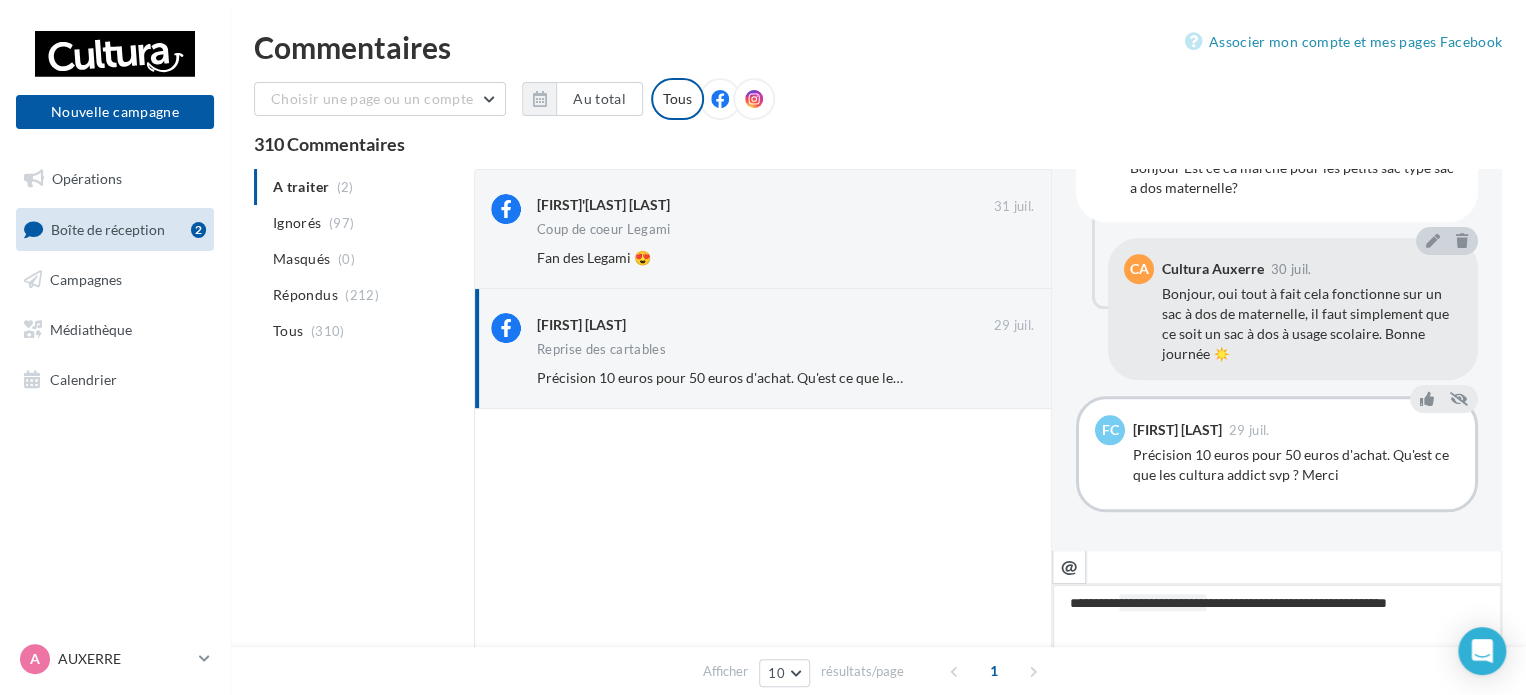 type on "**********" 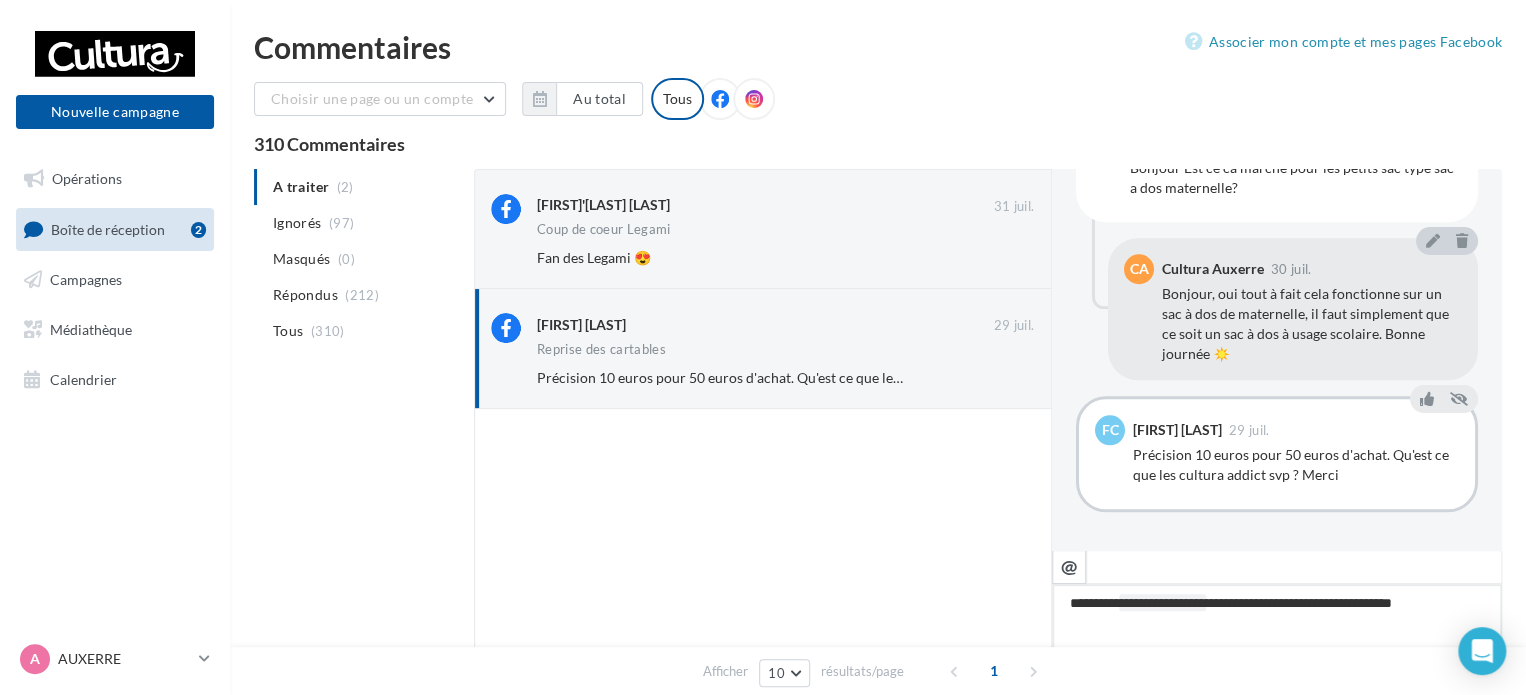 type on "**********" 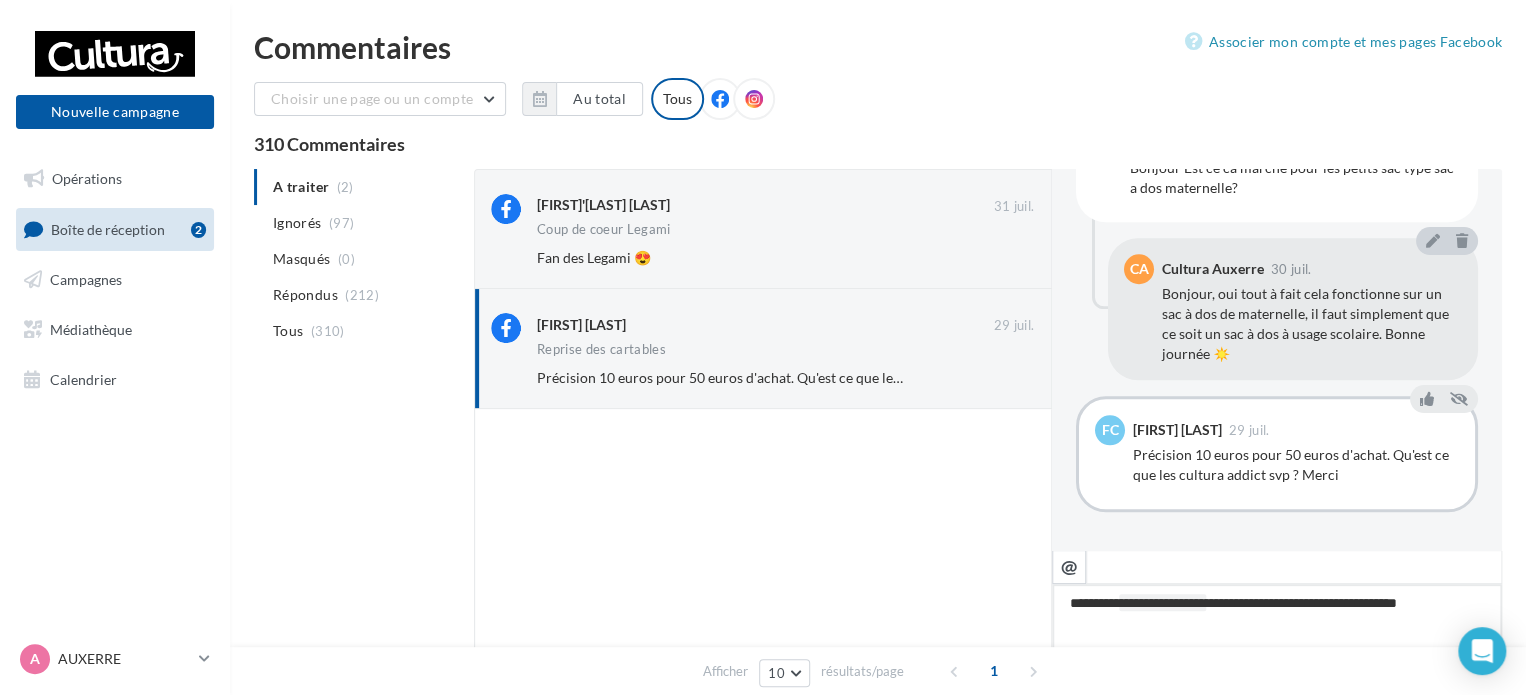 type on "**********" 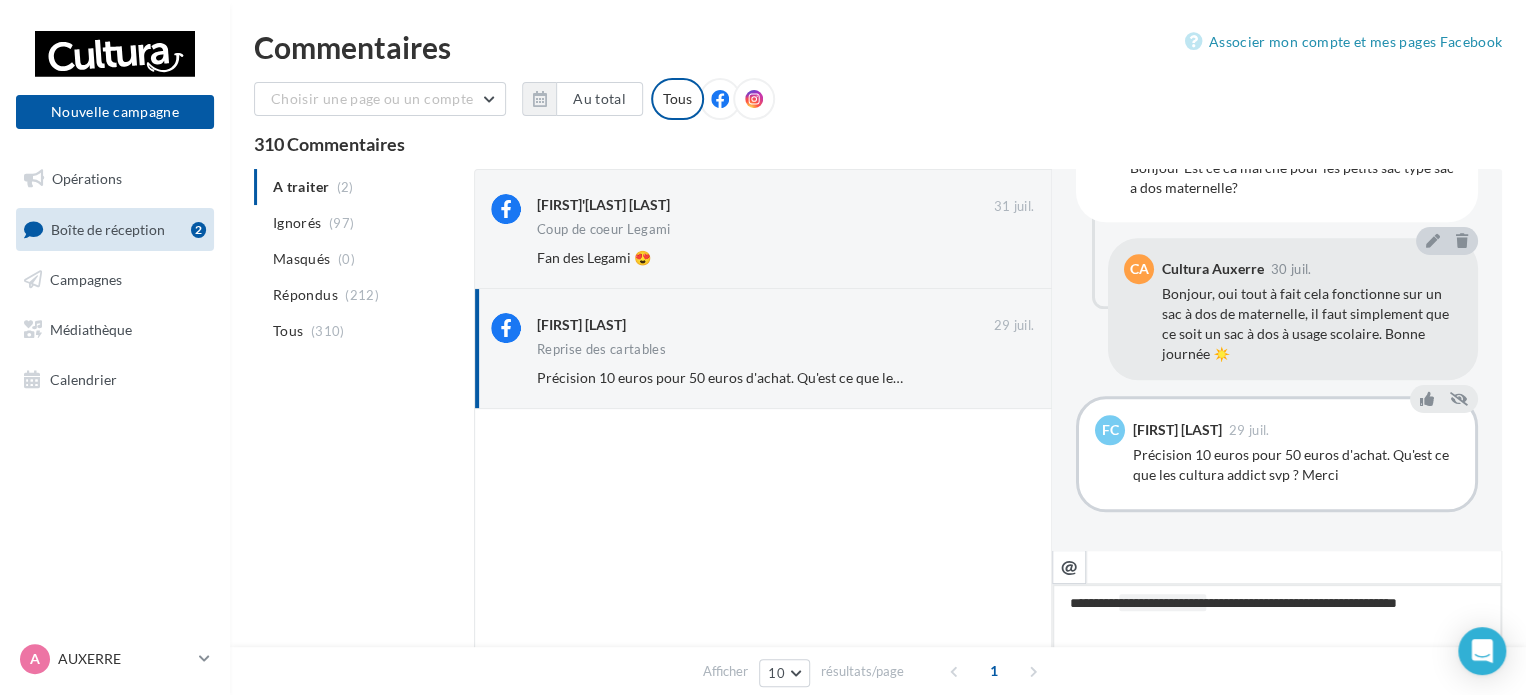 type on "**********" 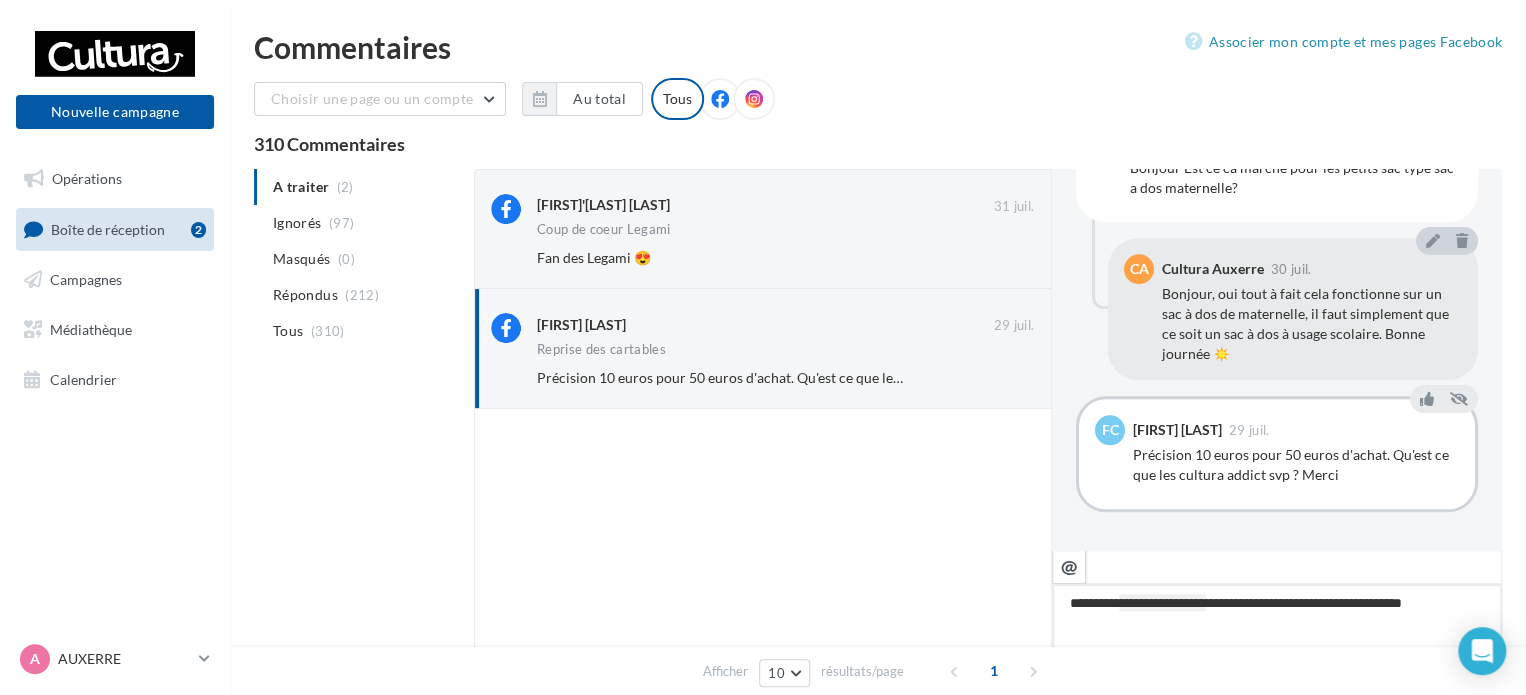 type on "**********" 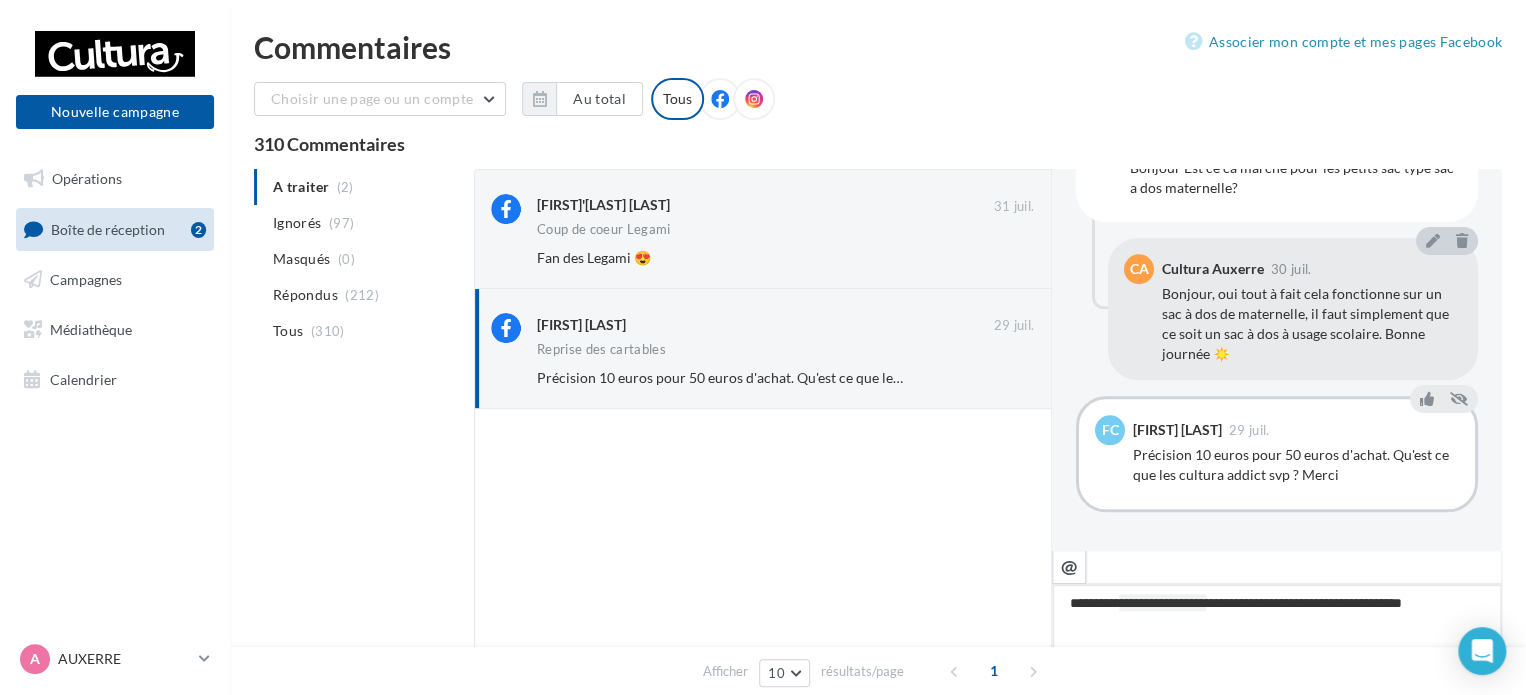 type on "**********" 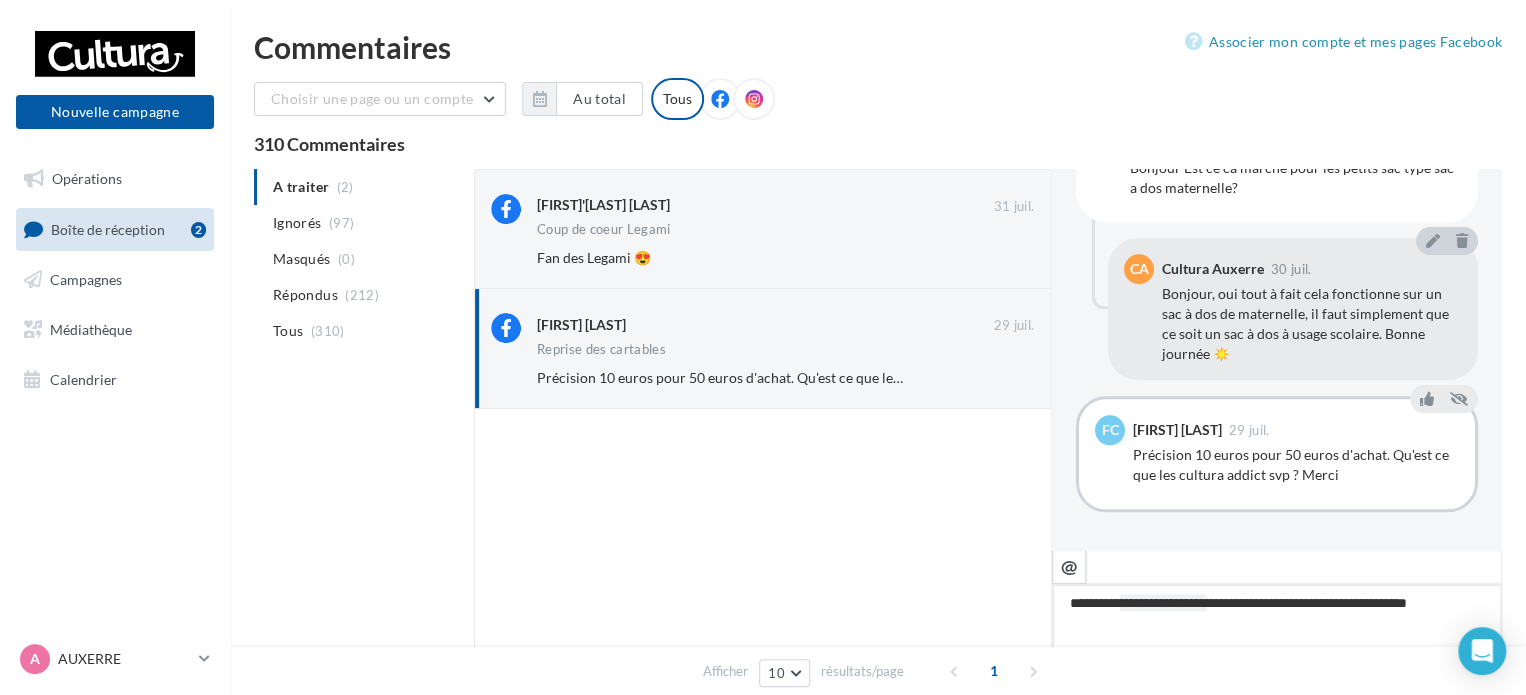 type on "**********" 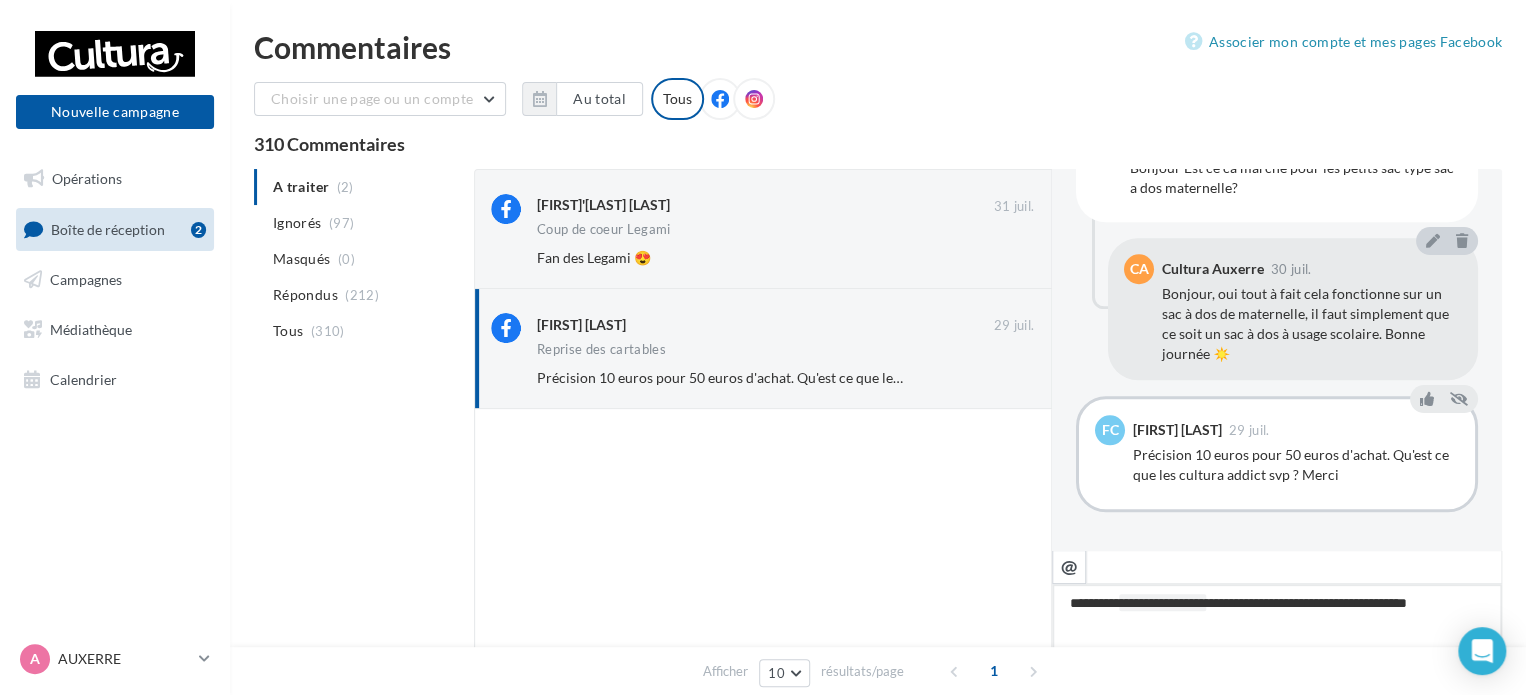 type on "**********" 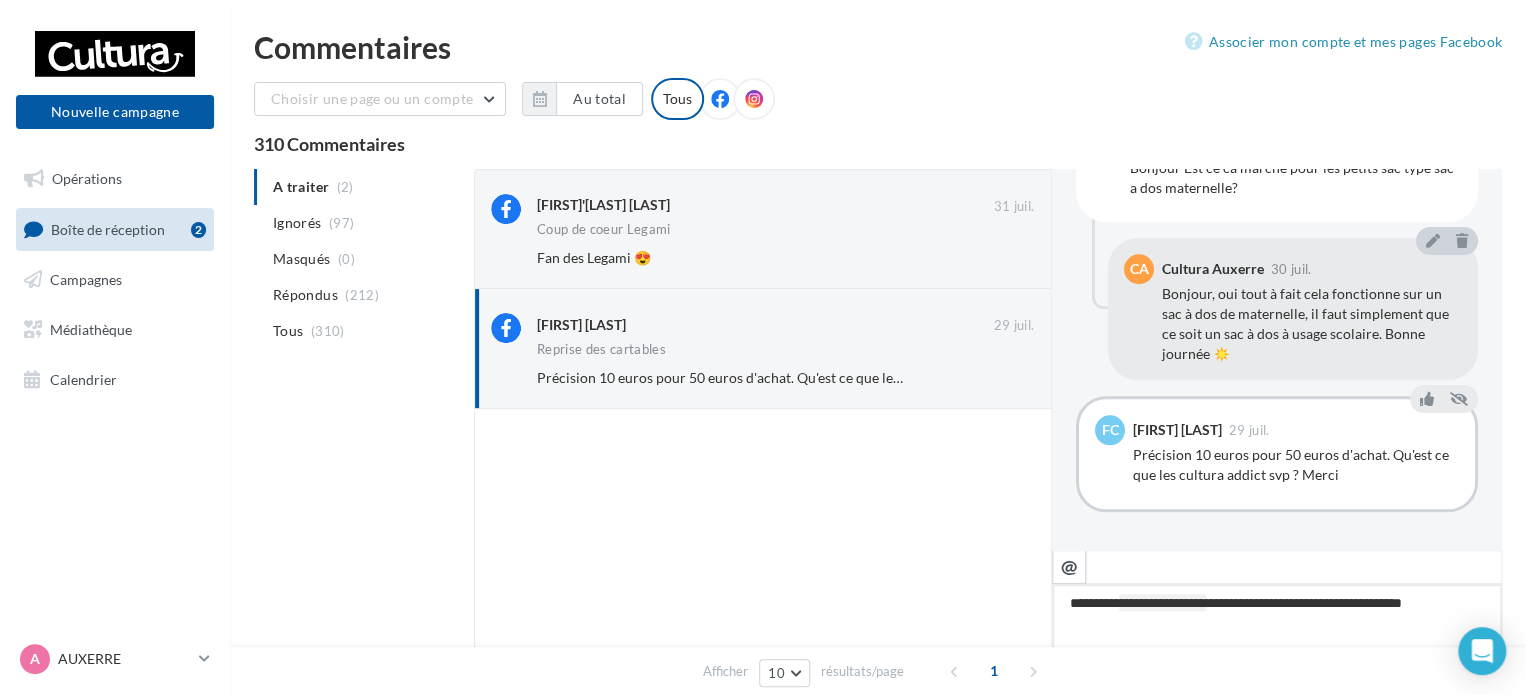 type on "**********" 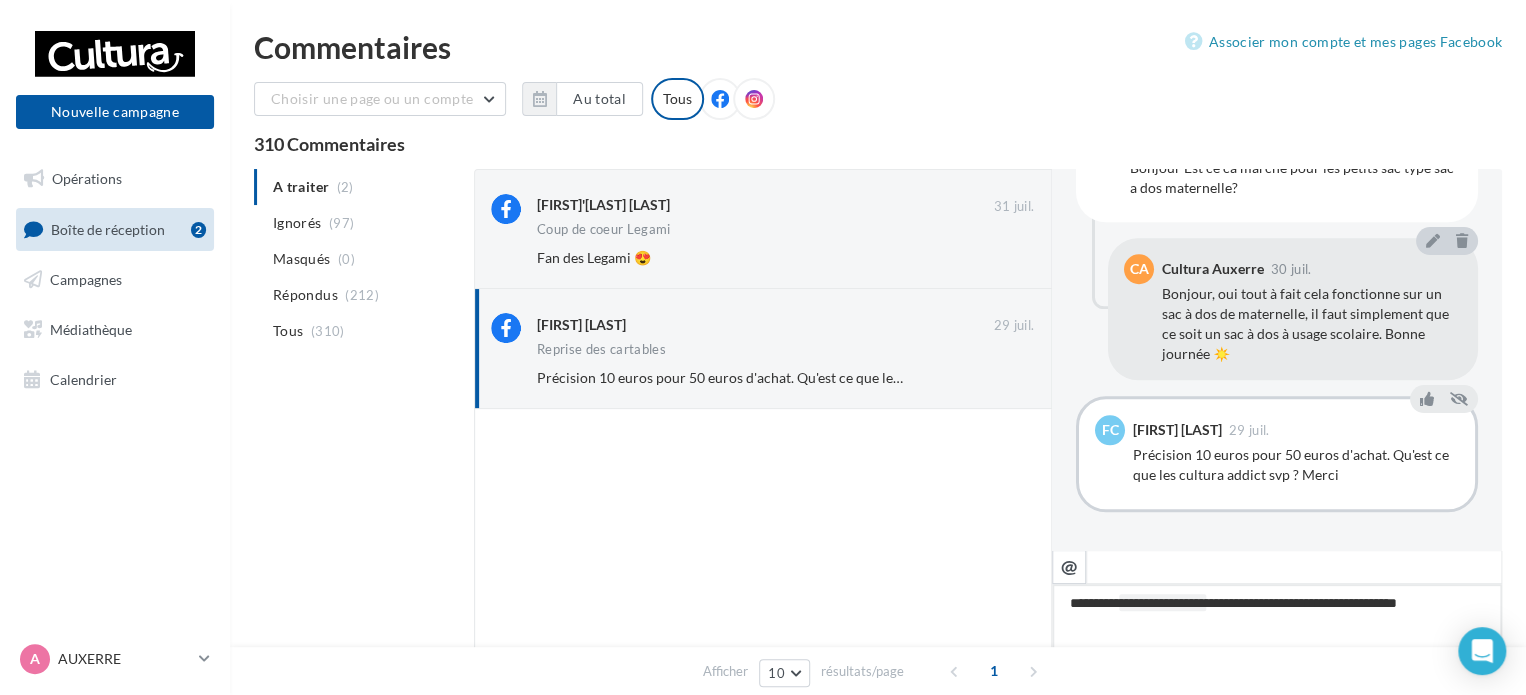 type on "**********" 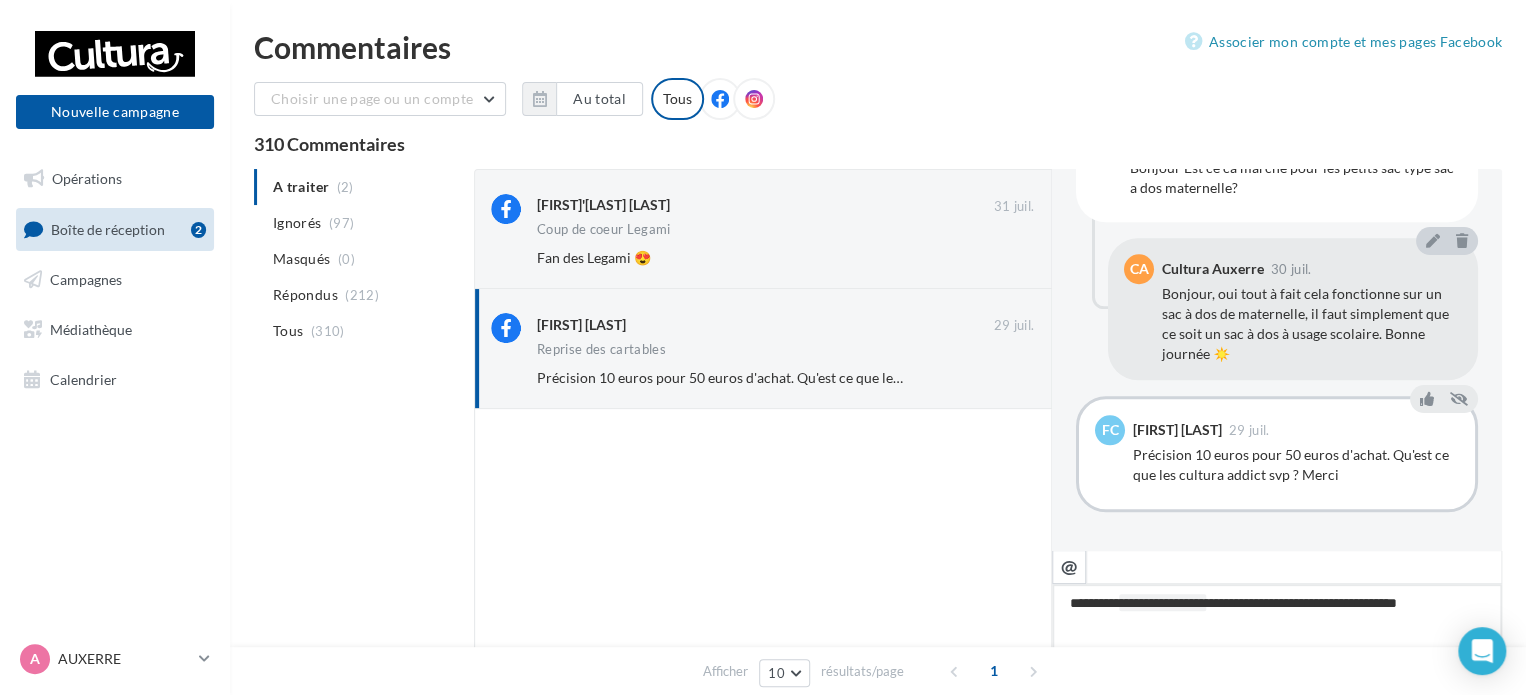 type on "**********" 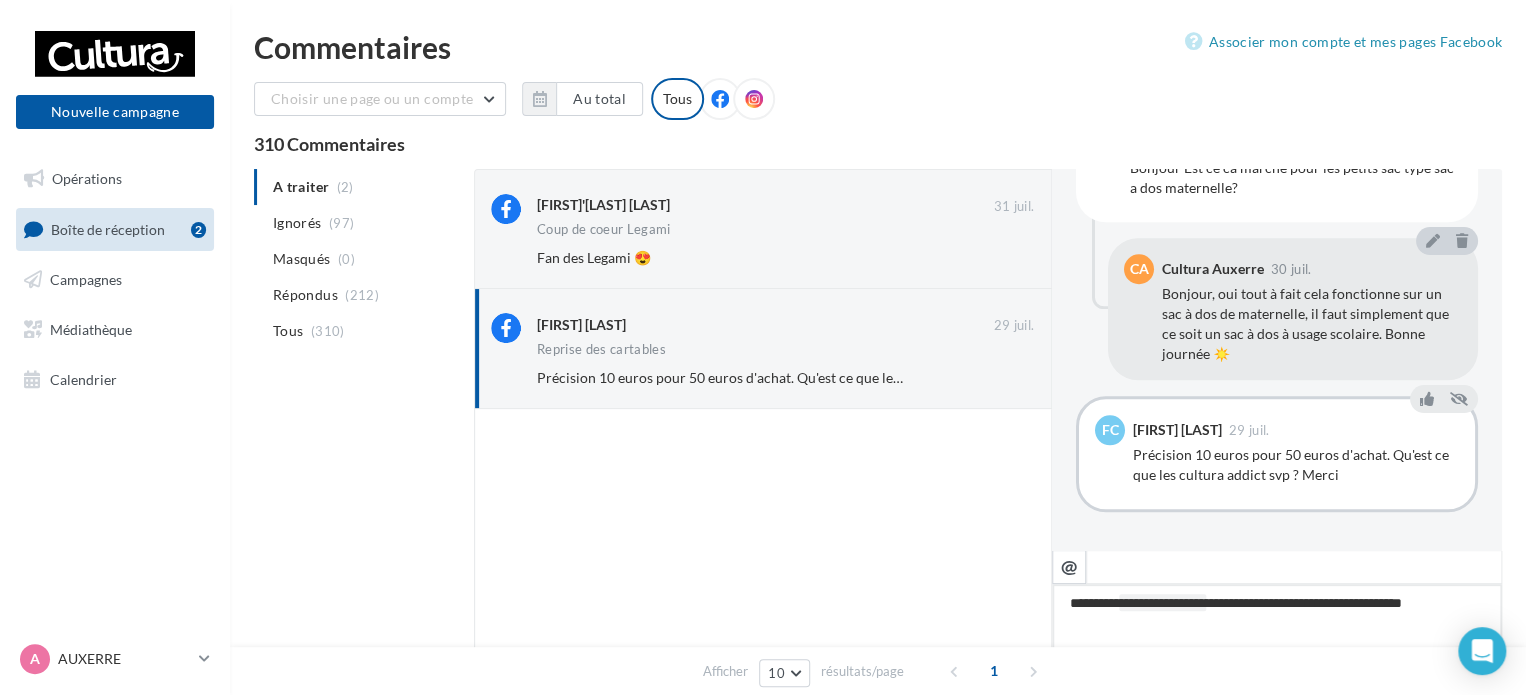 type on "**********" 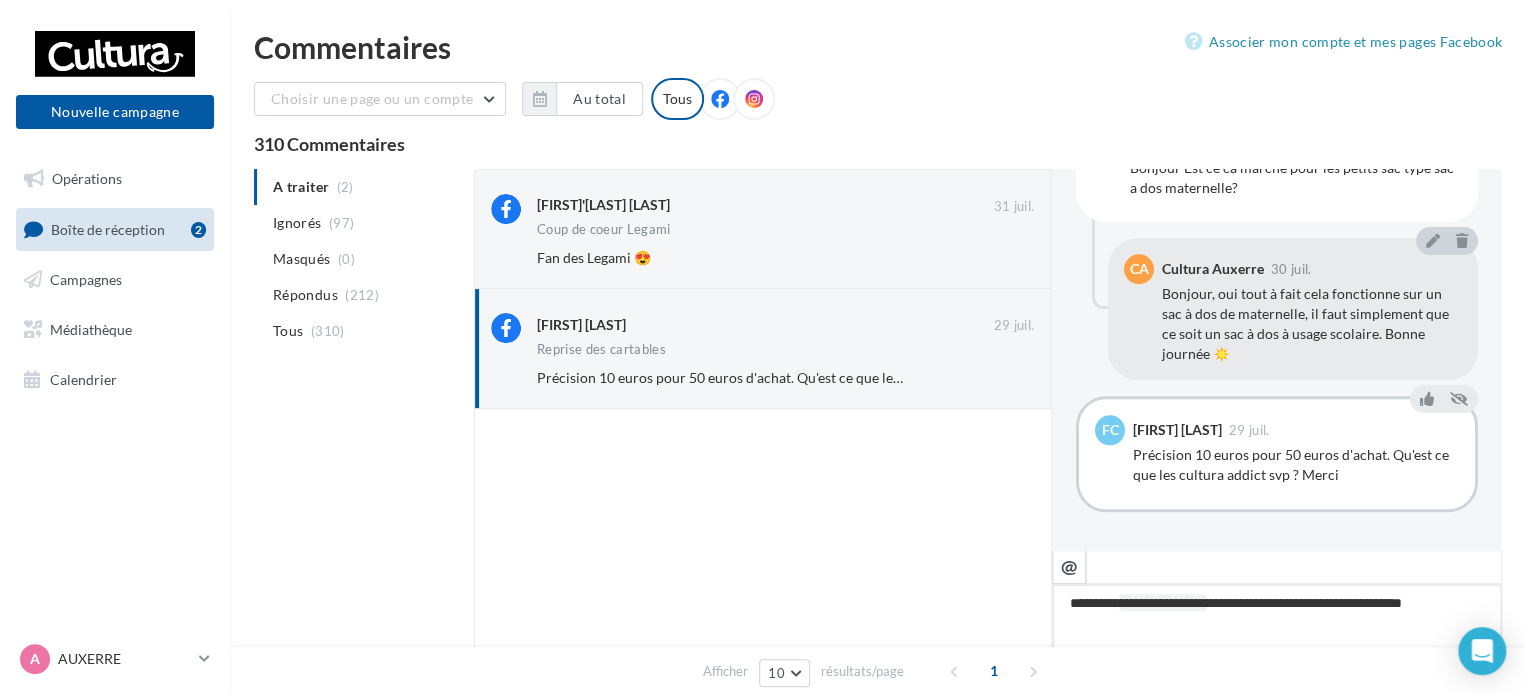 type on "**********" 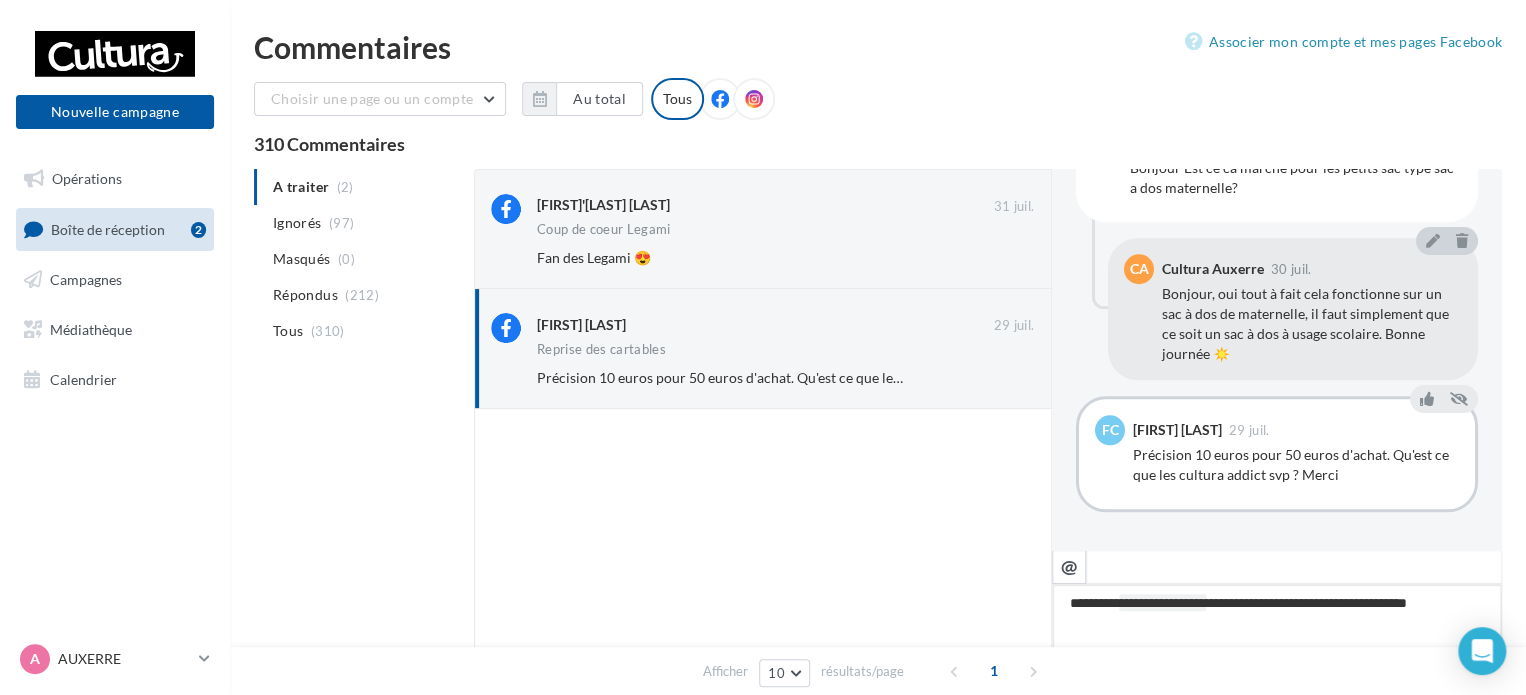 type on "**********" 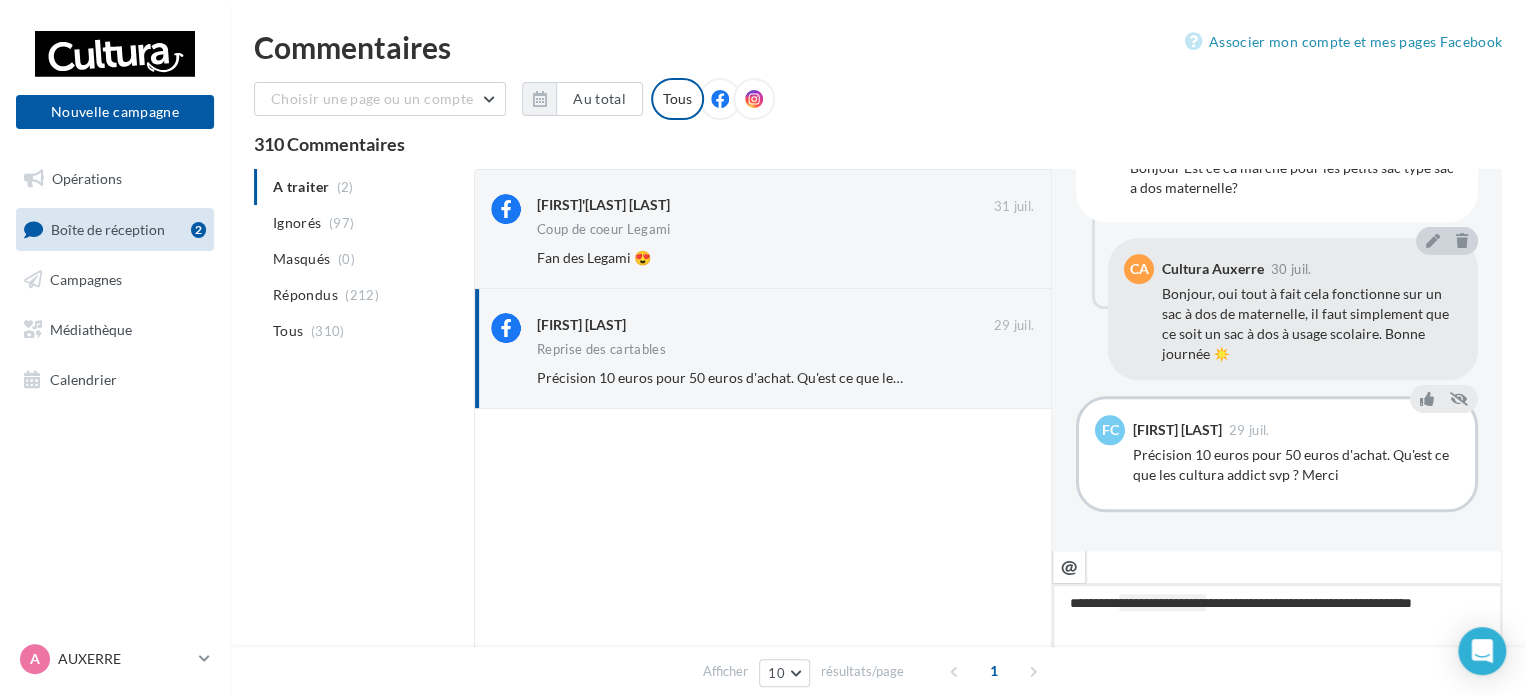 type on "**********" 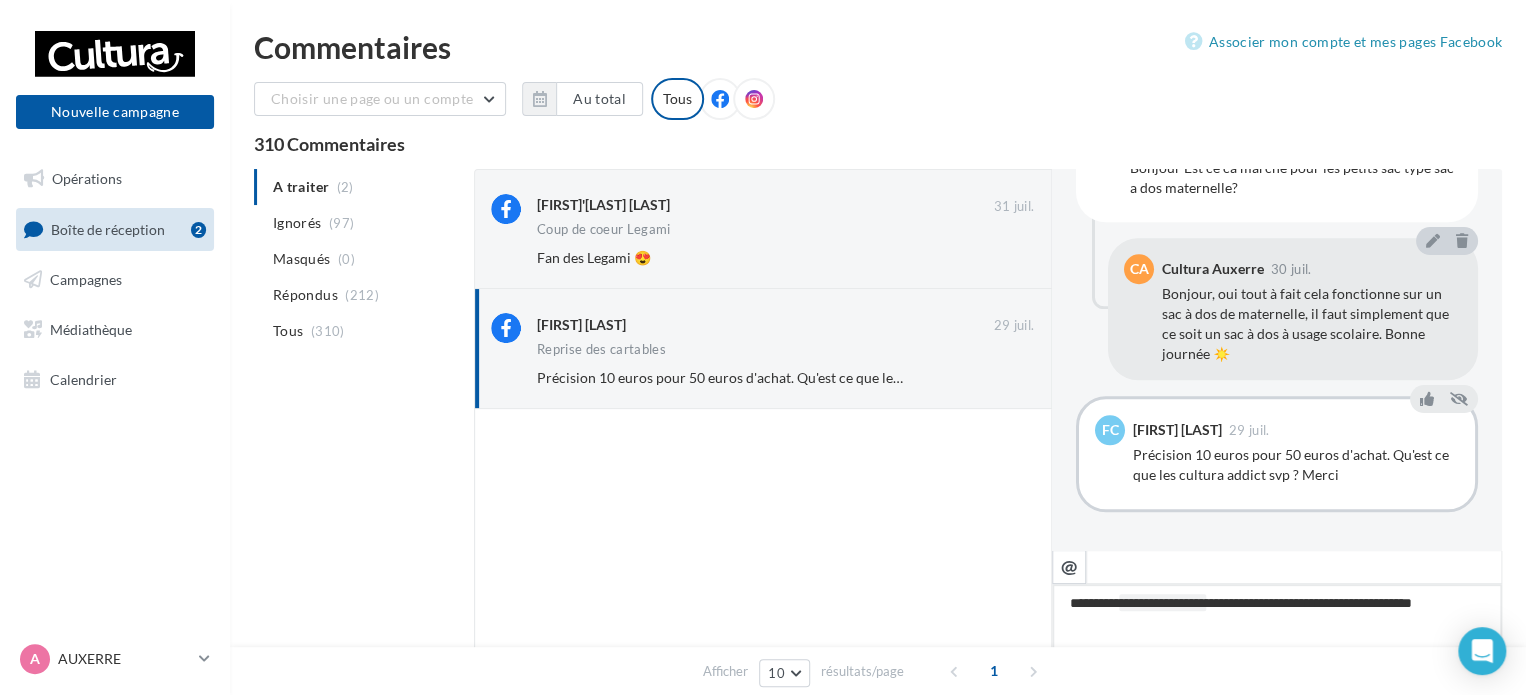 type on "**********" 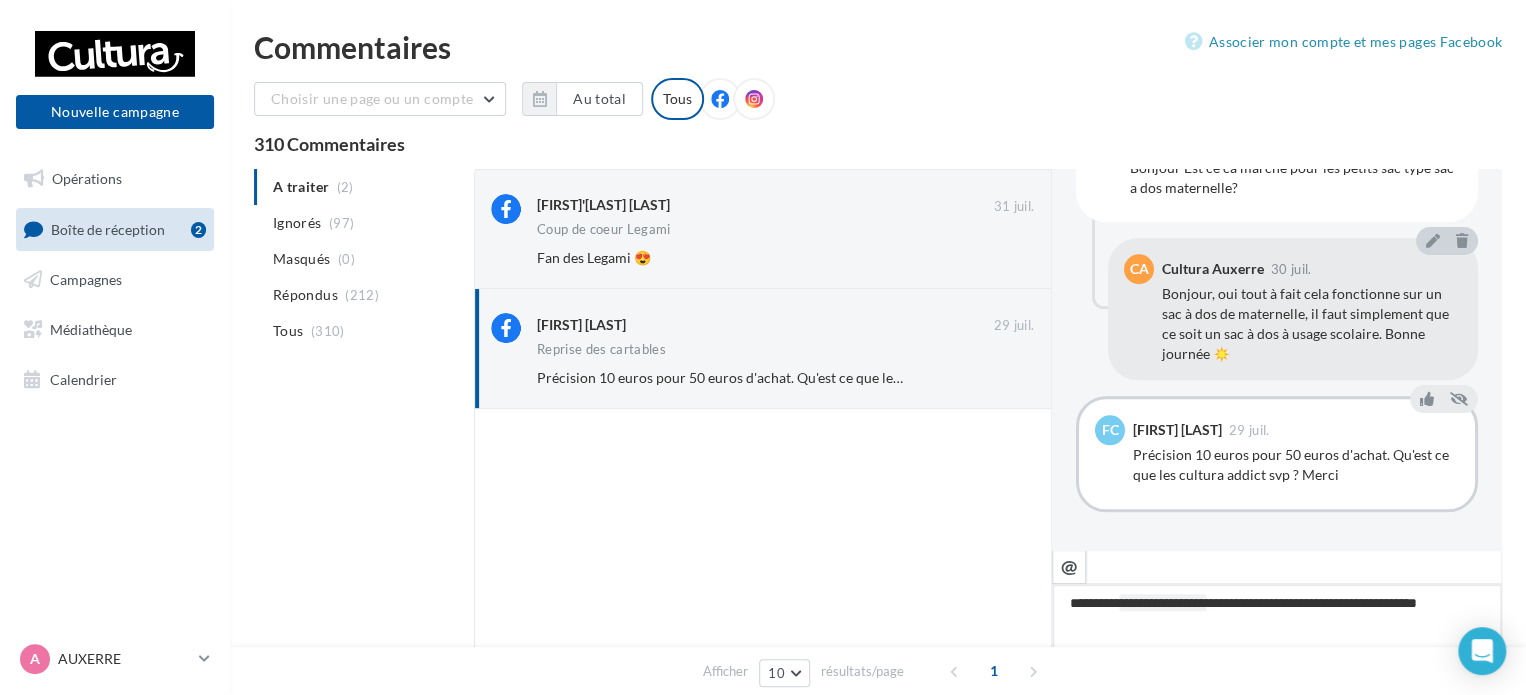 type on "**********" 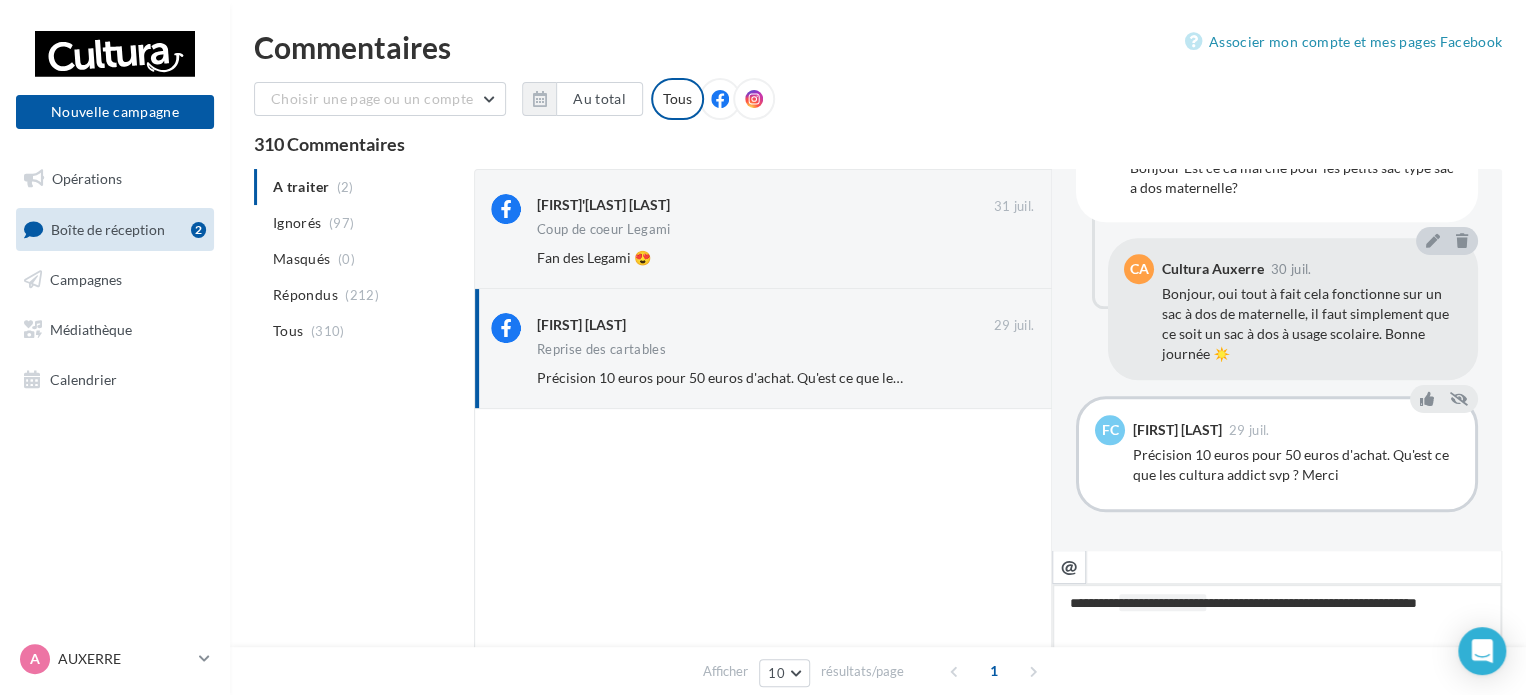 type on "**********" 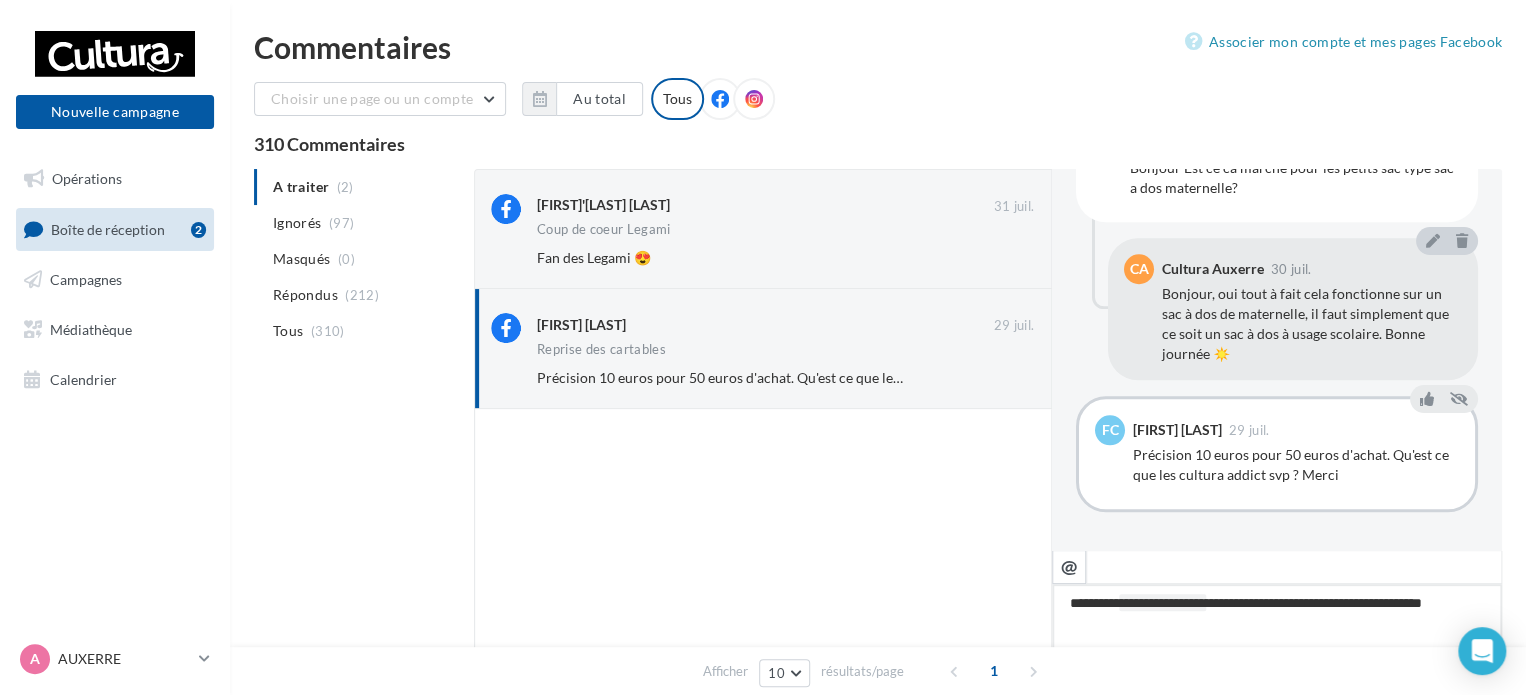 type on "**********" 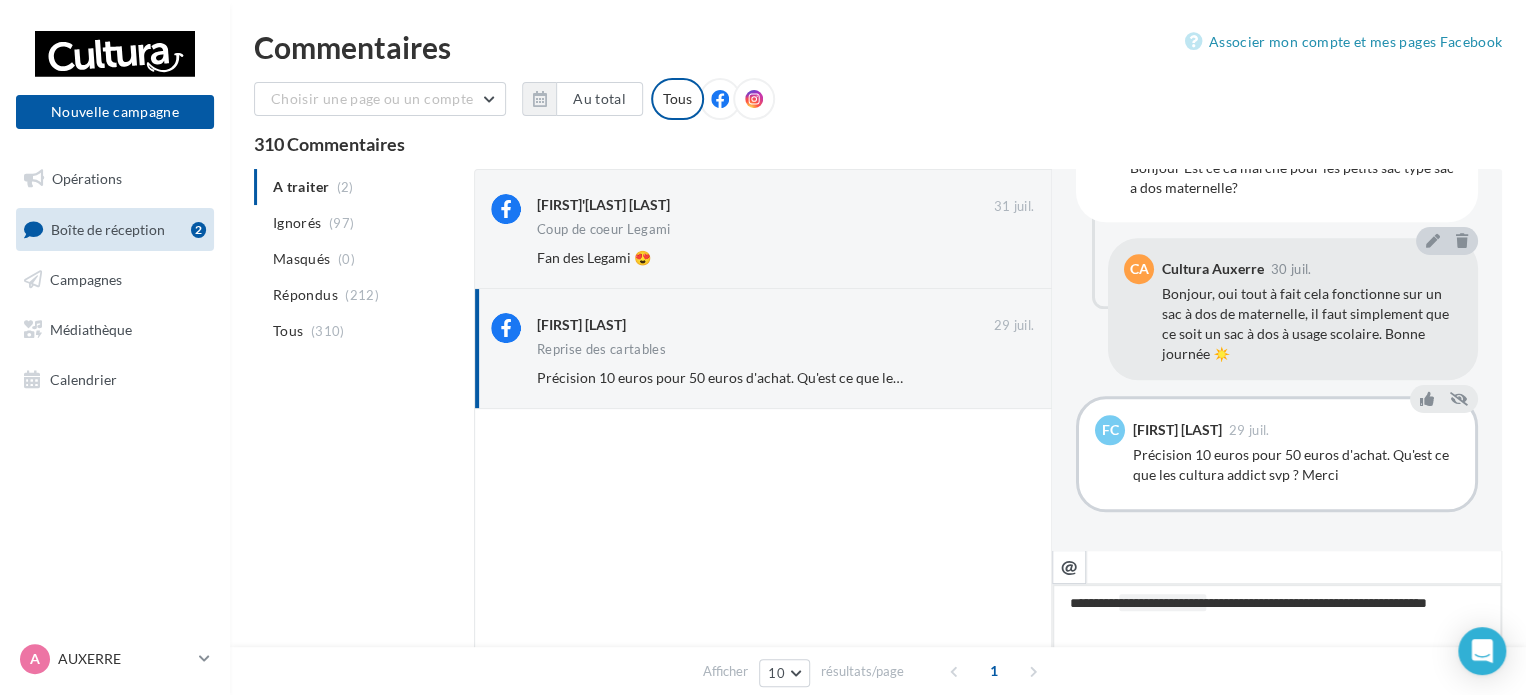 type on "**********" 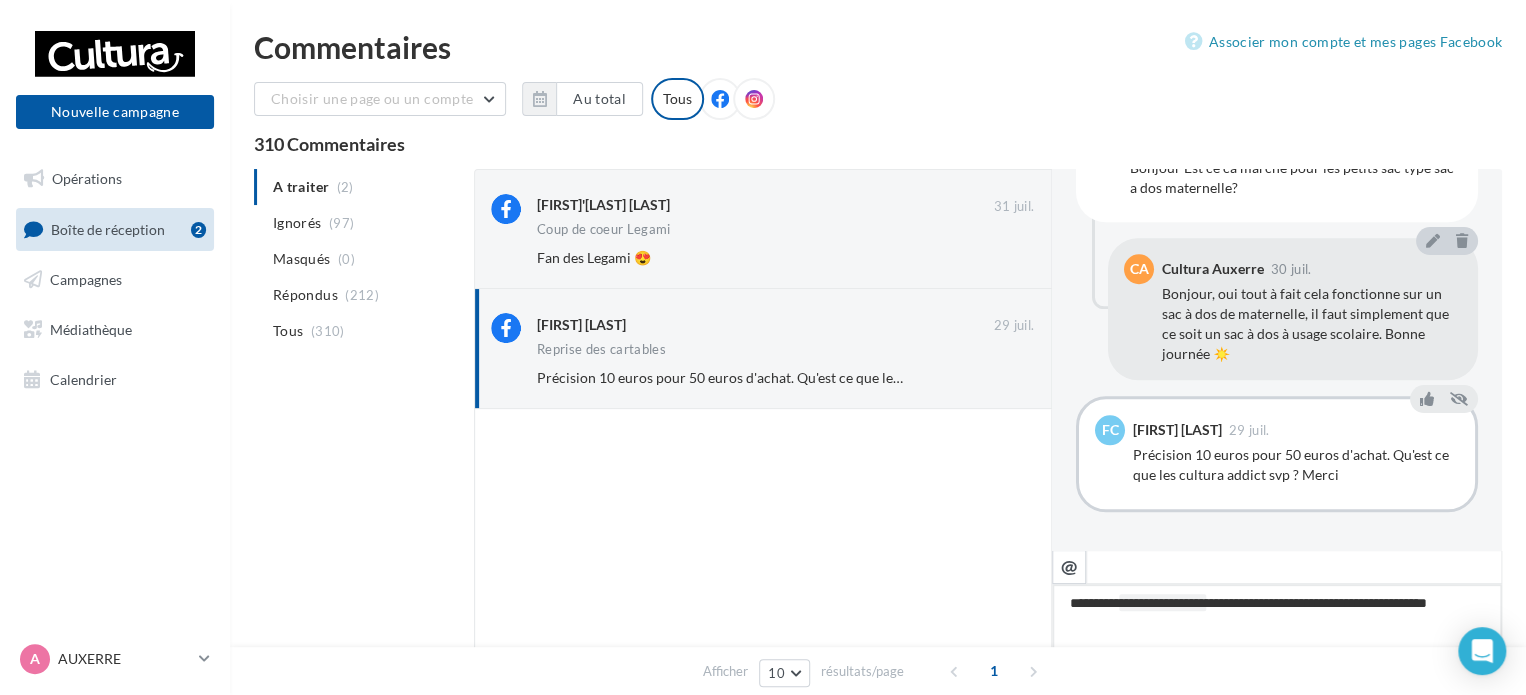type on "**********" 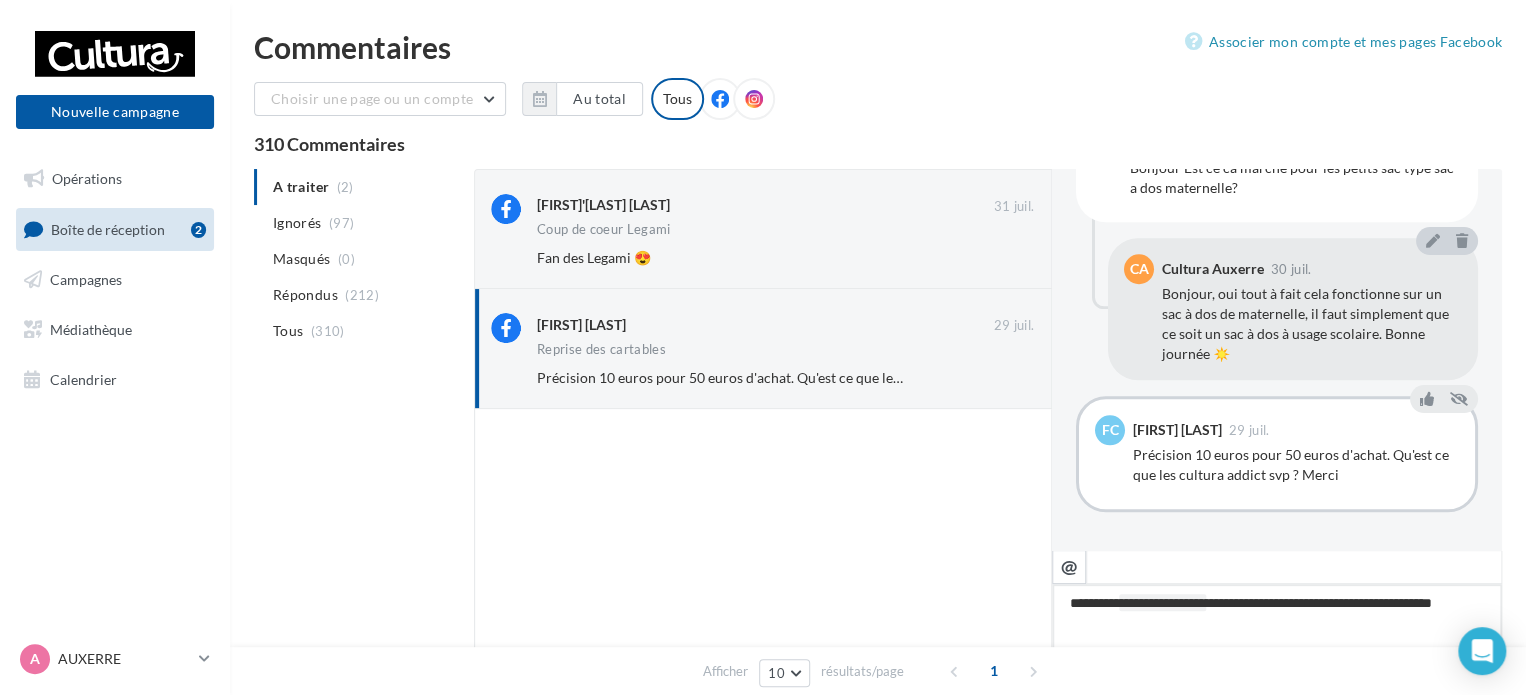 type on "**********" 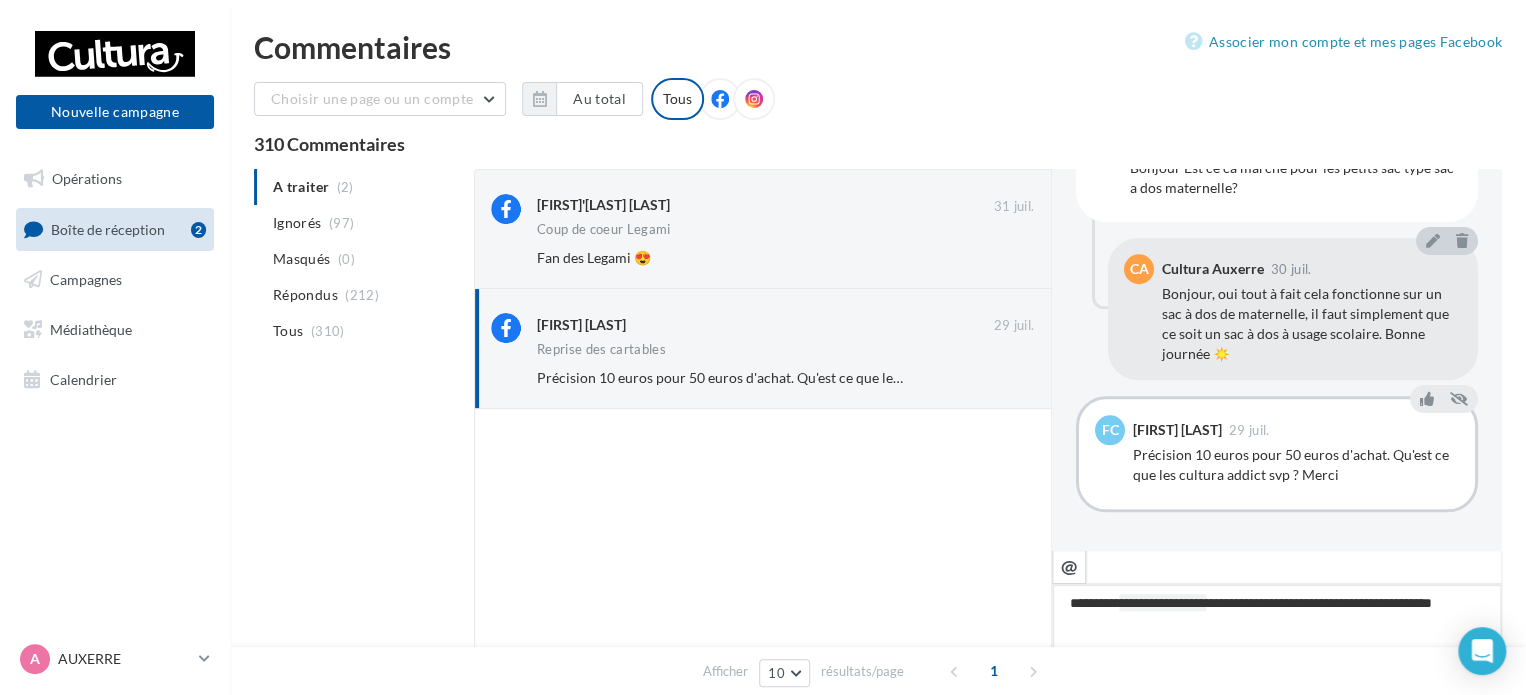 type on "**********" 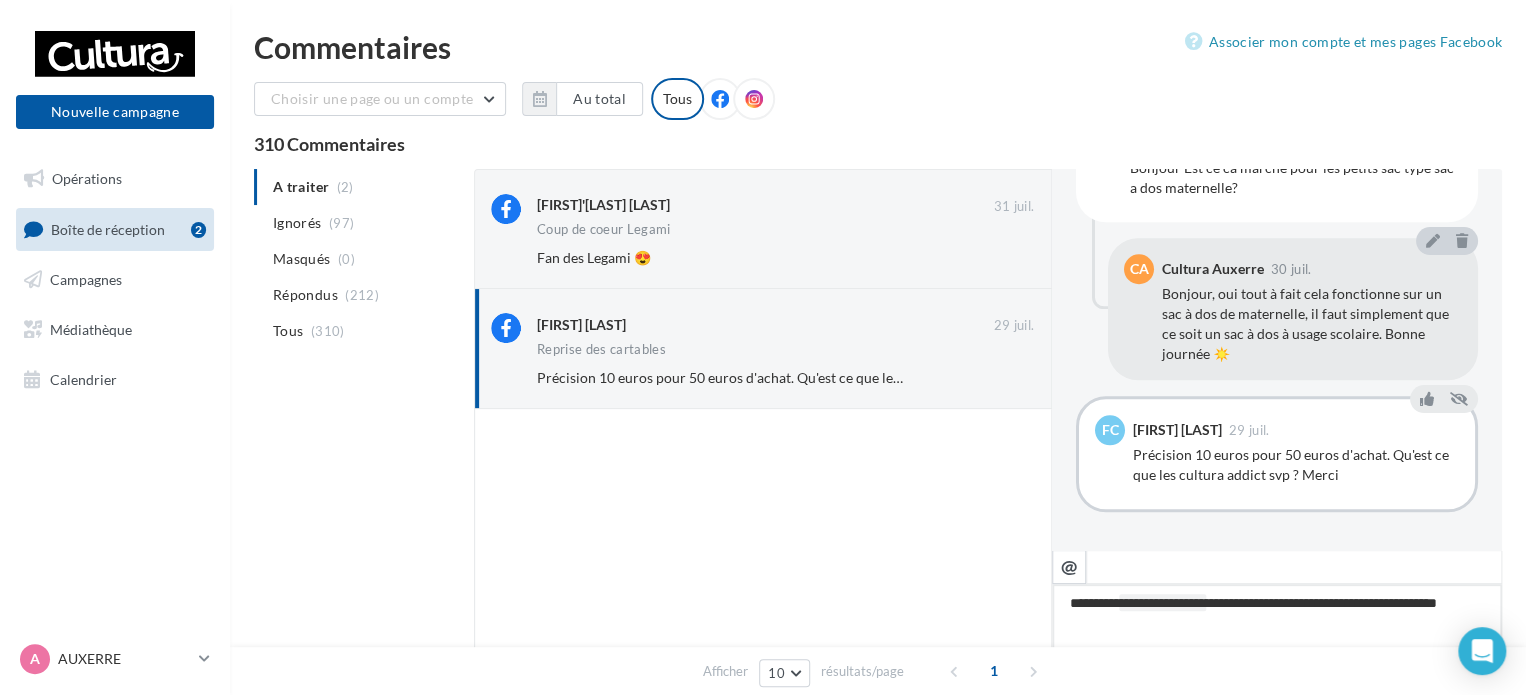 type on "**********" 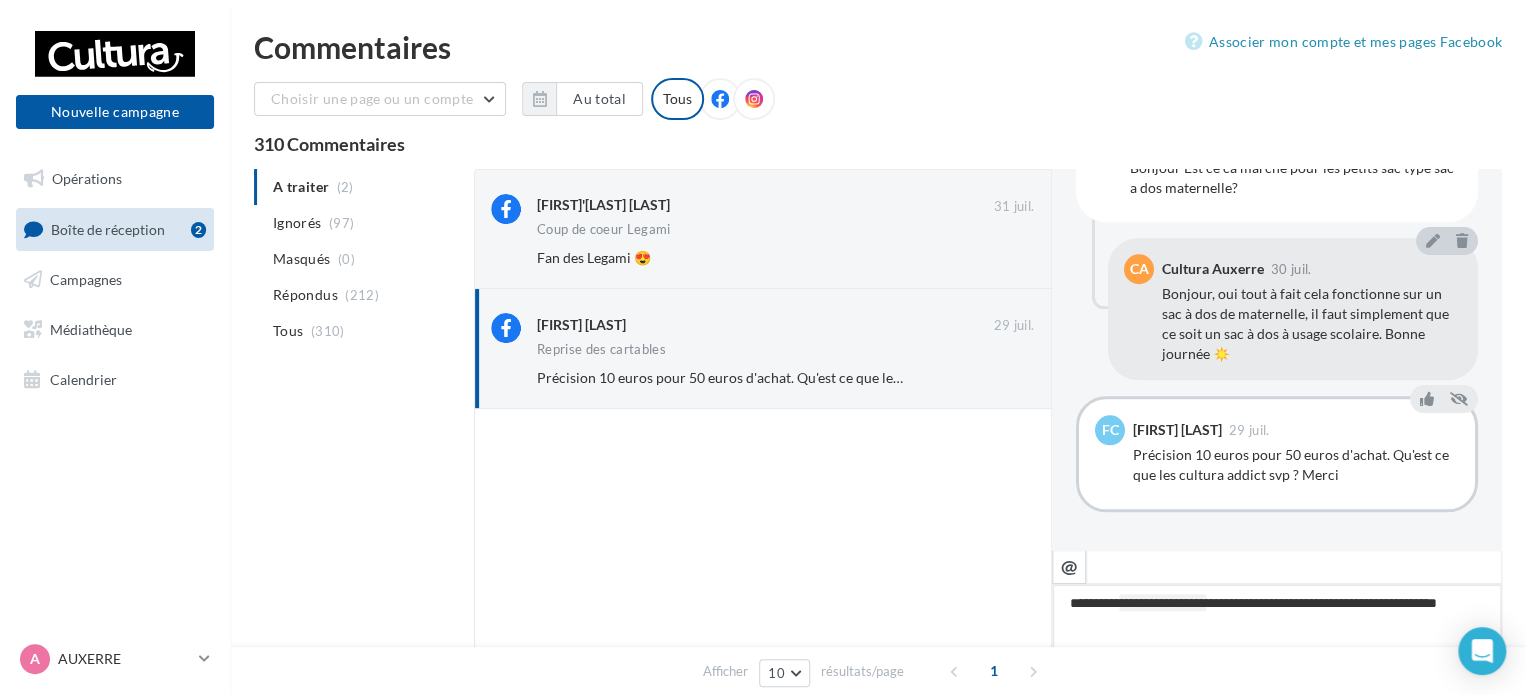 type on "**********" 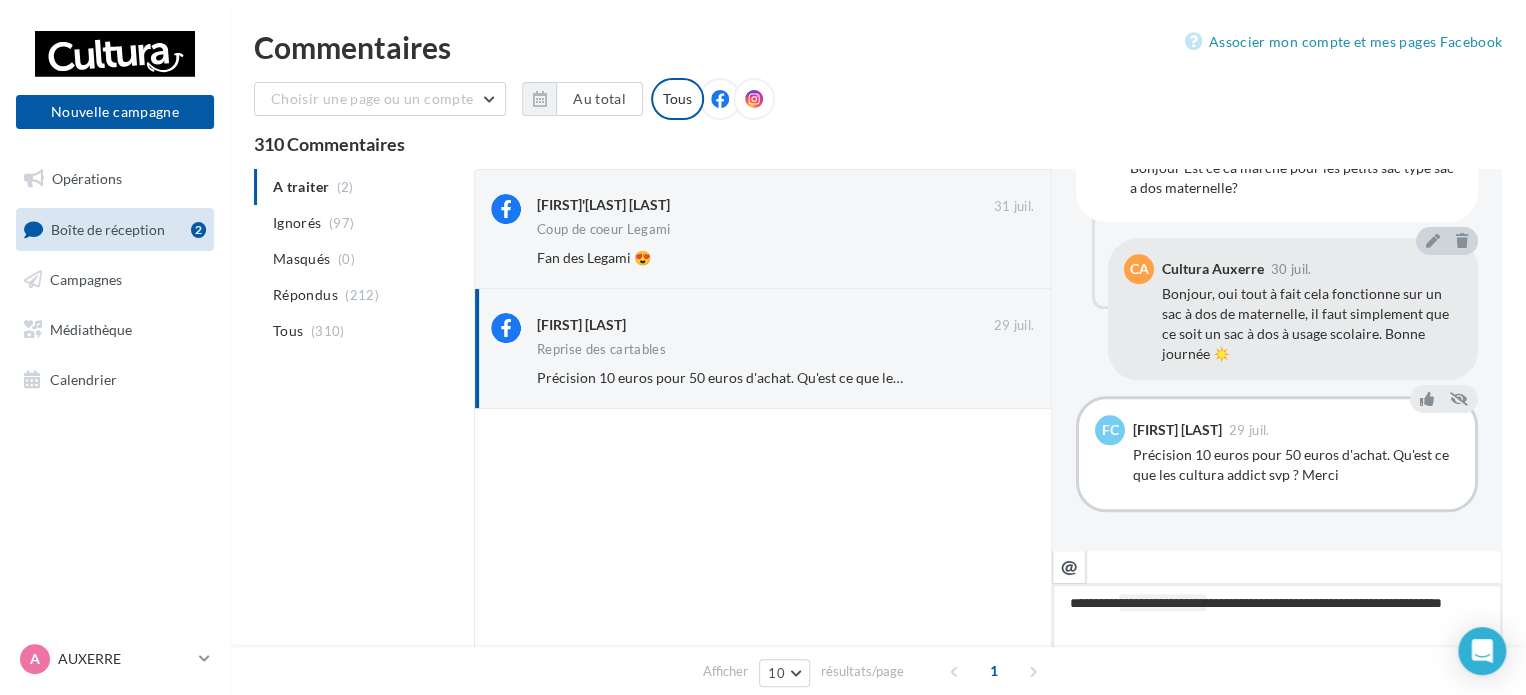 type on "**********" 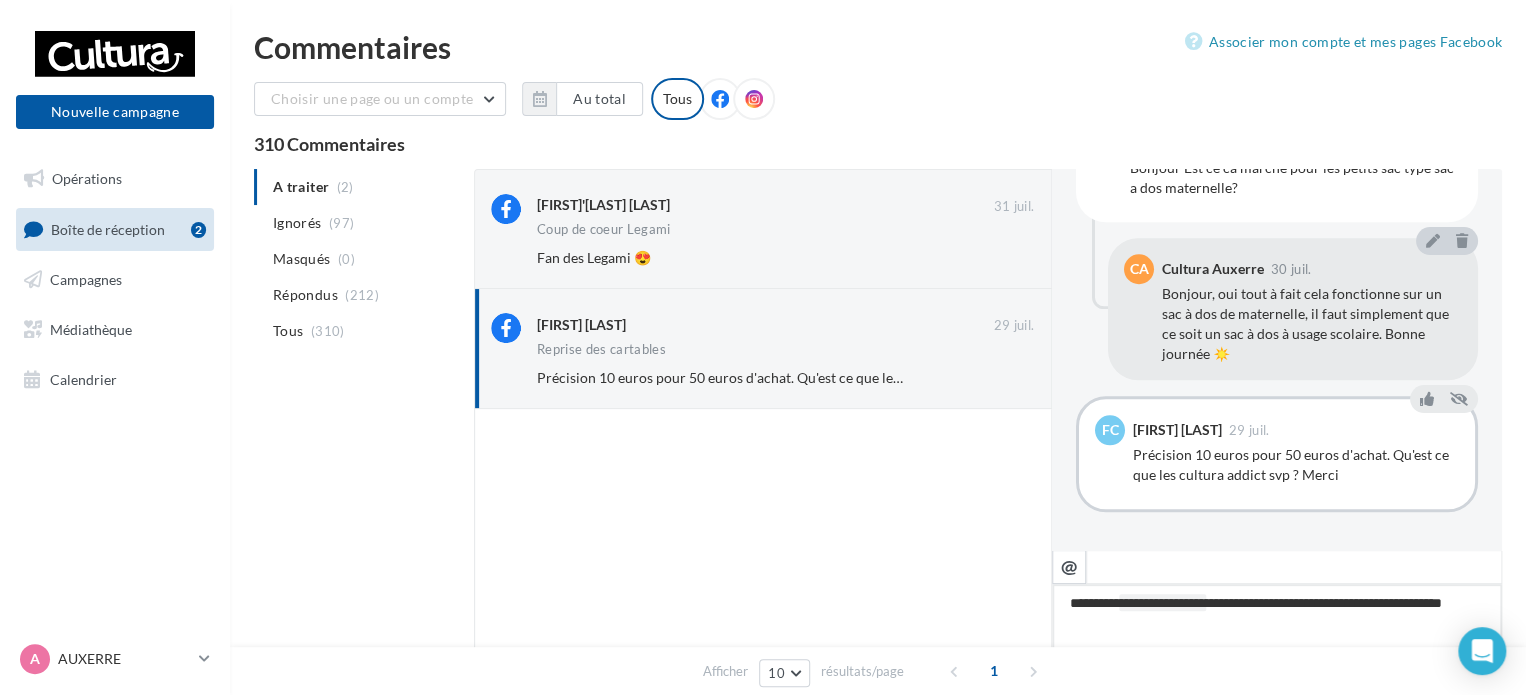 type on "**********" 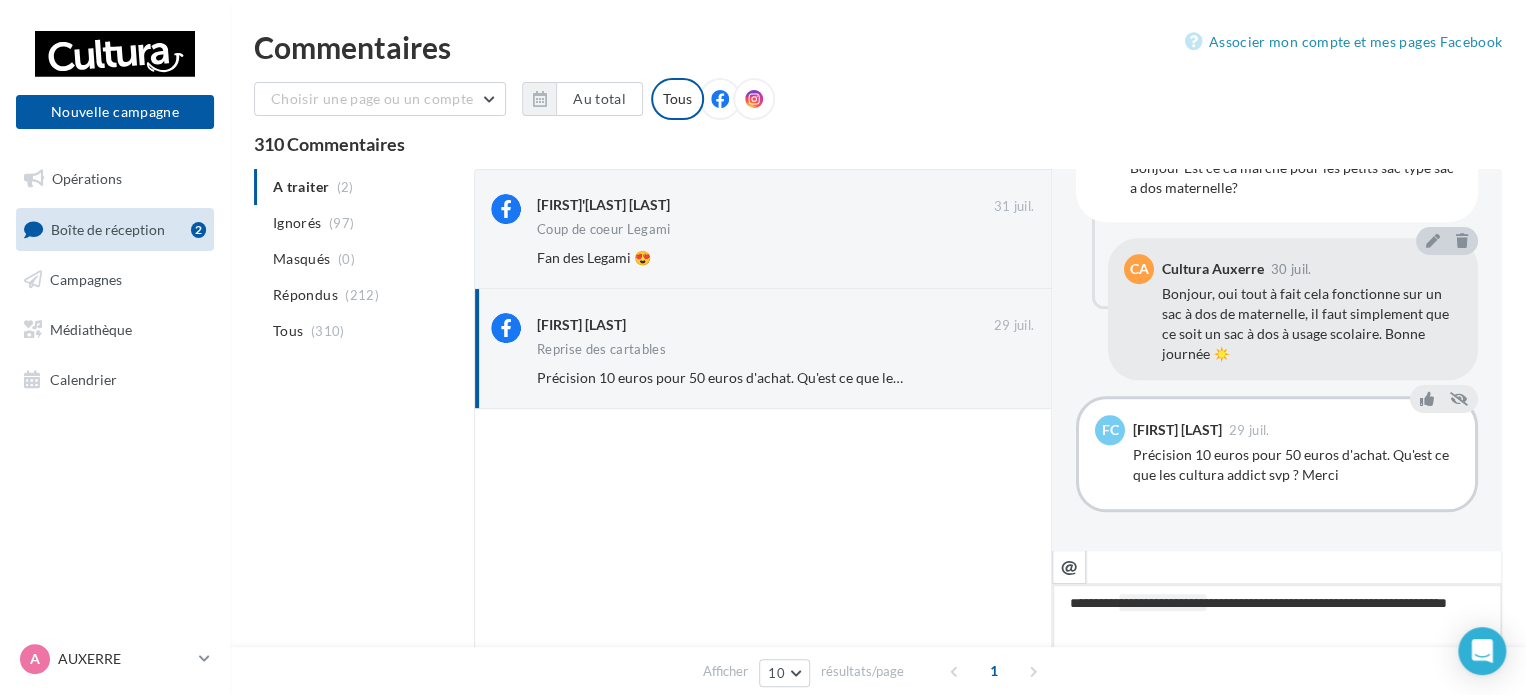 type on "**********" 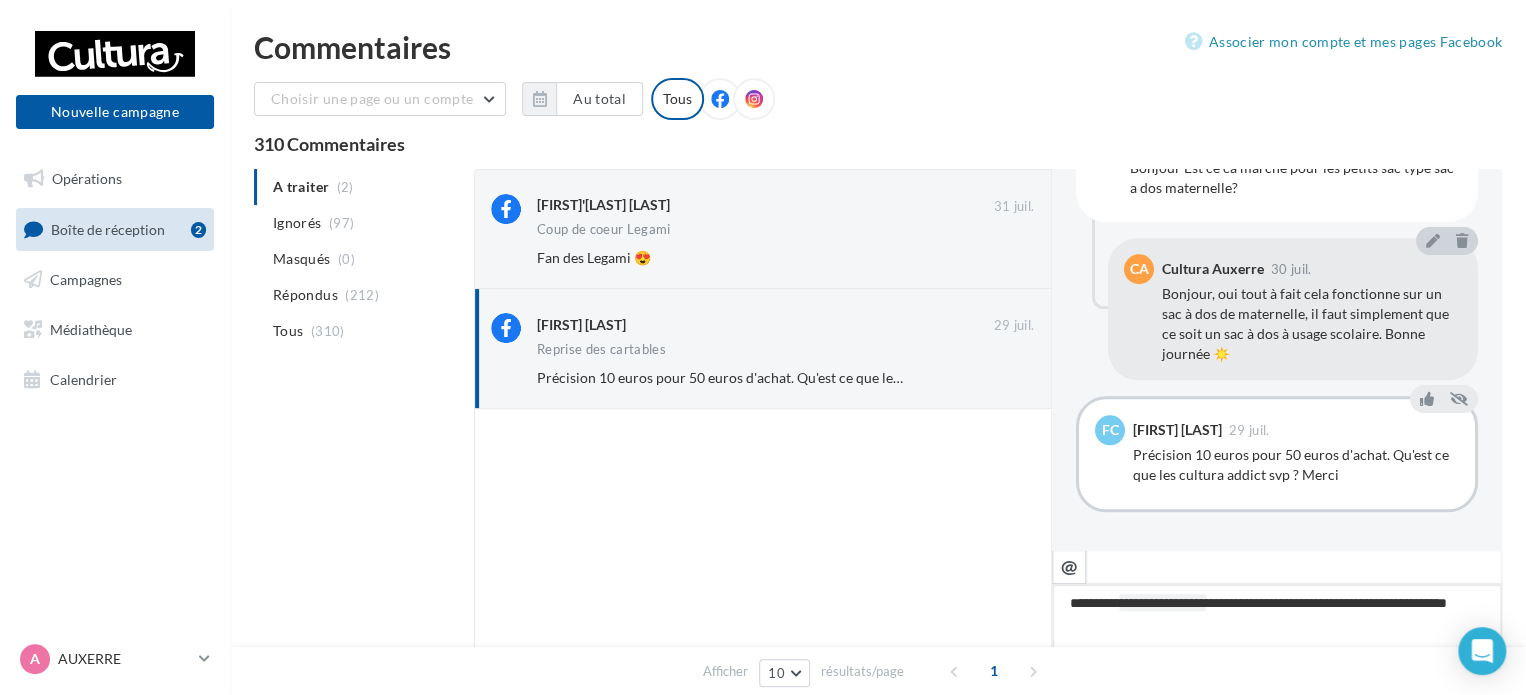type on "**********" 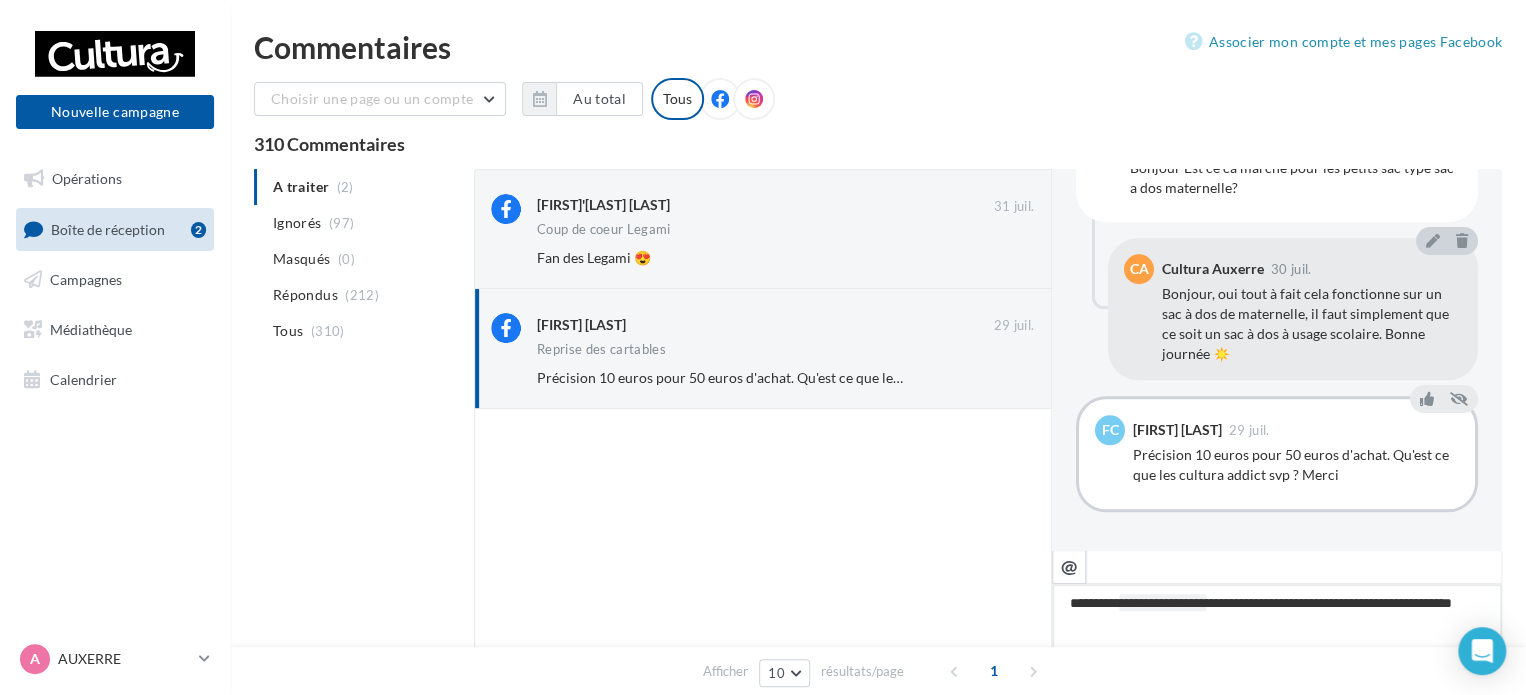 type on "**********" 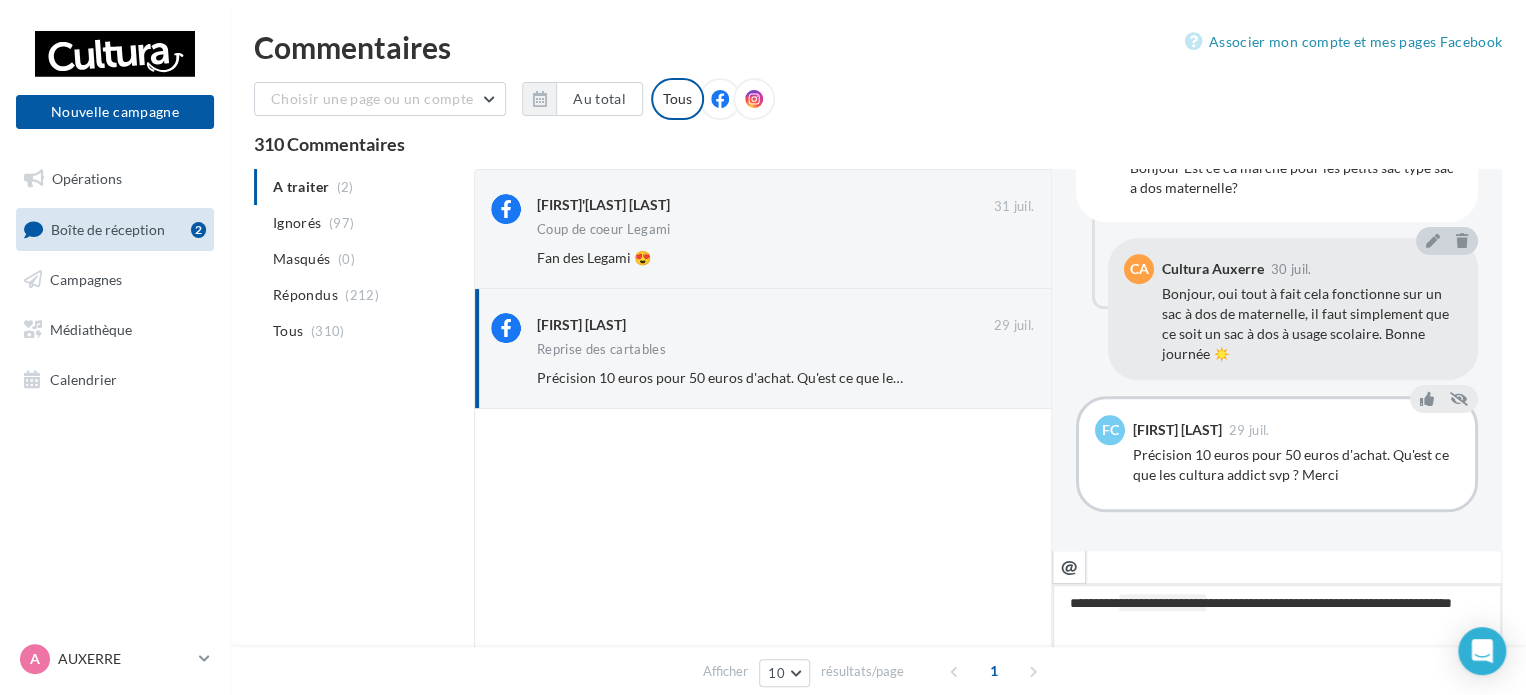 type on "**********" 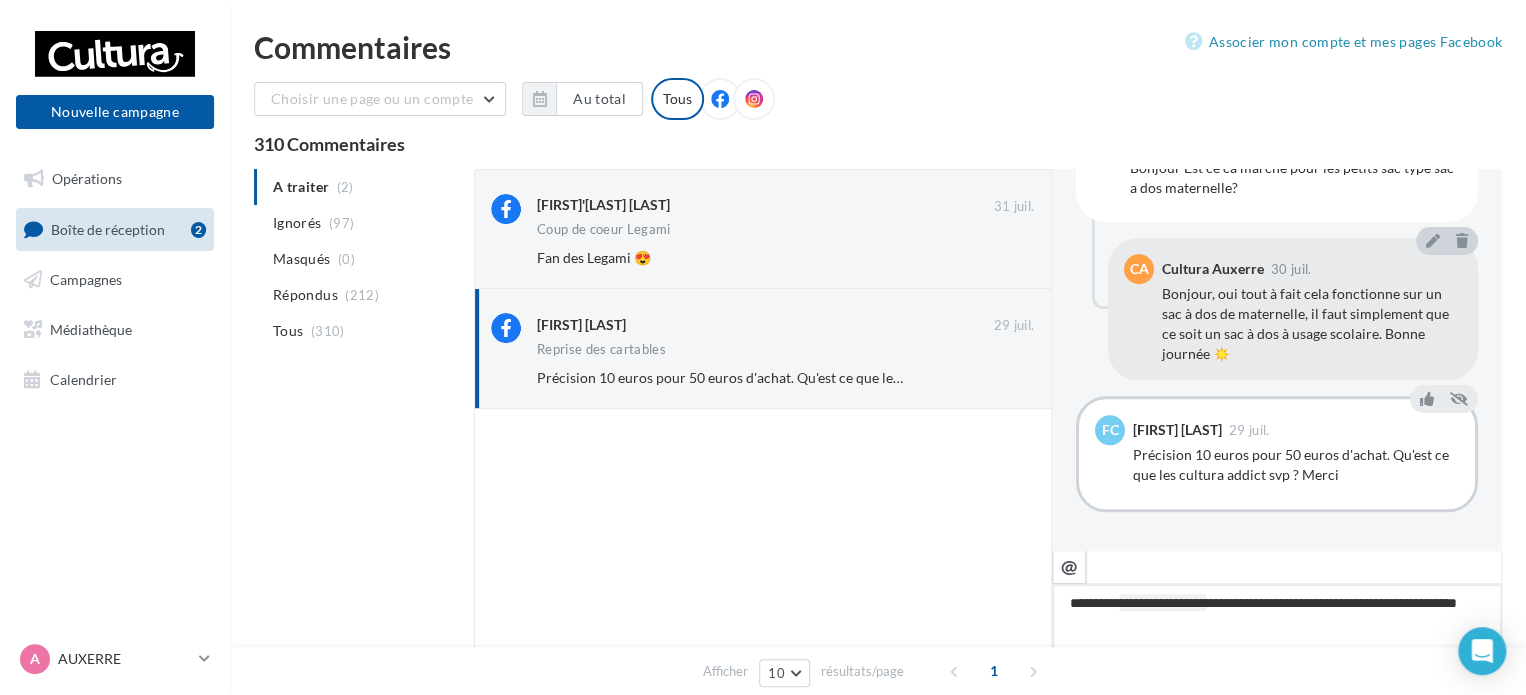 type on "**********" 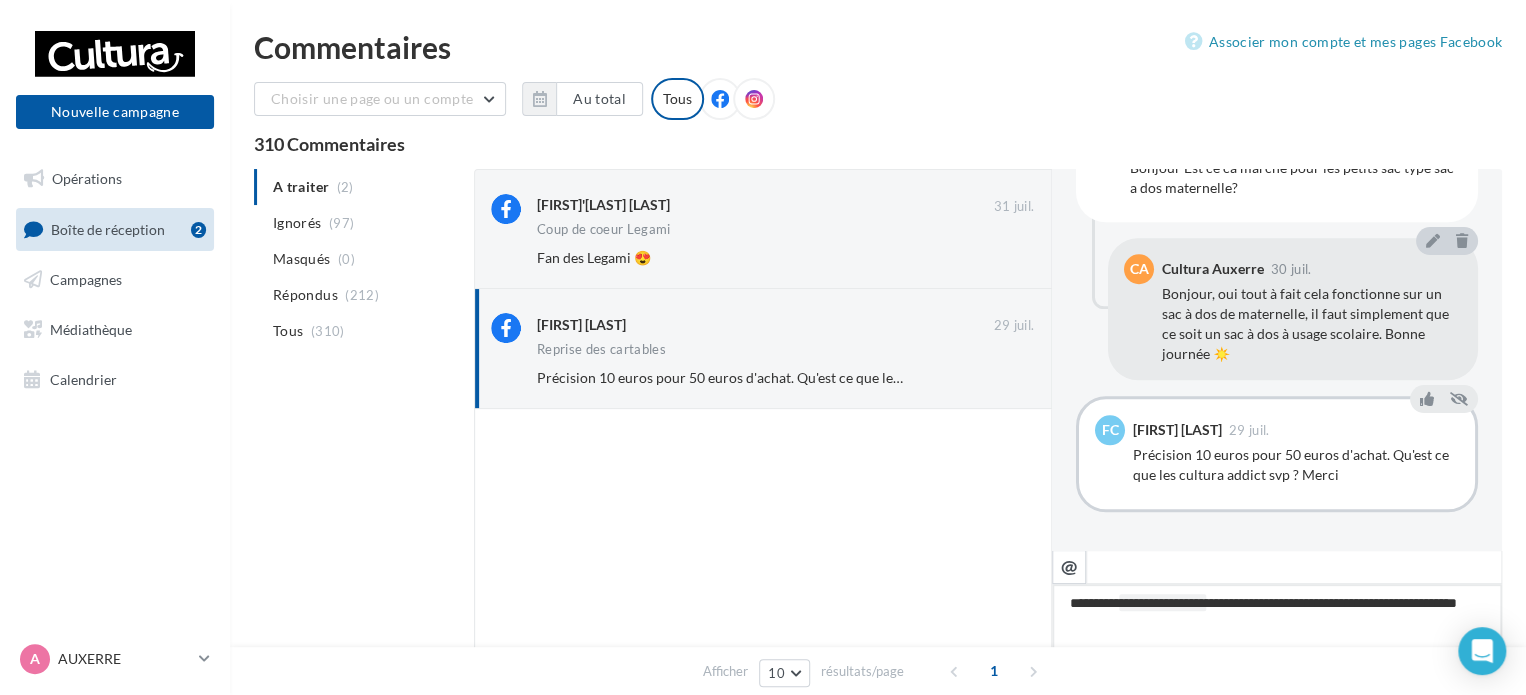 type on "**********" 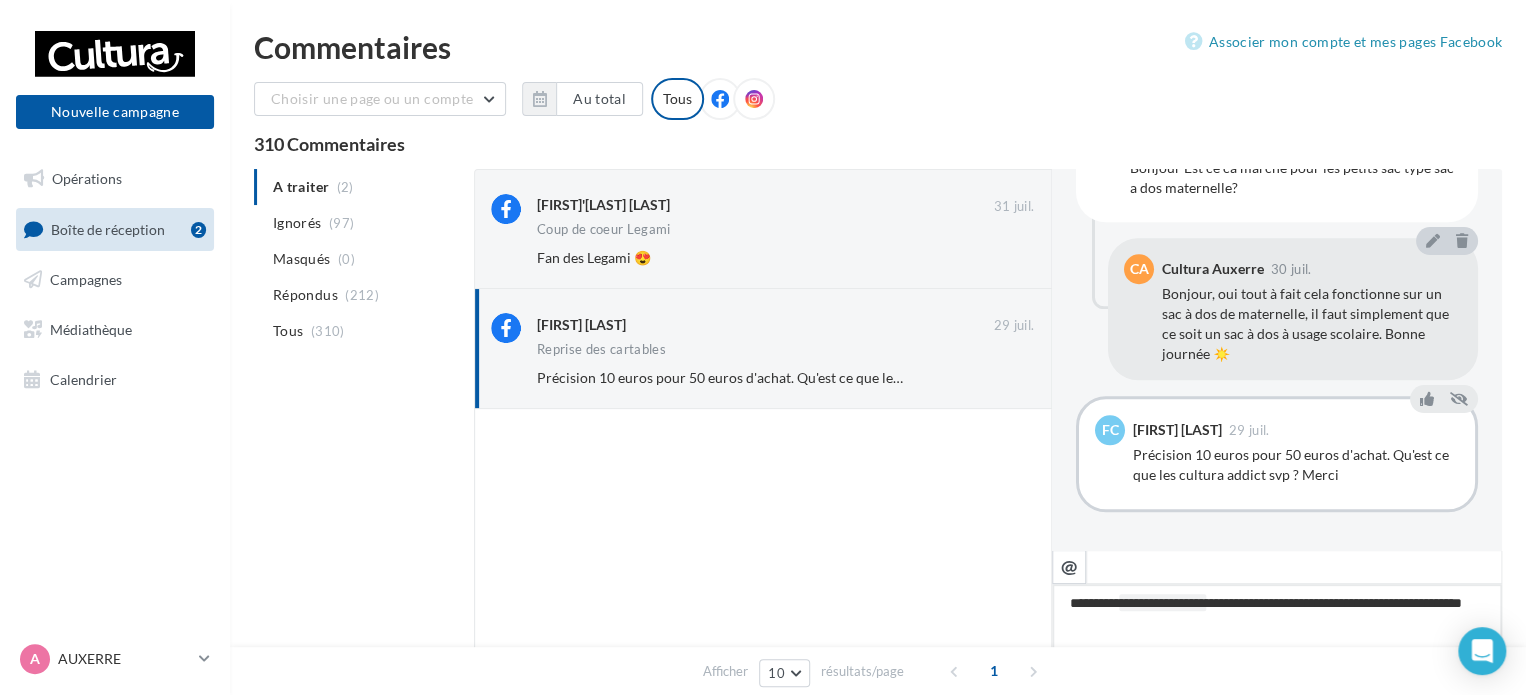 type on "**********" 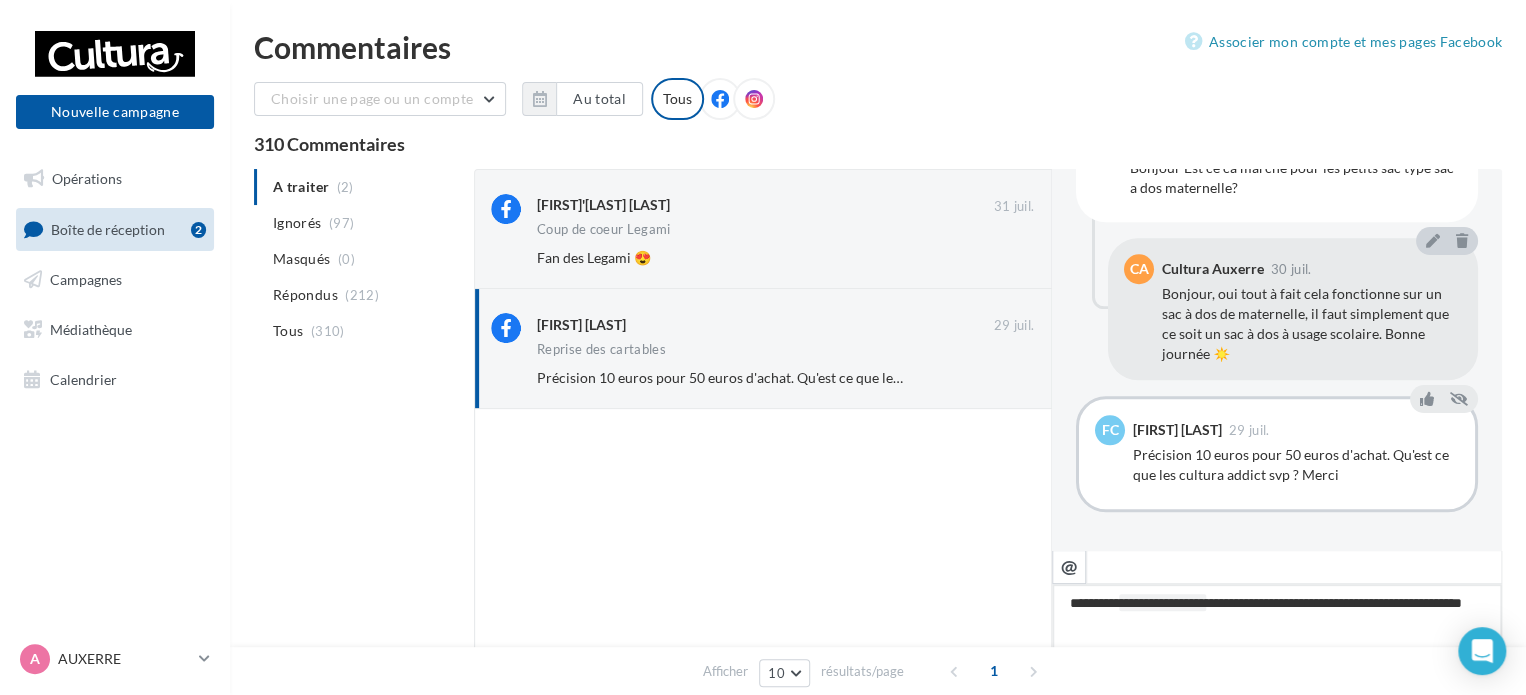 type on "**********" 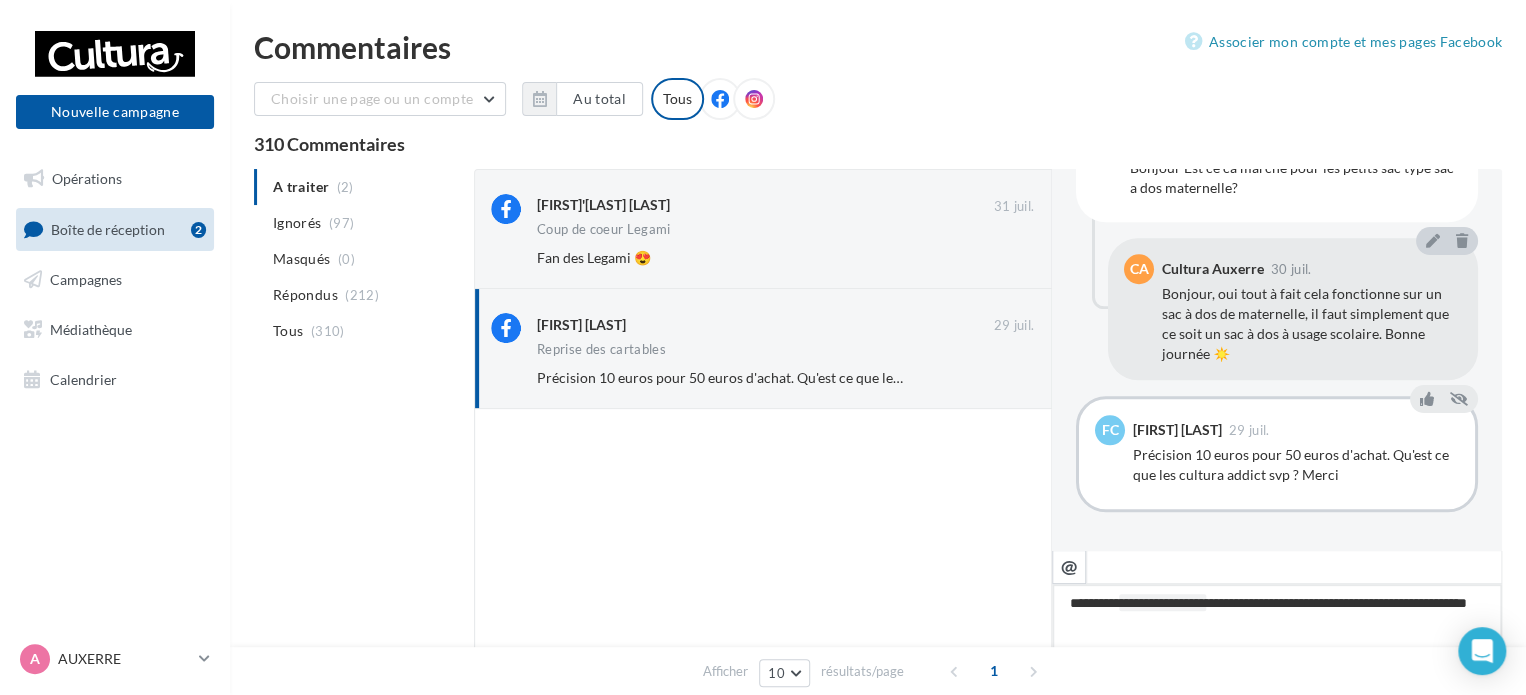 type on "**********" 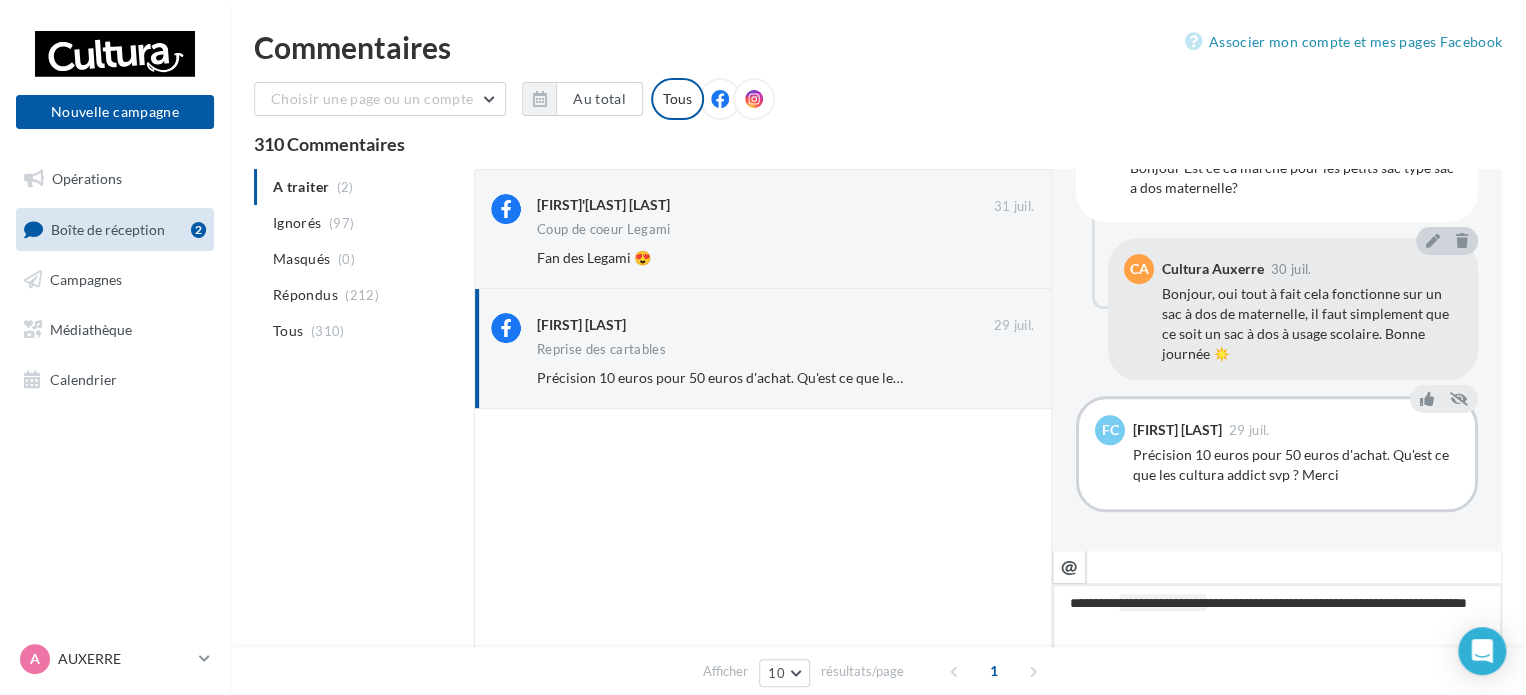 type on "**********" 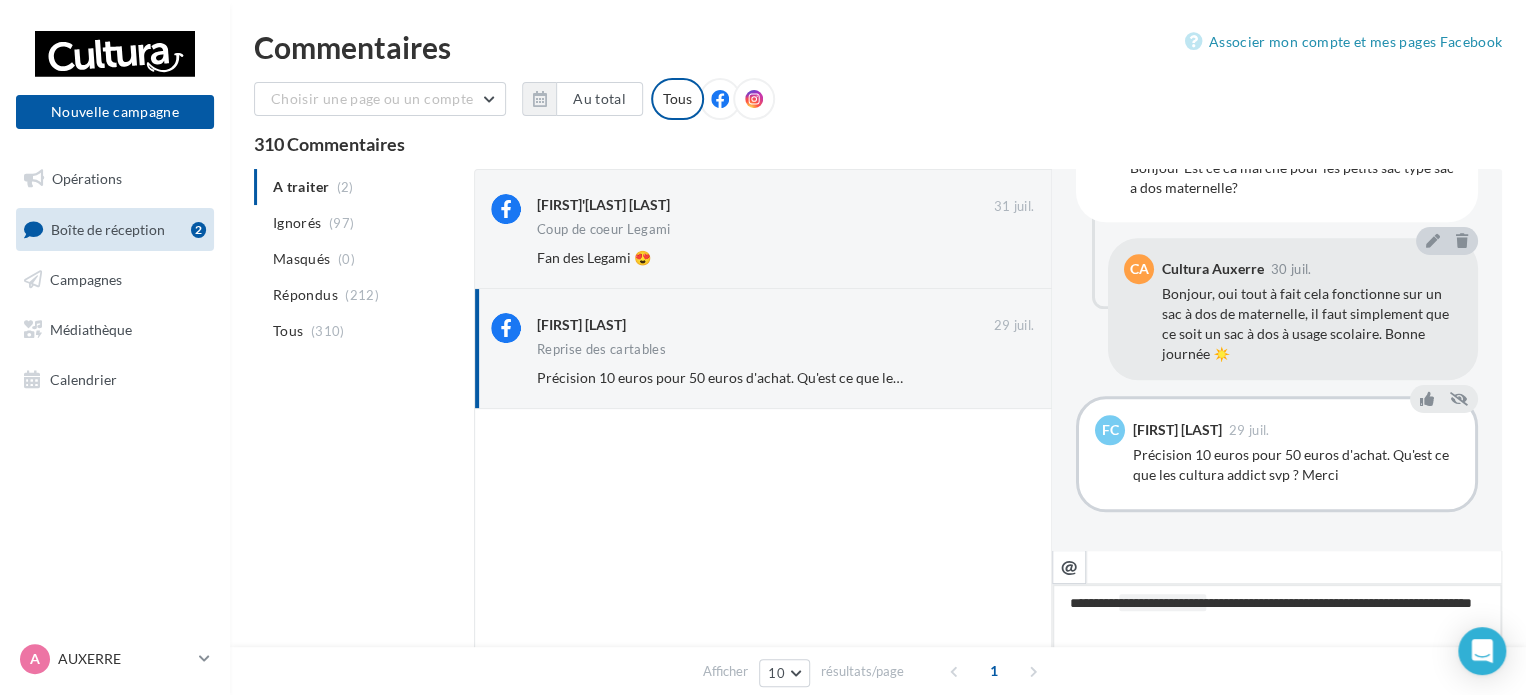 type on "**********" 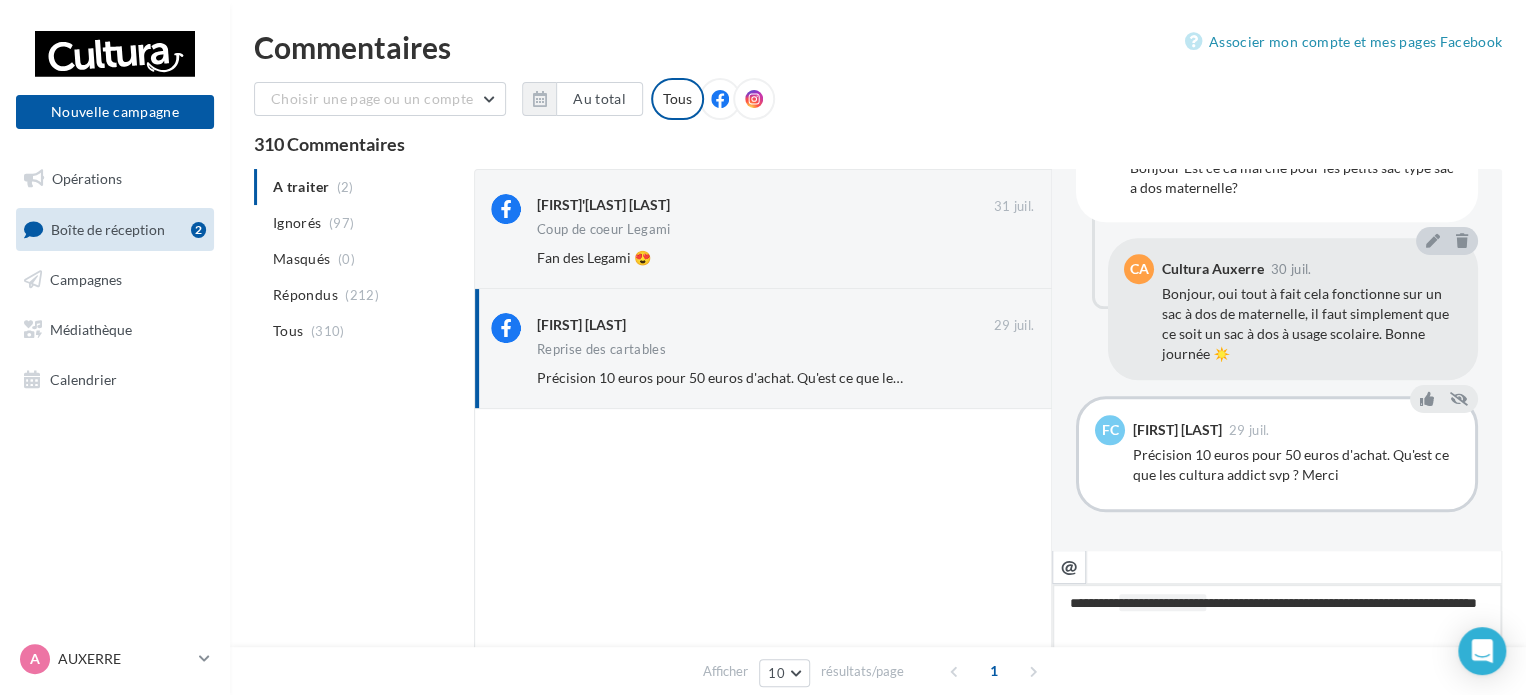 type on "**********" 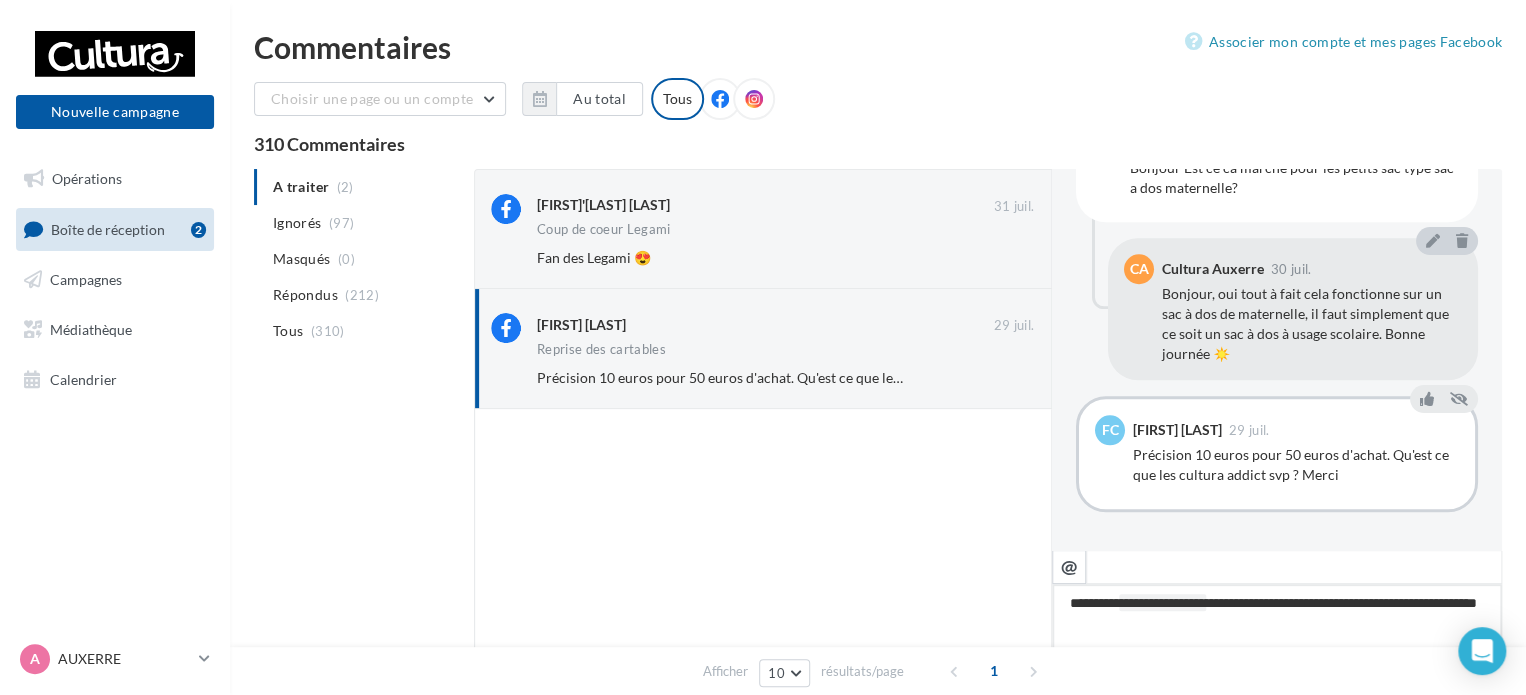 type on "**********" 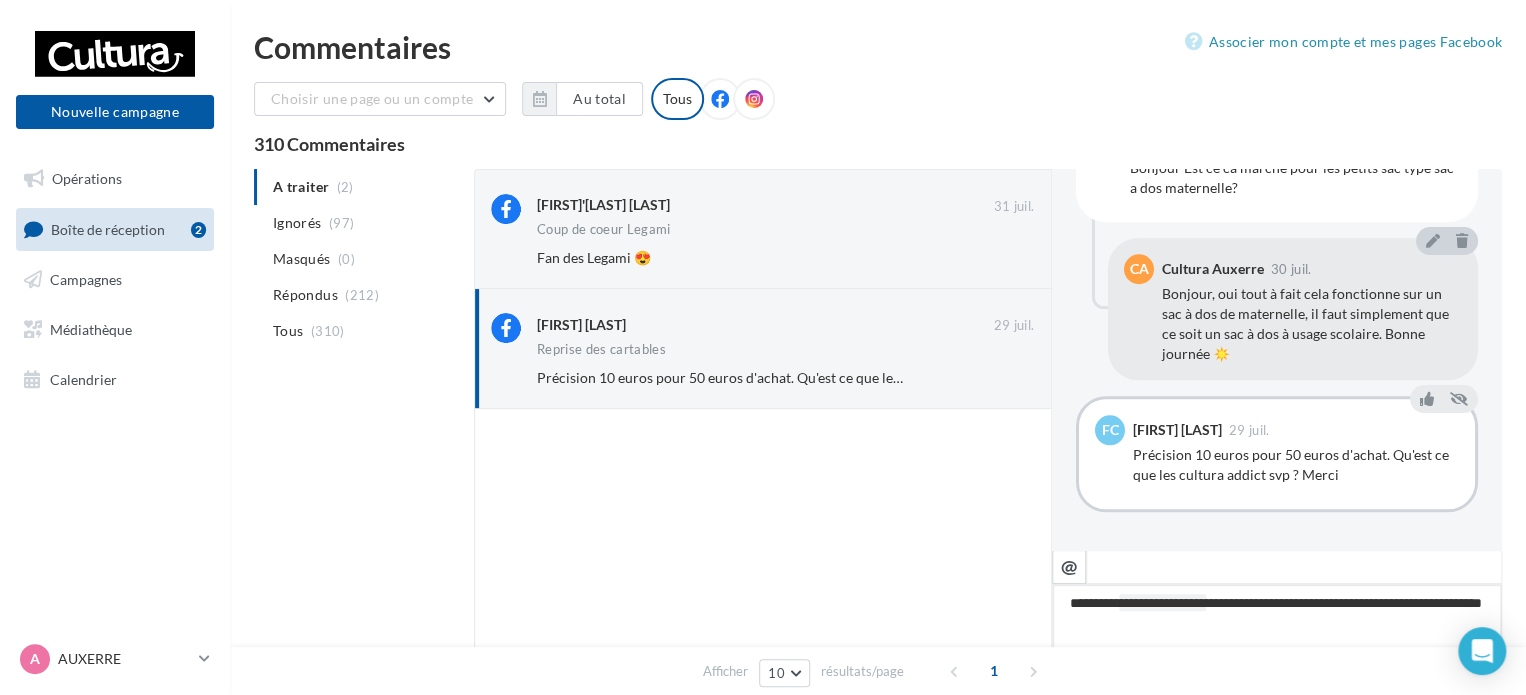 type on "**********" 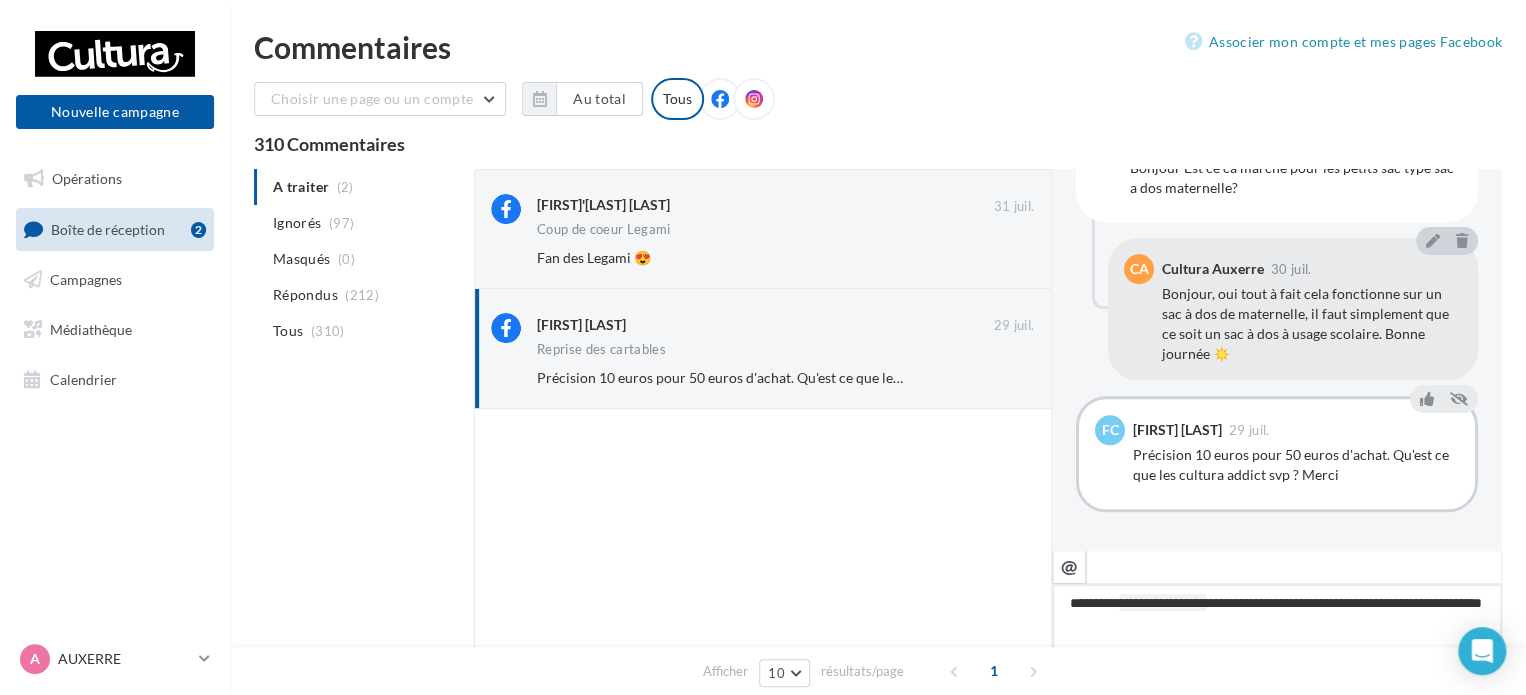 type on "**********" 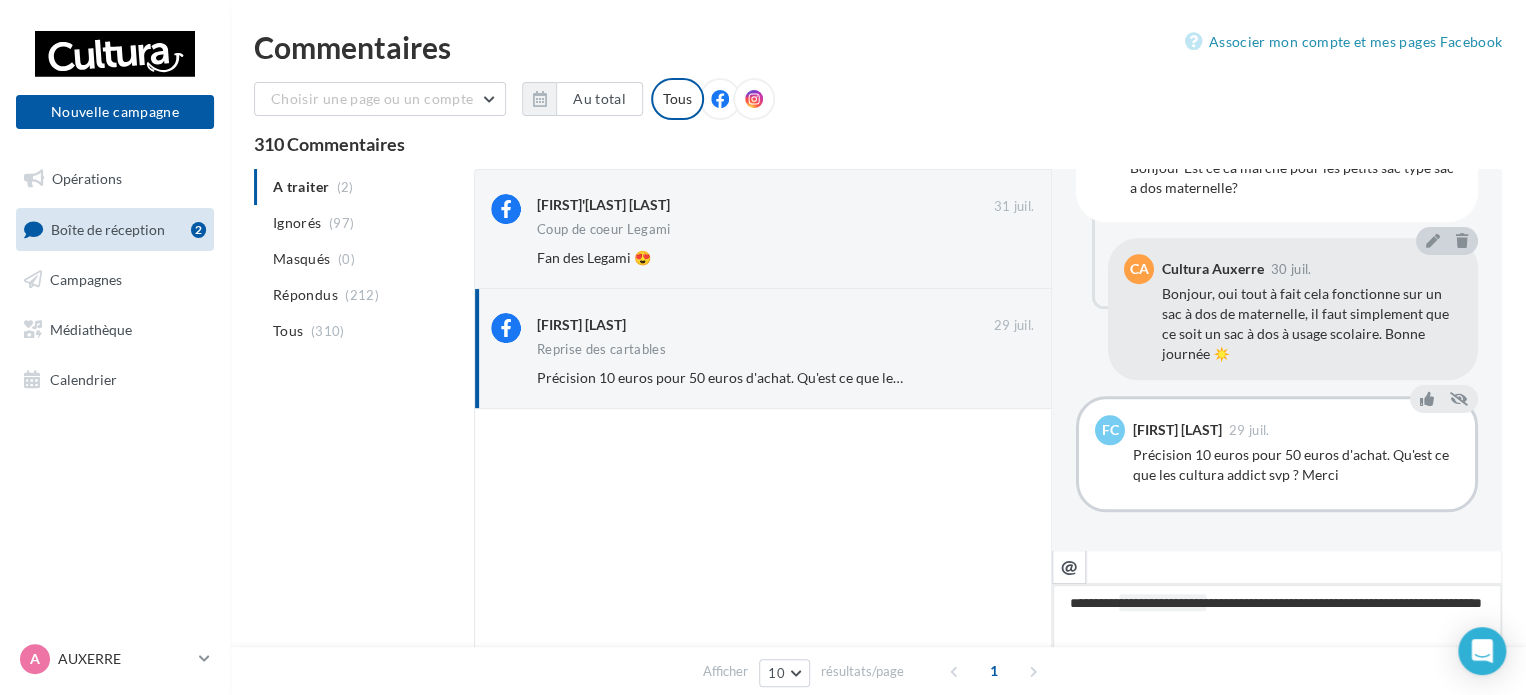 type on "**********" 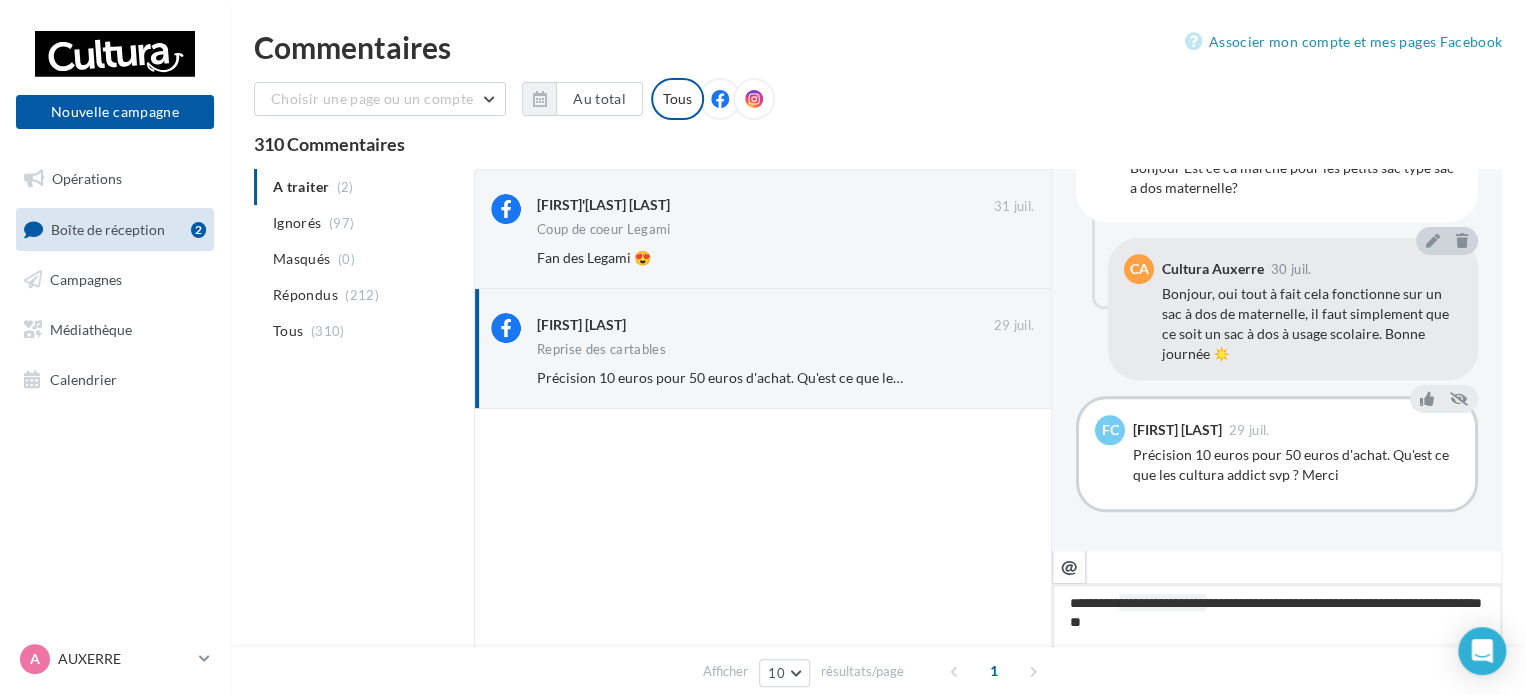 type on "**********" 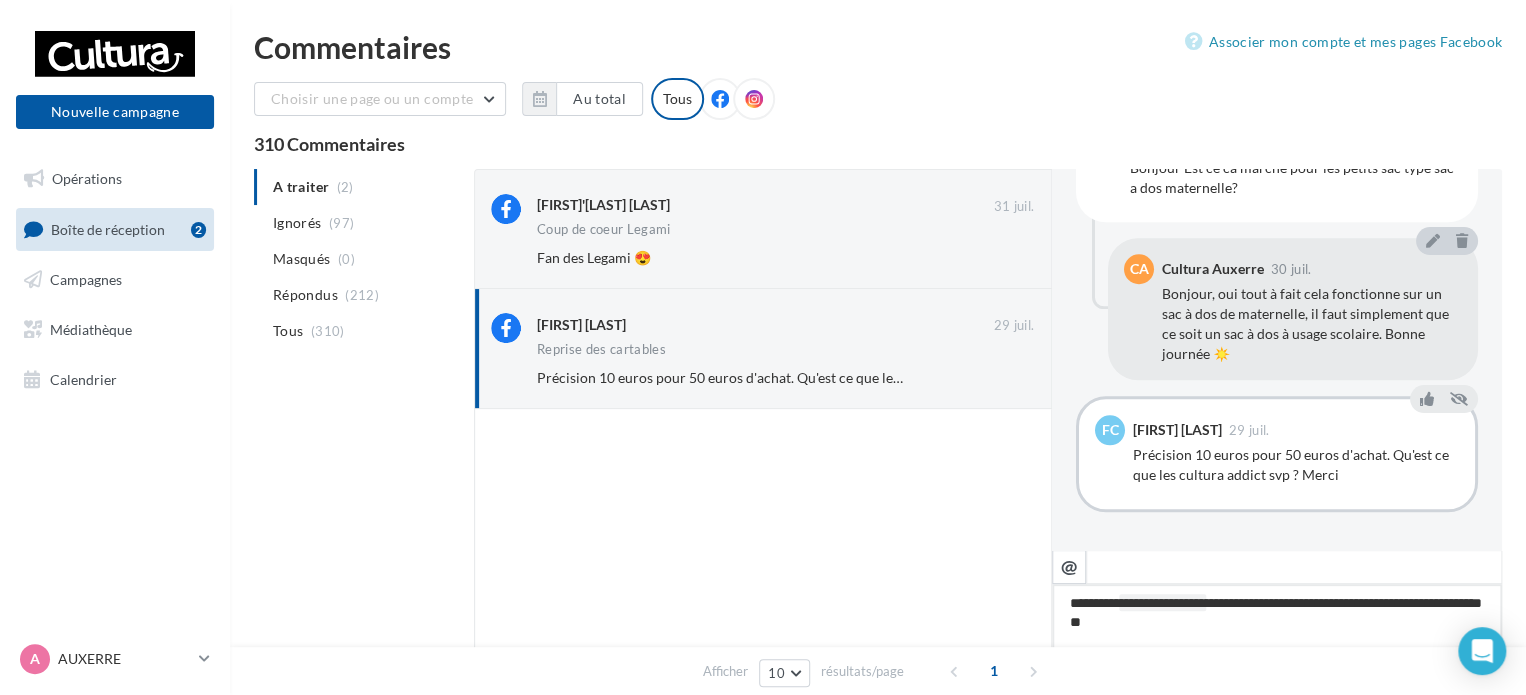 type on "**********" 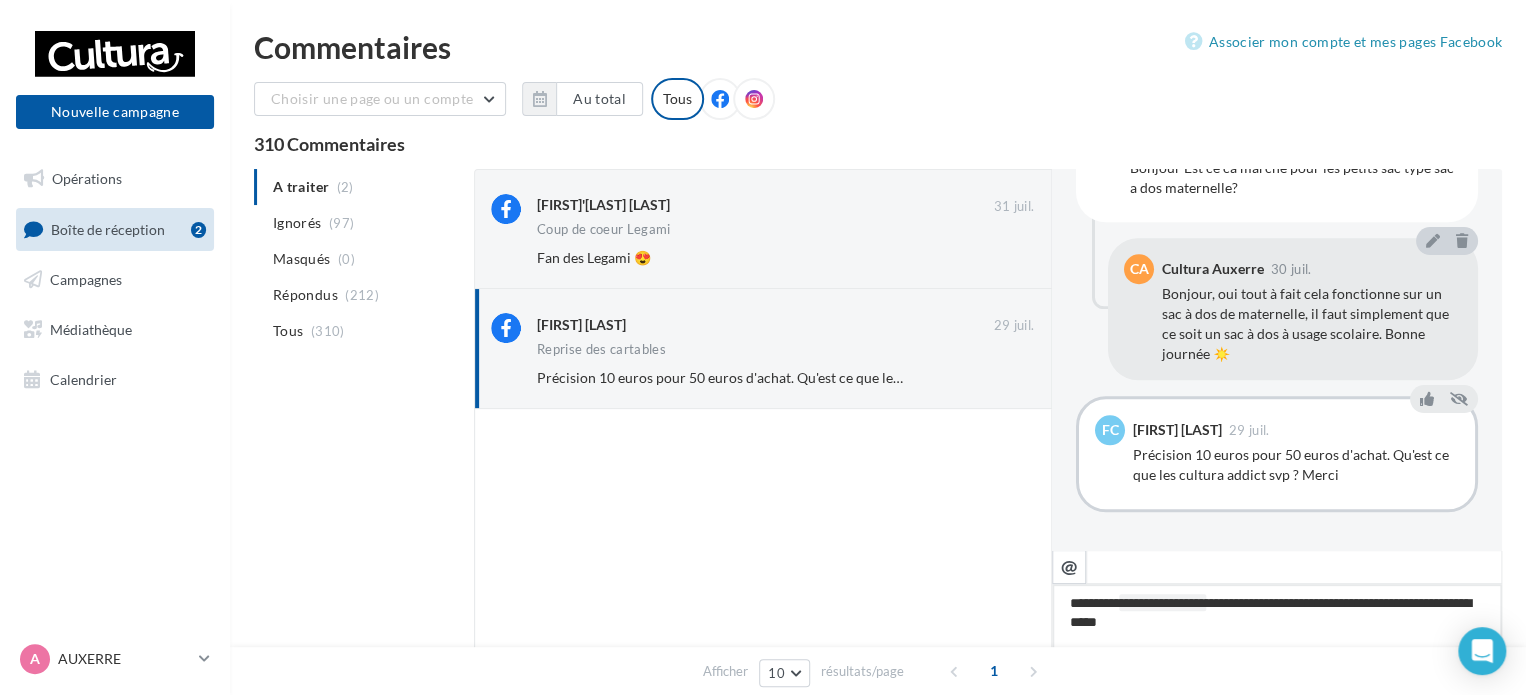 type on "**********" 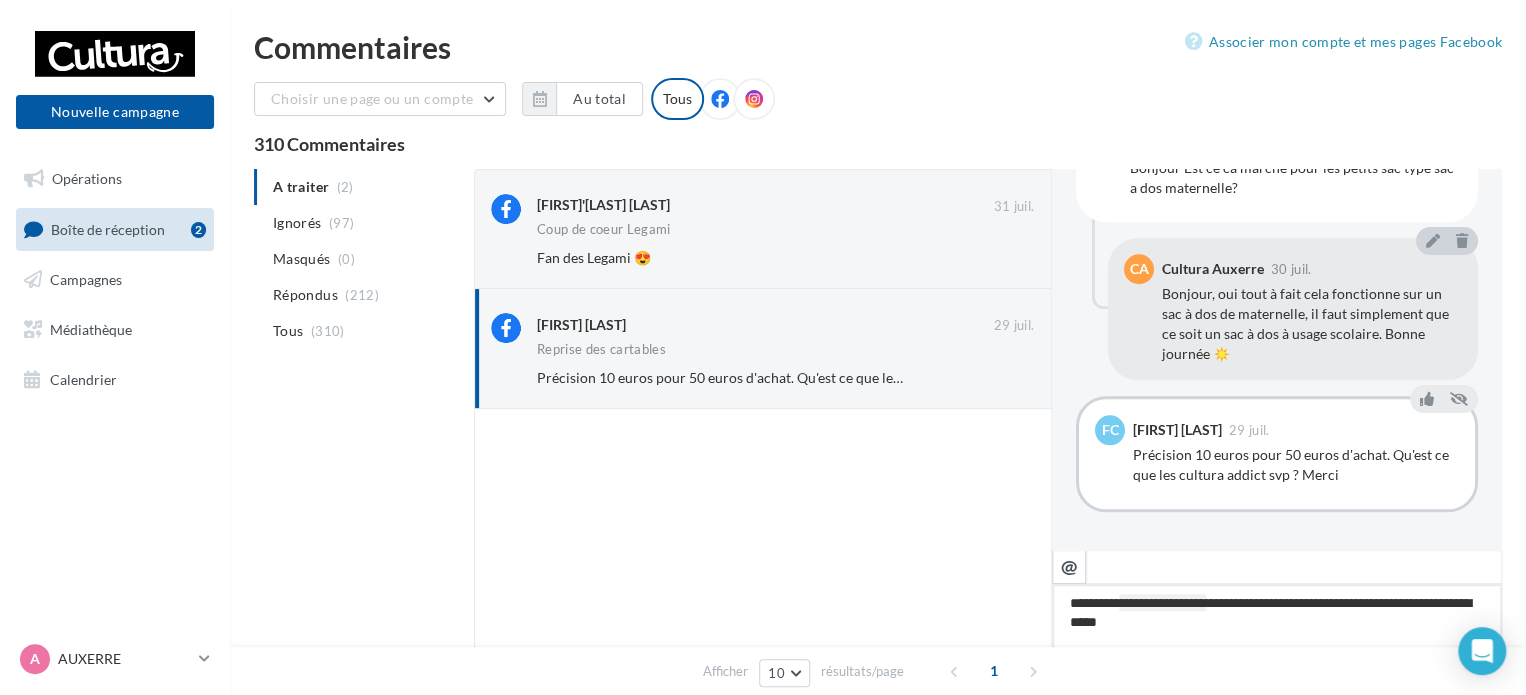type on "**********" 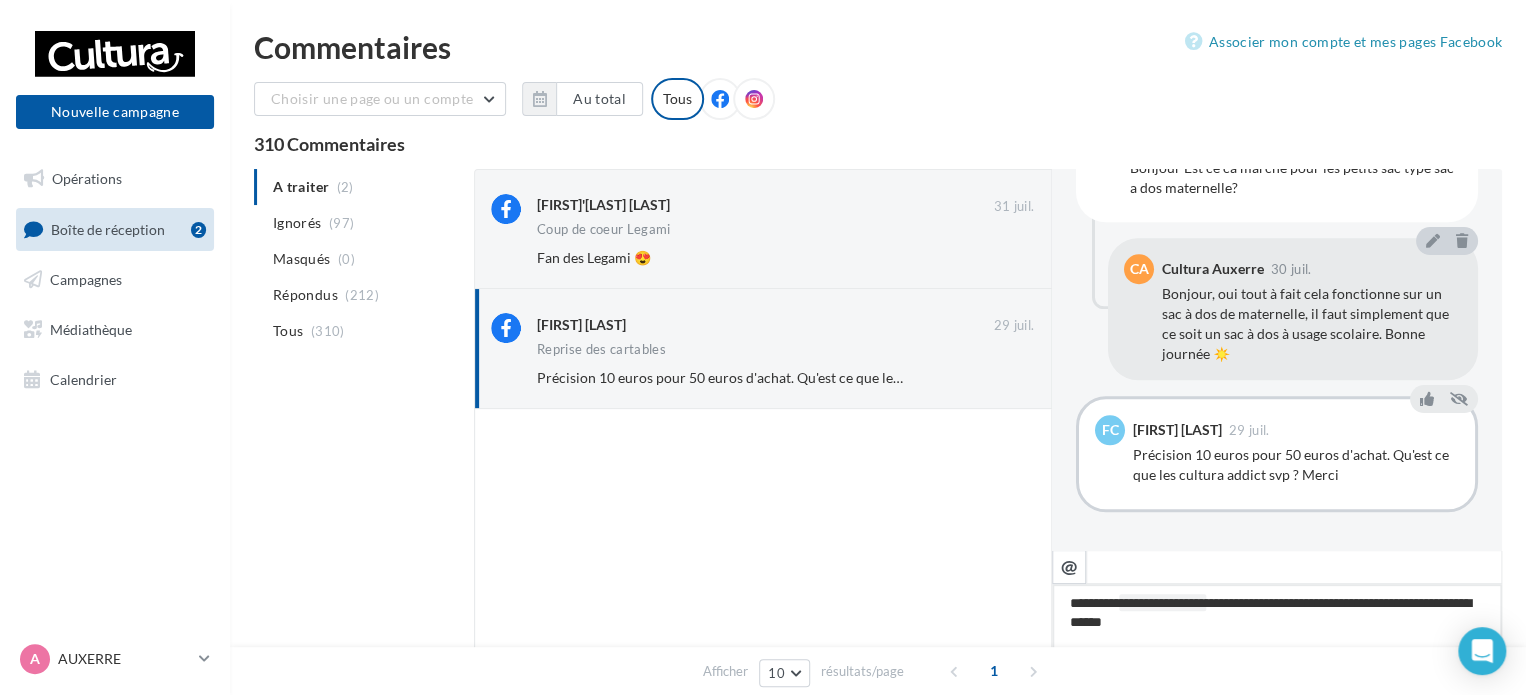 type on "**********" 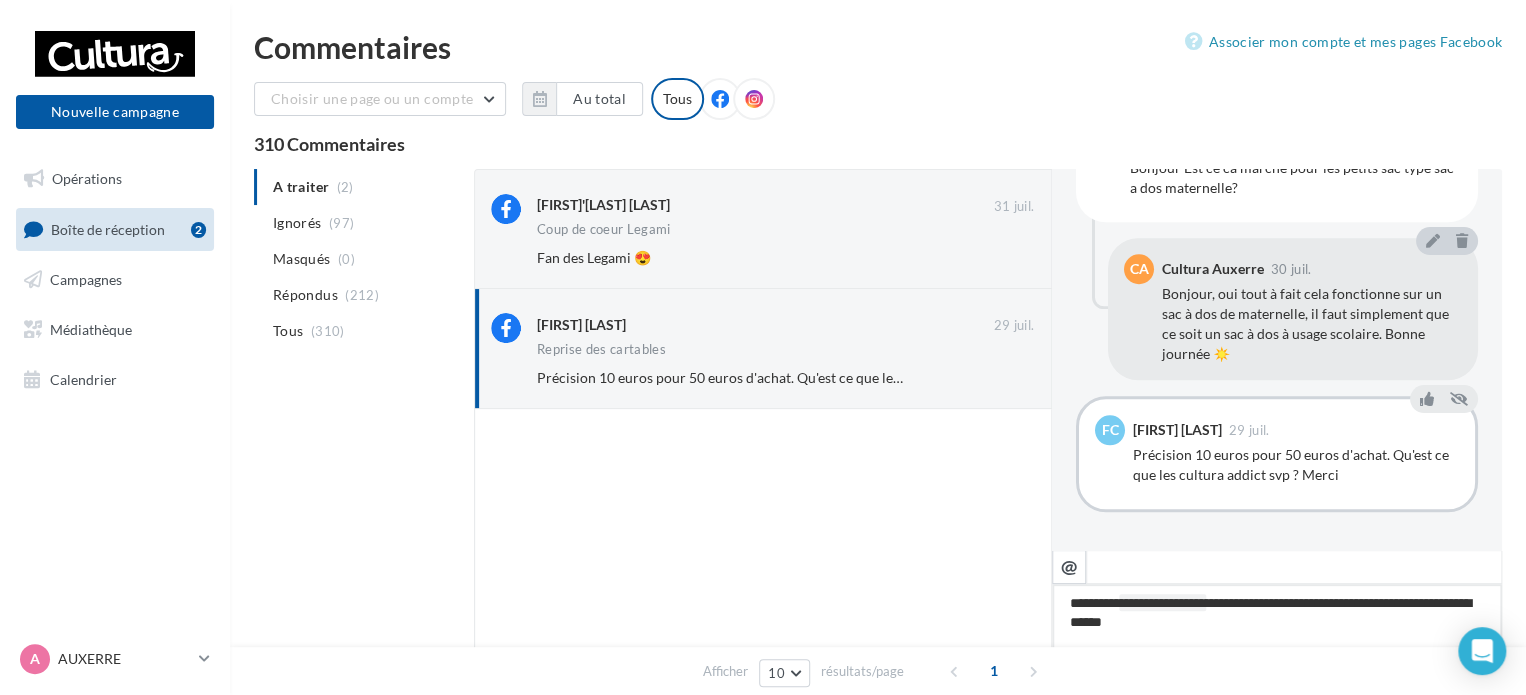 type on "**********" 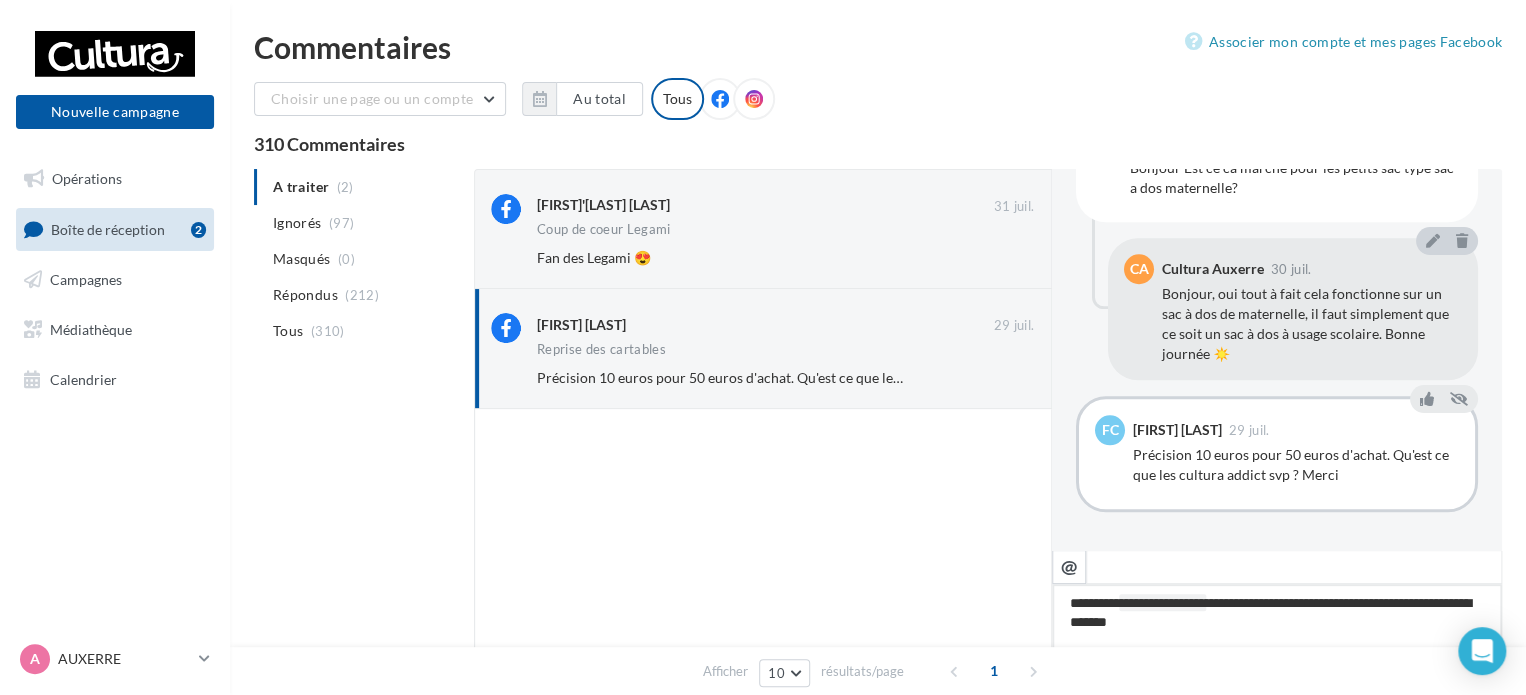type on "**********" 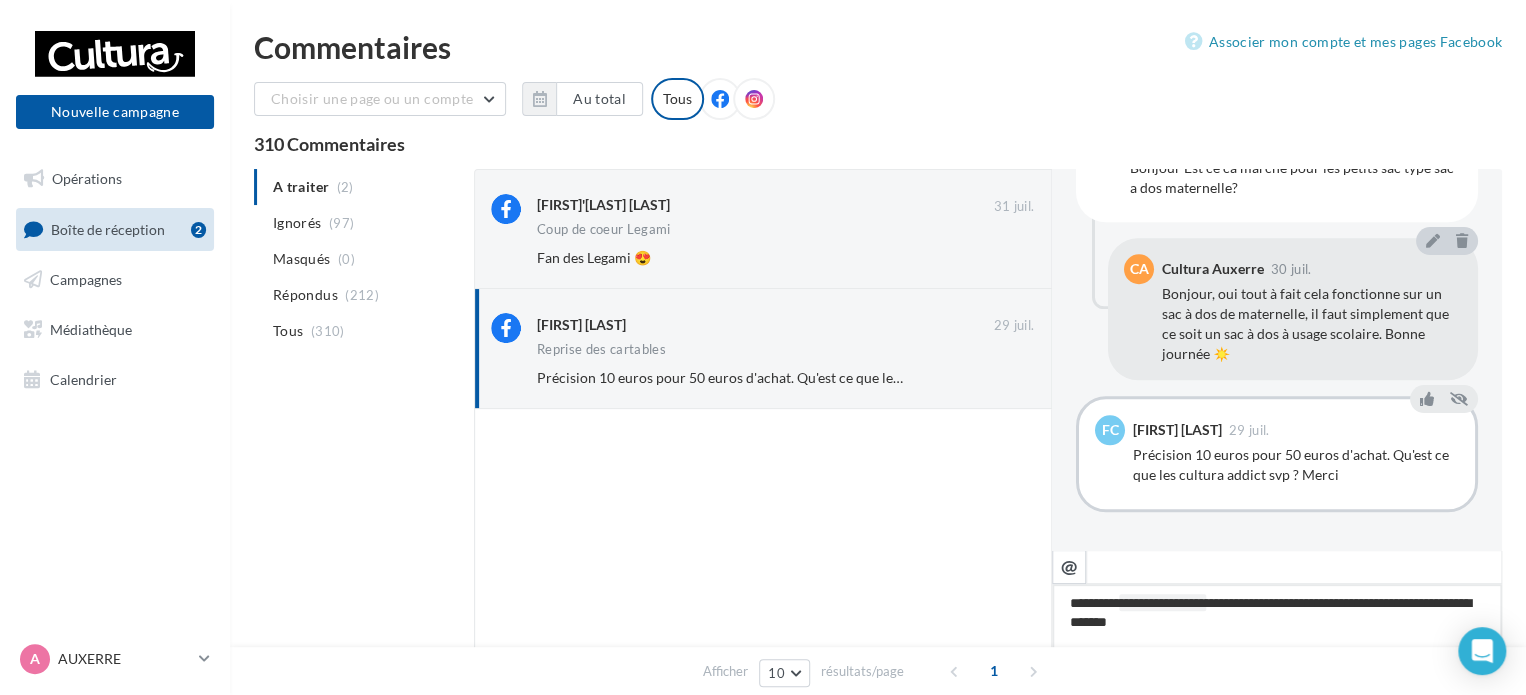 type on "**********" 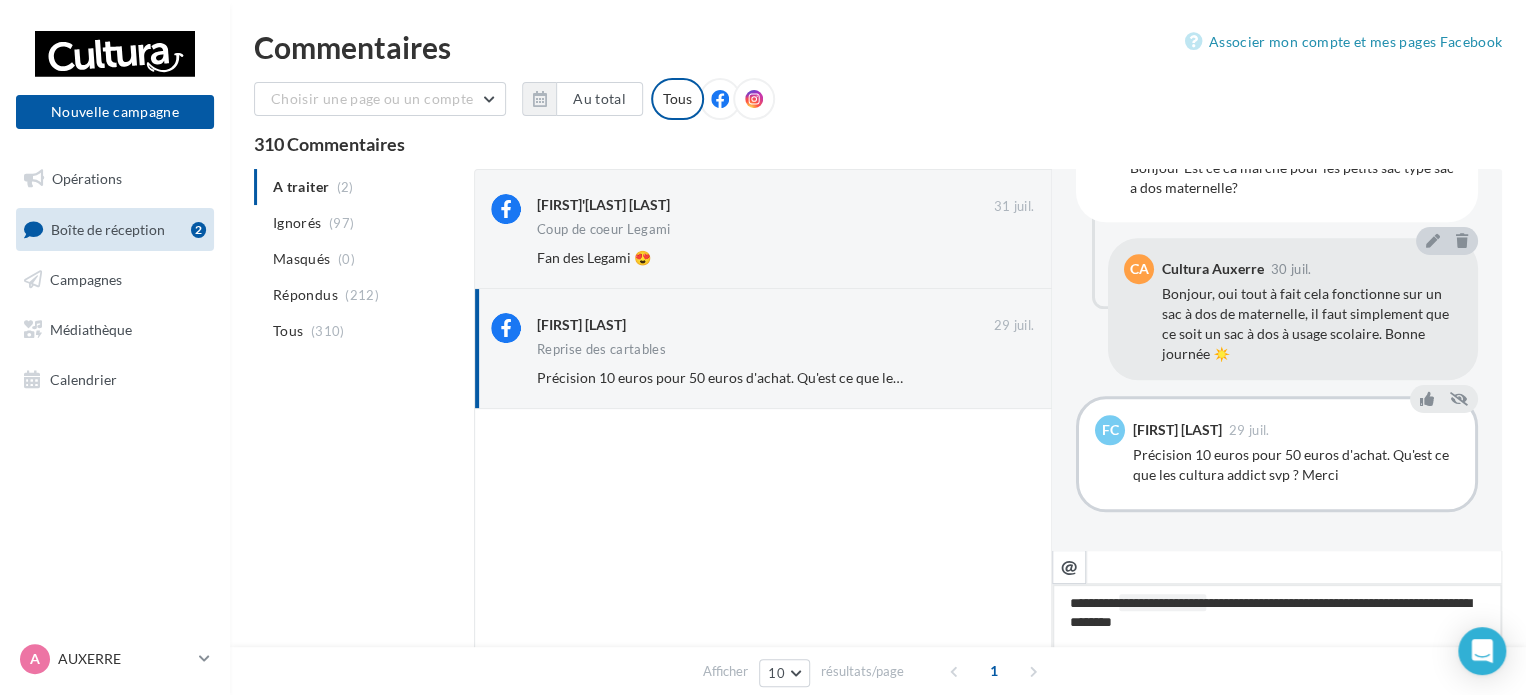 type on "**********" 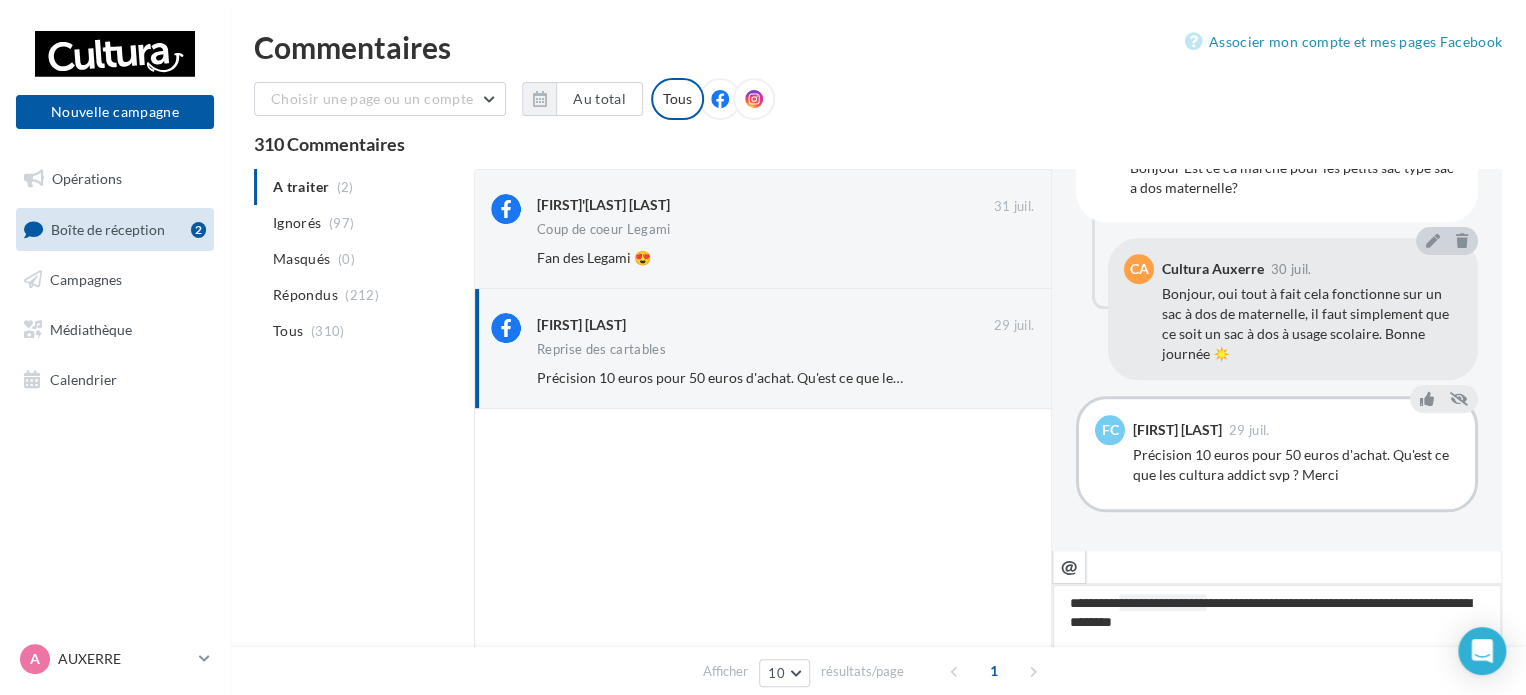 type on "**********" 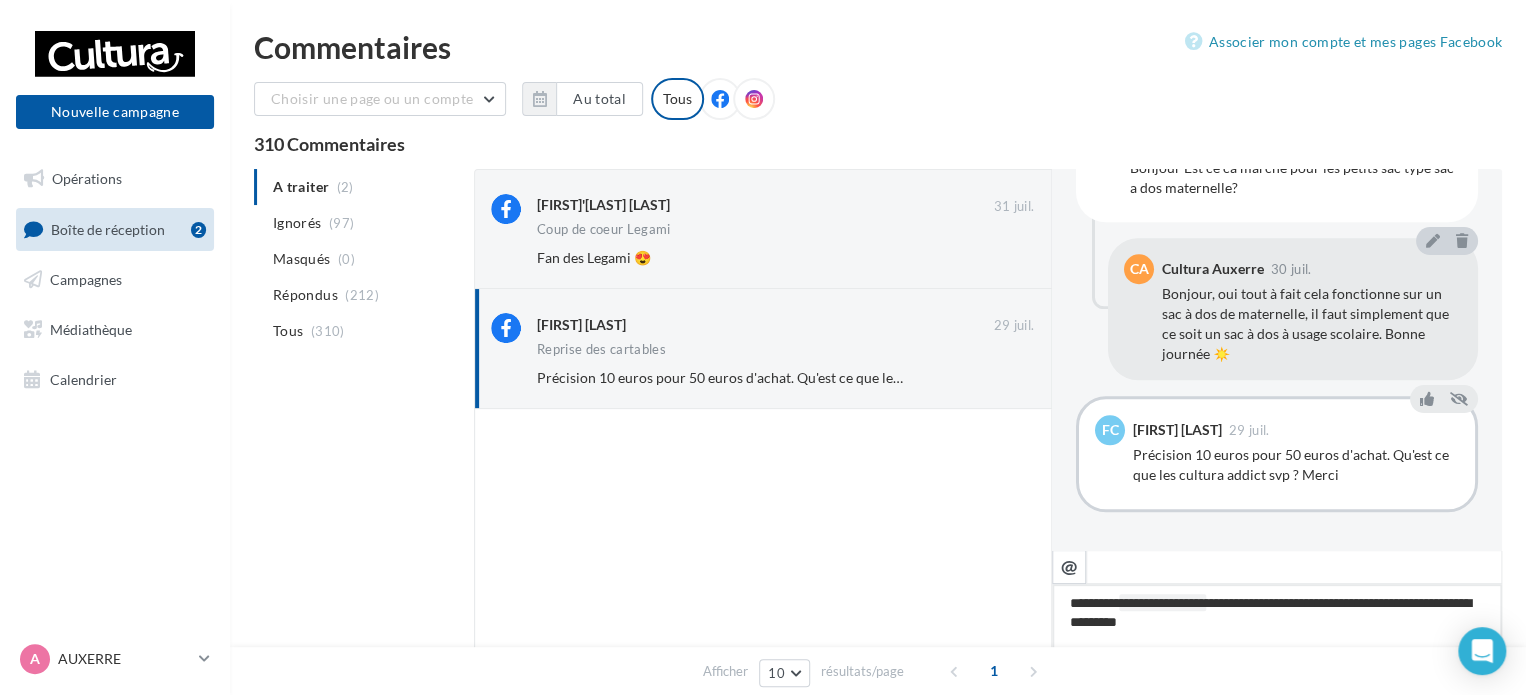 type on "**********" 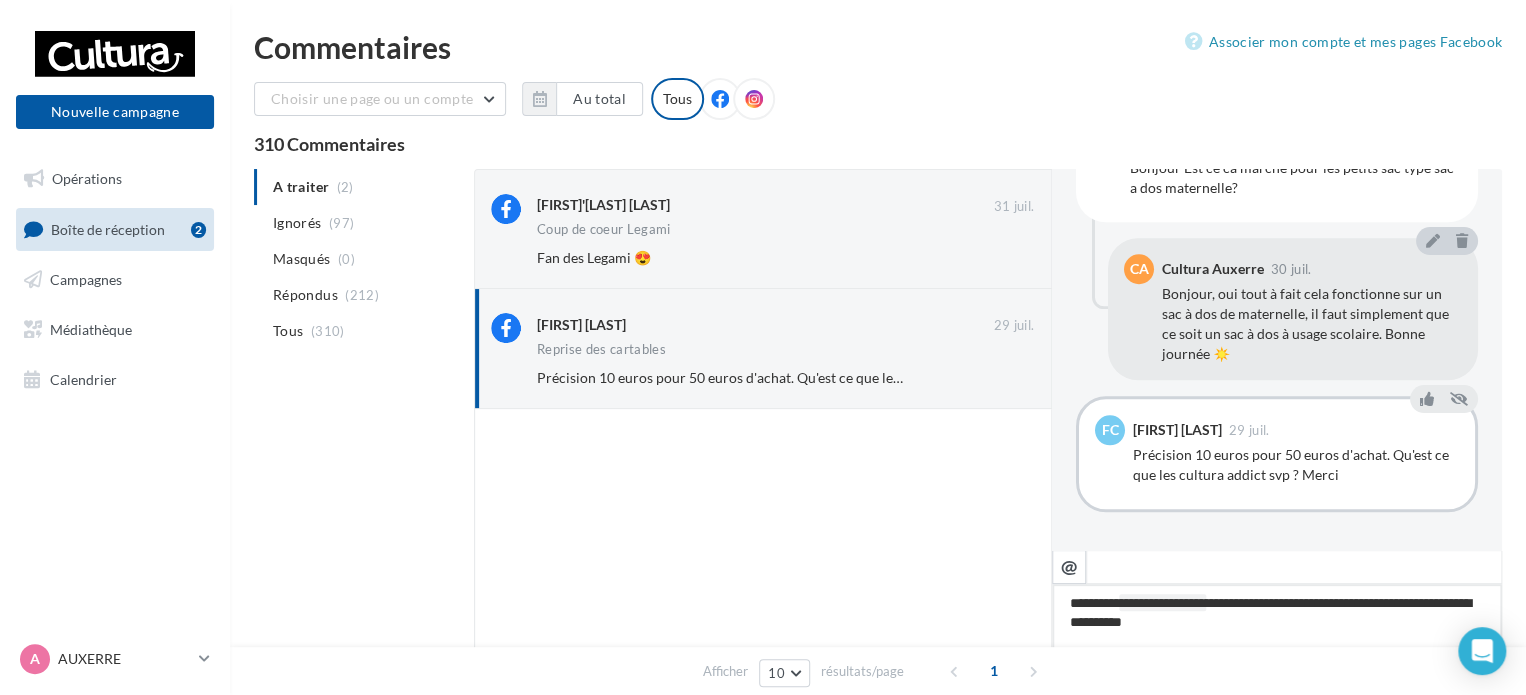 type on "**********" 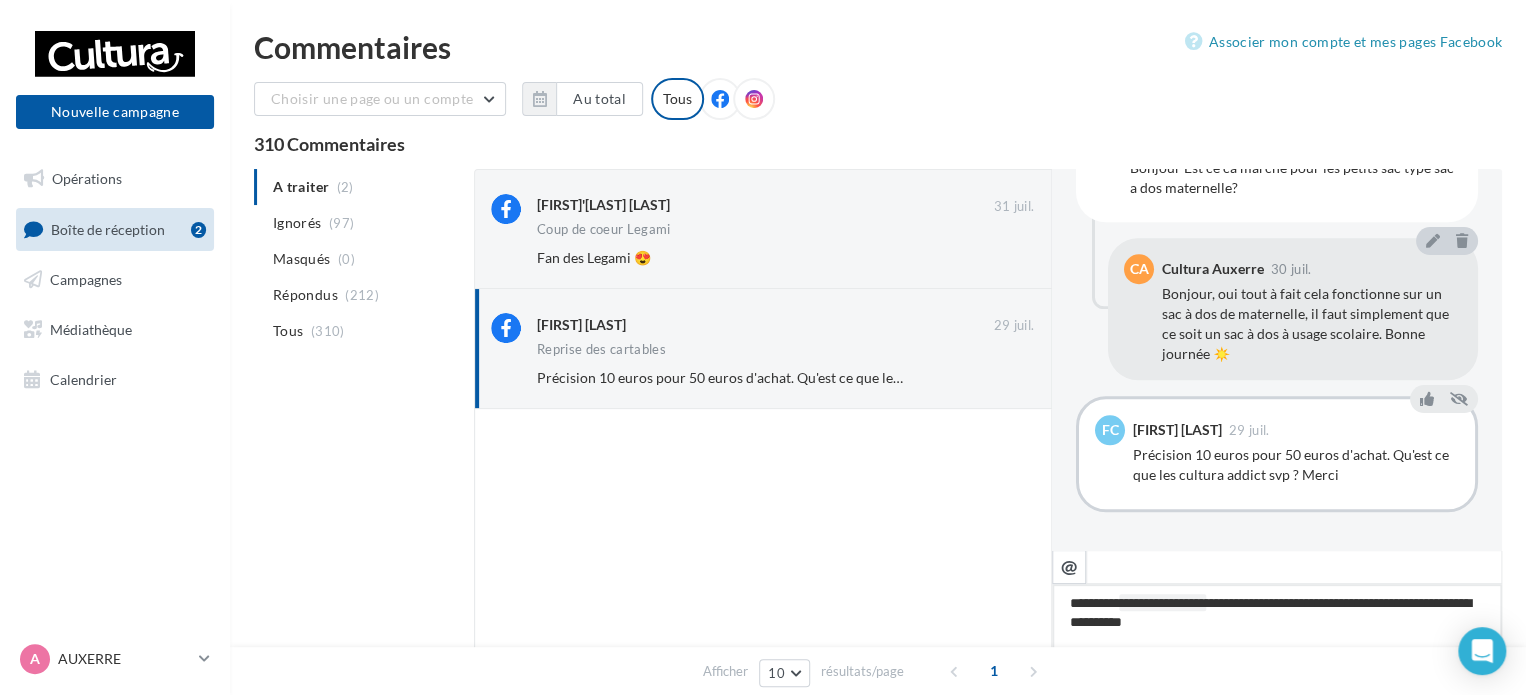 type on "**********" 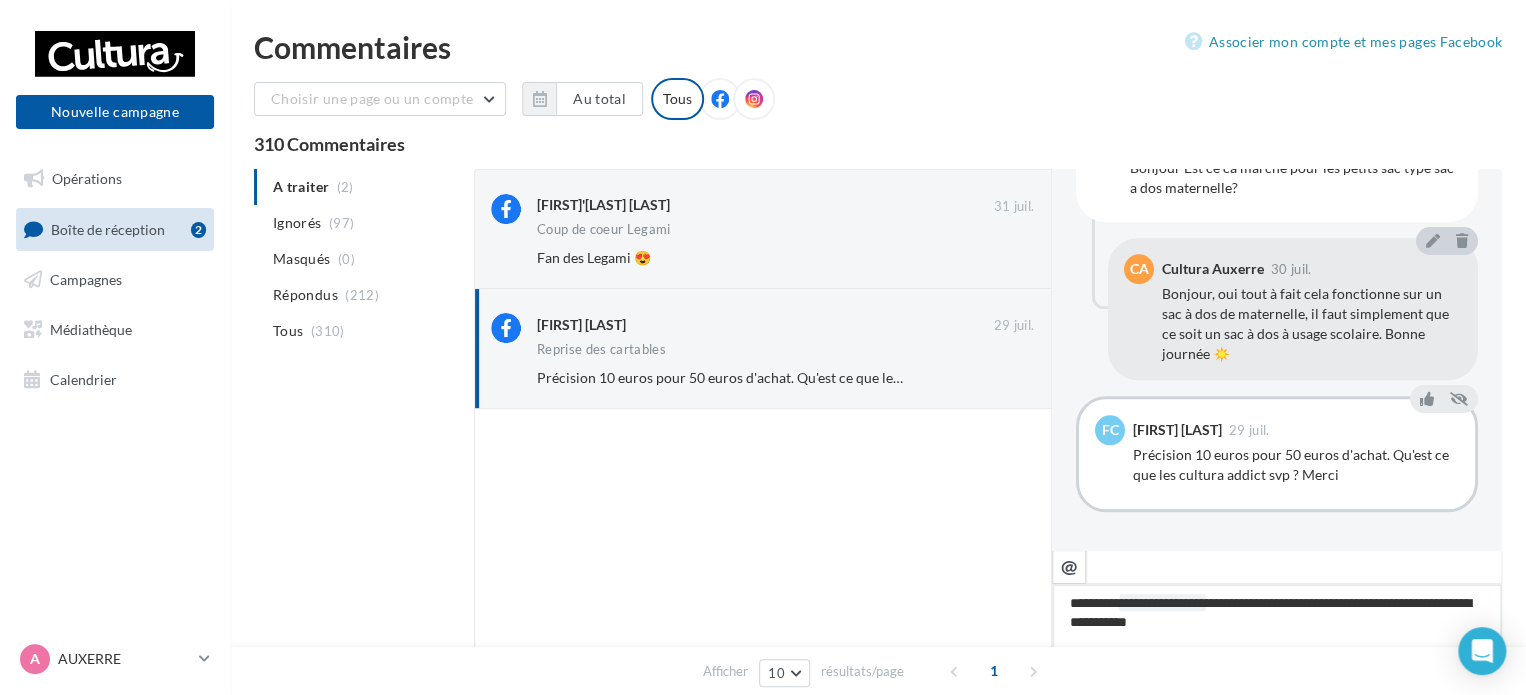 type on "**********" 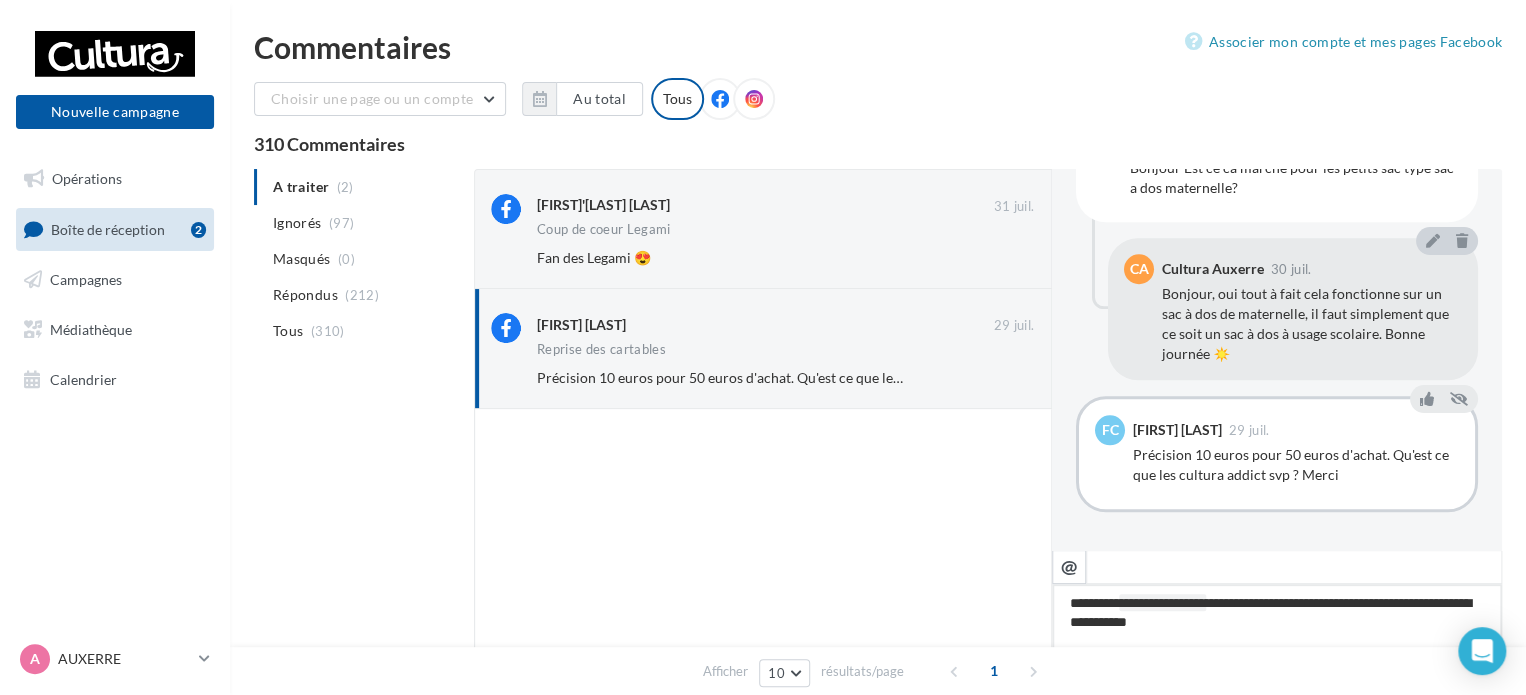 type on "**********" 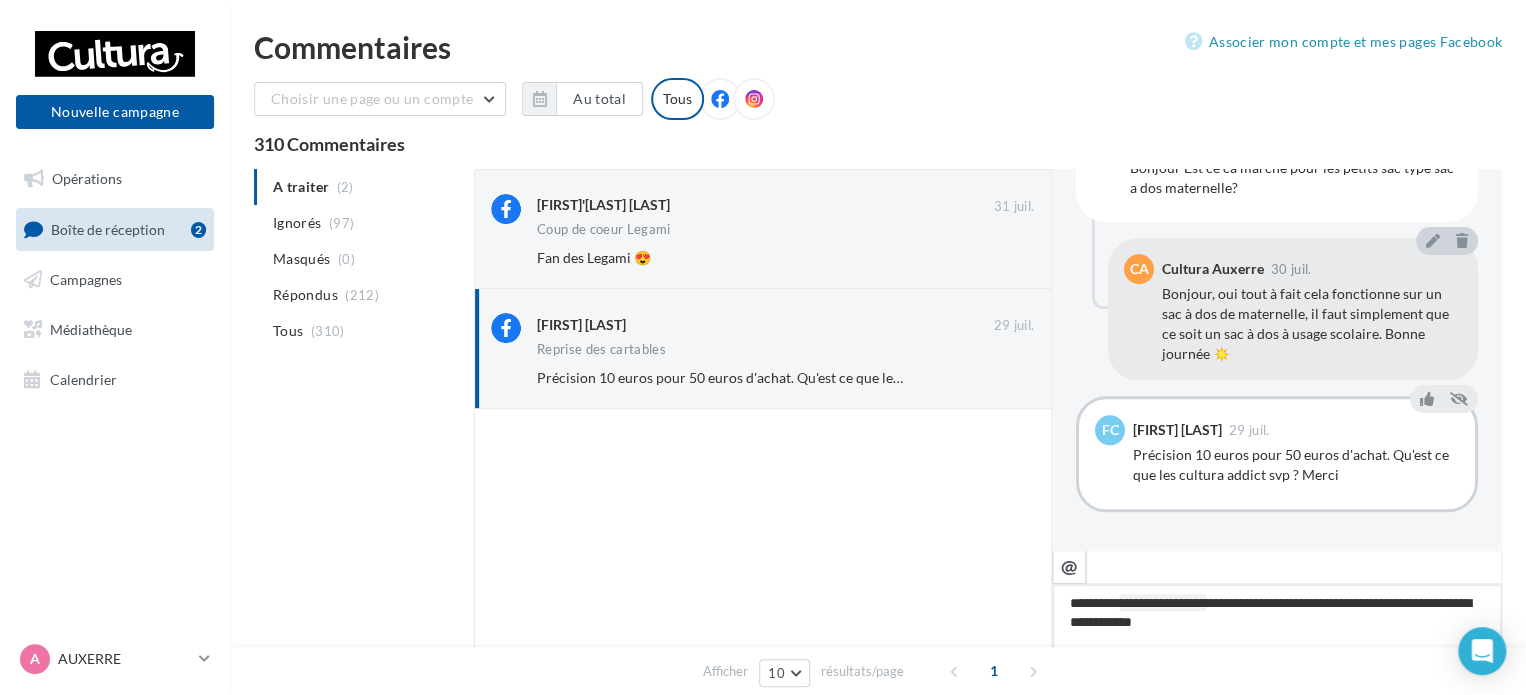 type on "**********" 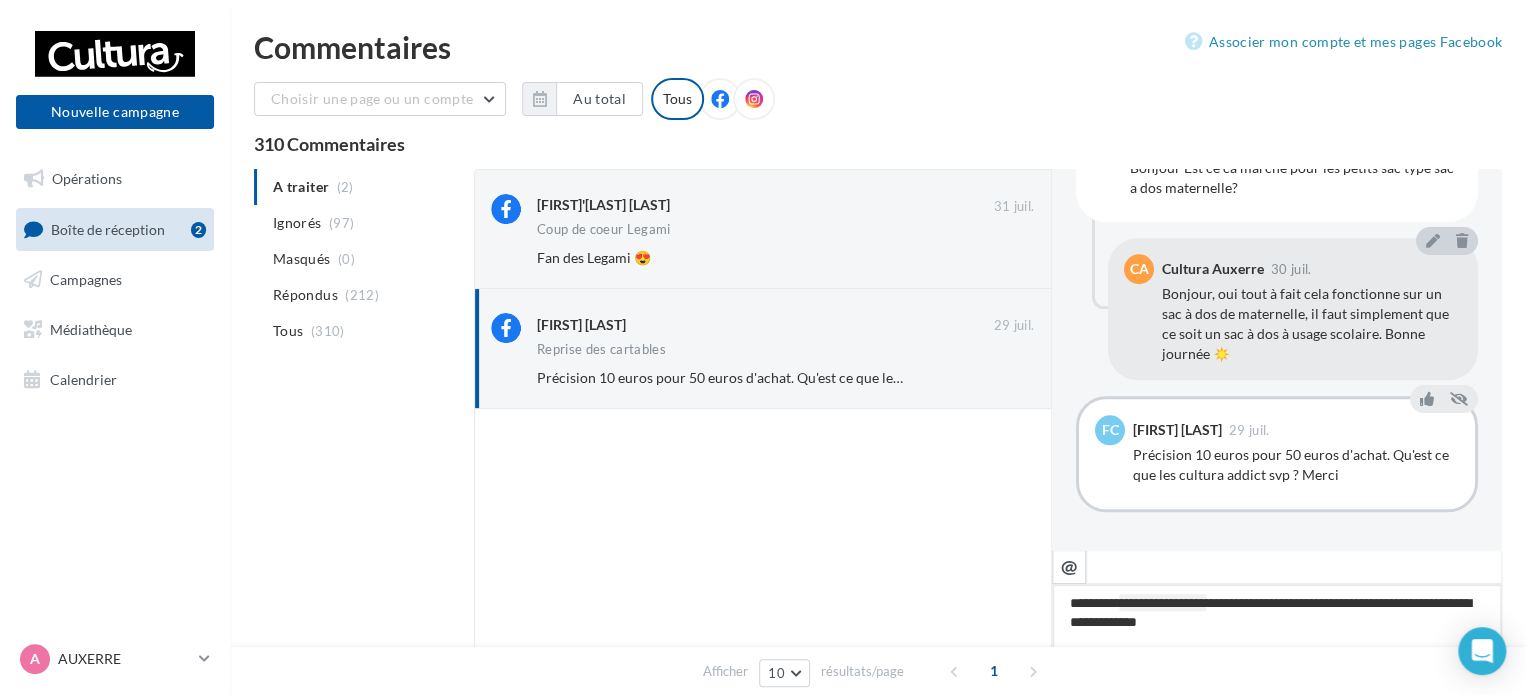 type on "**********" 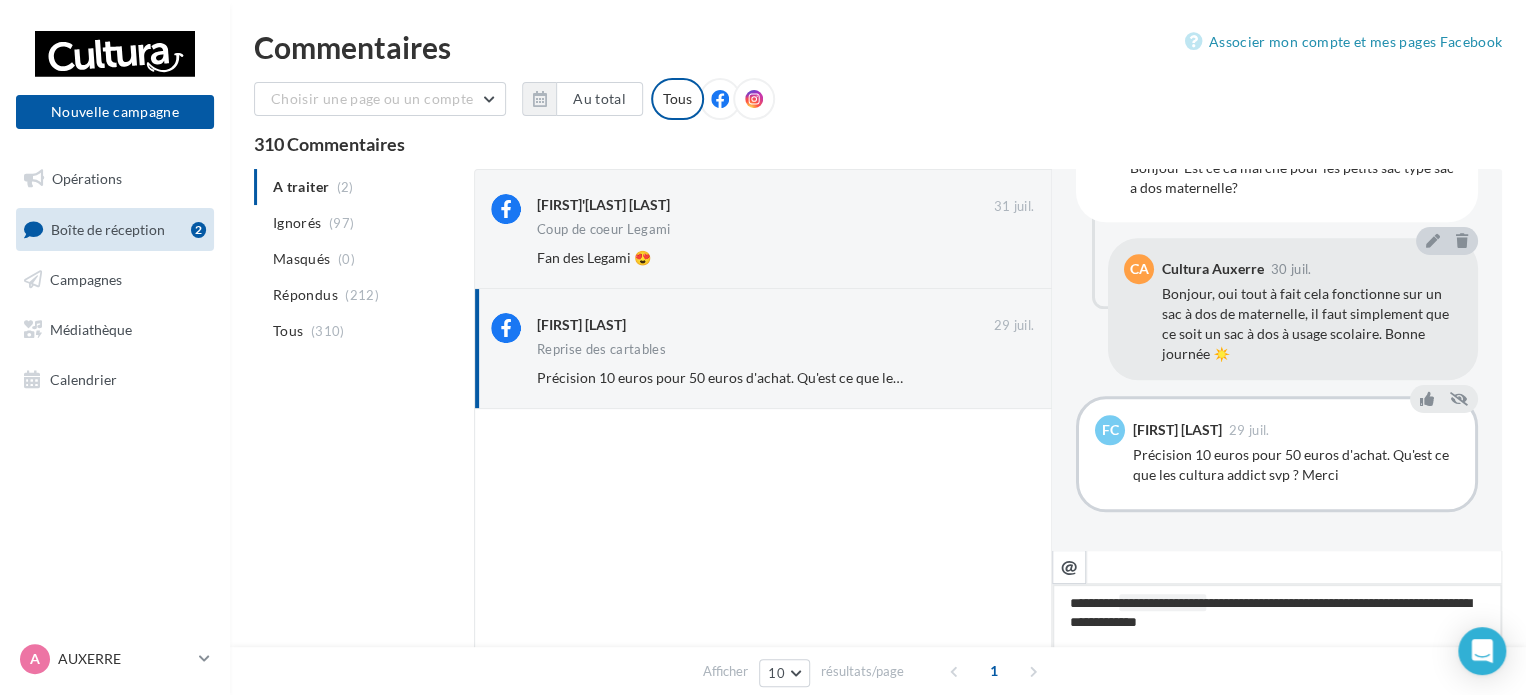 type on "**********" 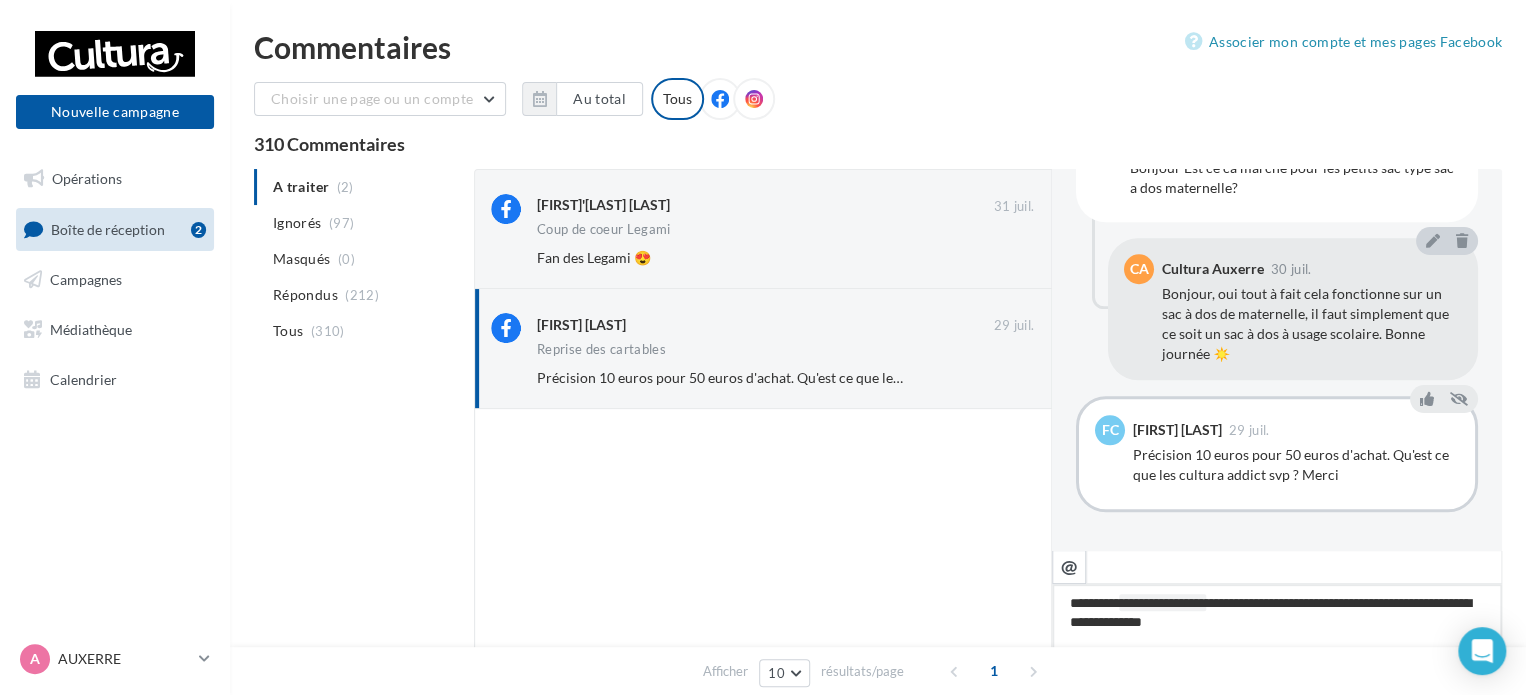 type on "**********" 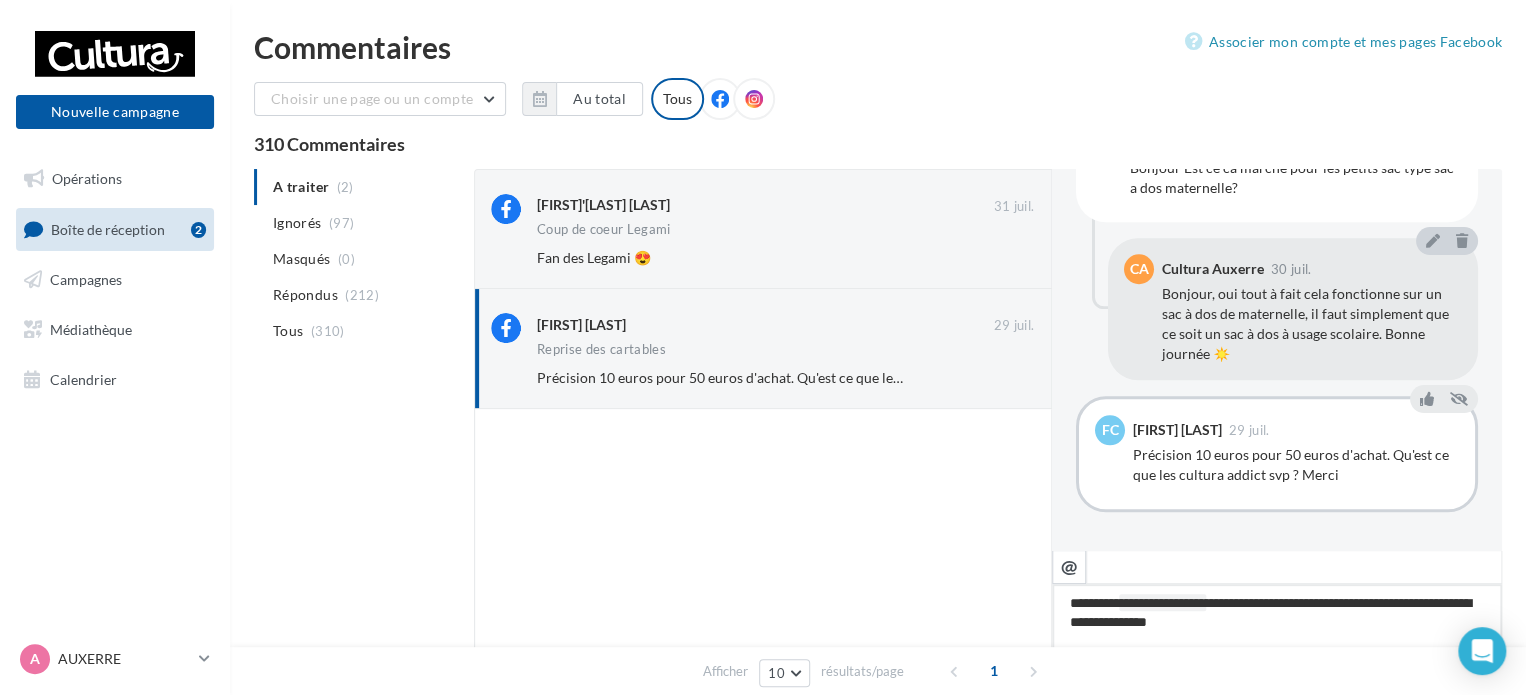 type on "**********" 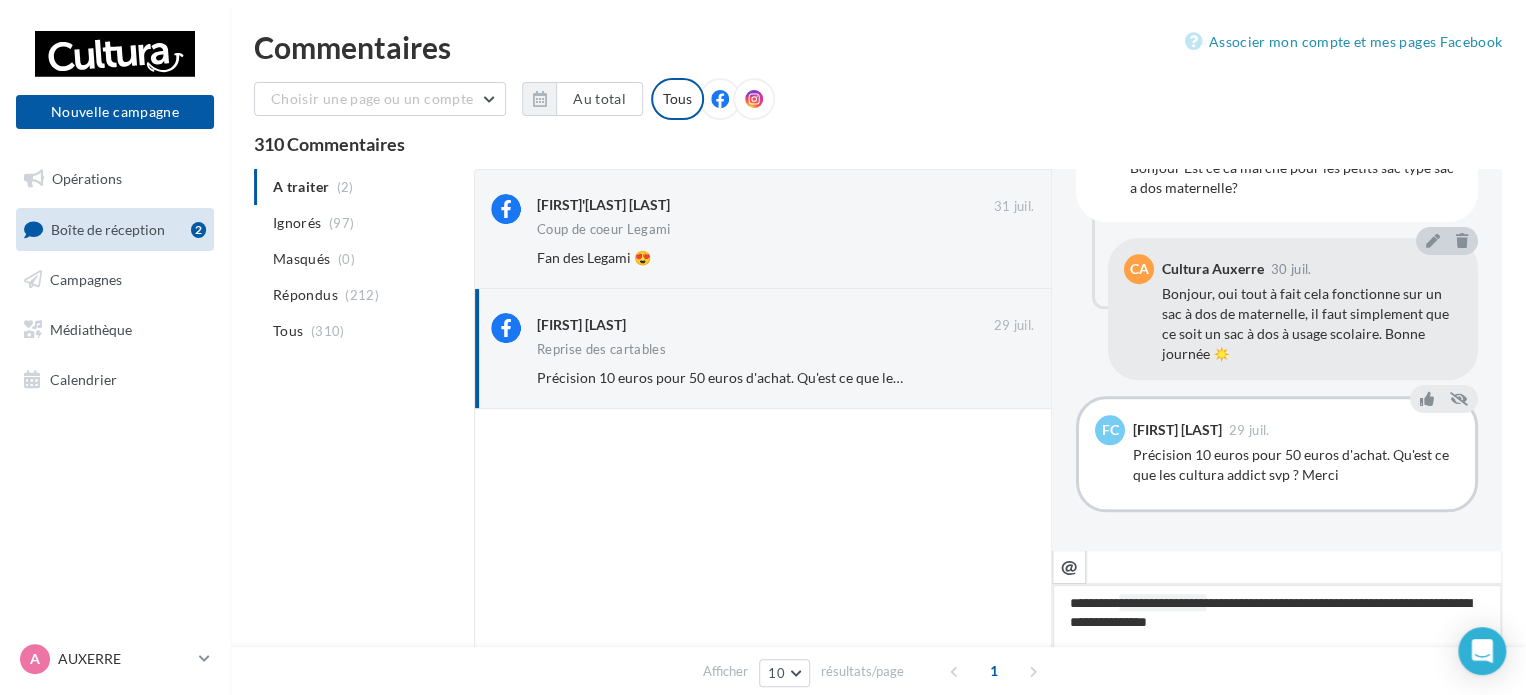 type on "**********" 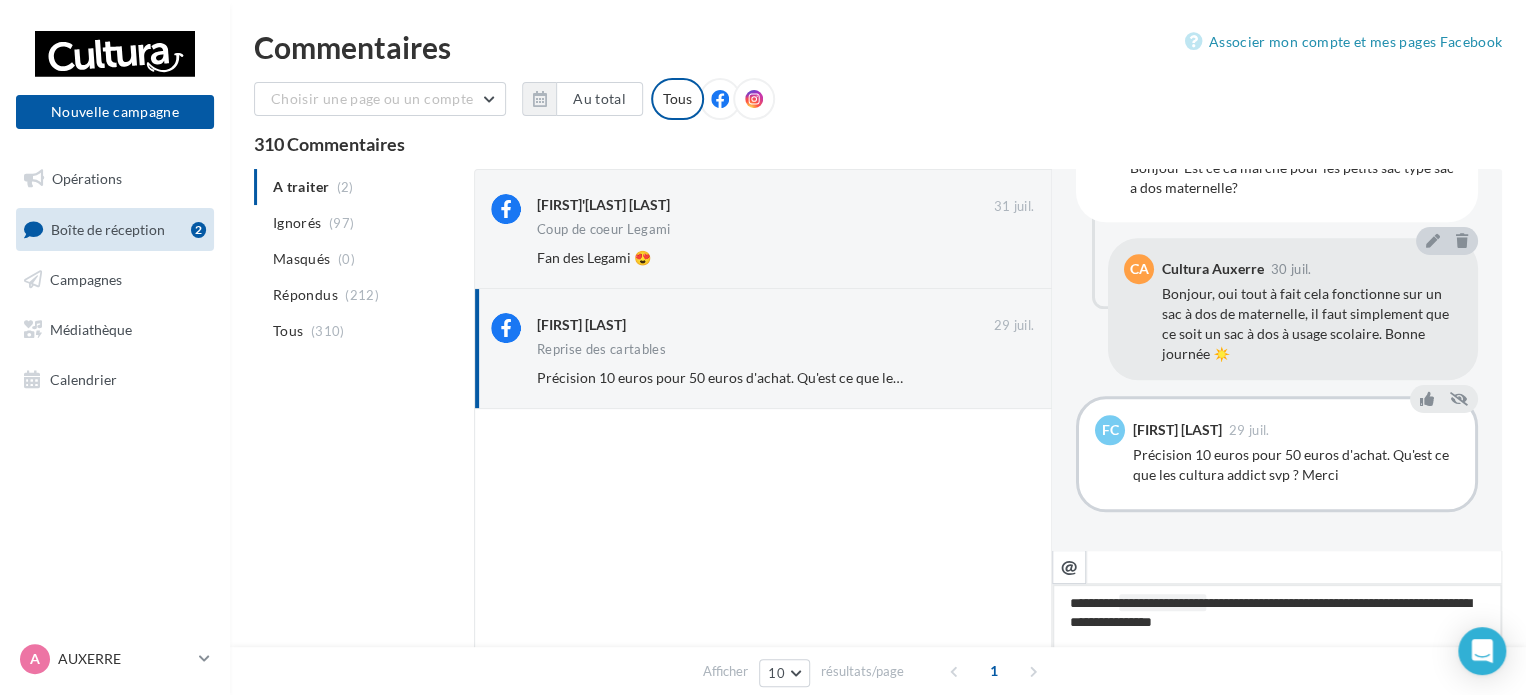 type on "**********" 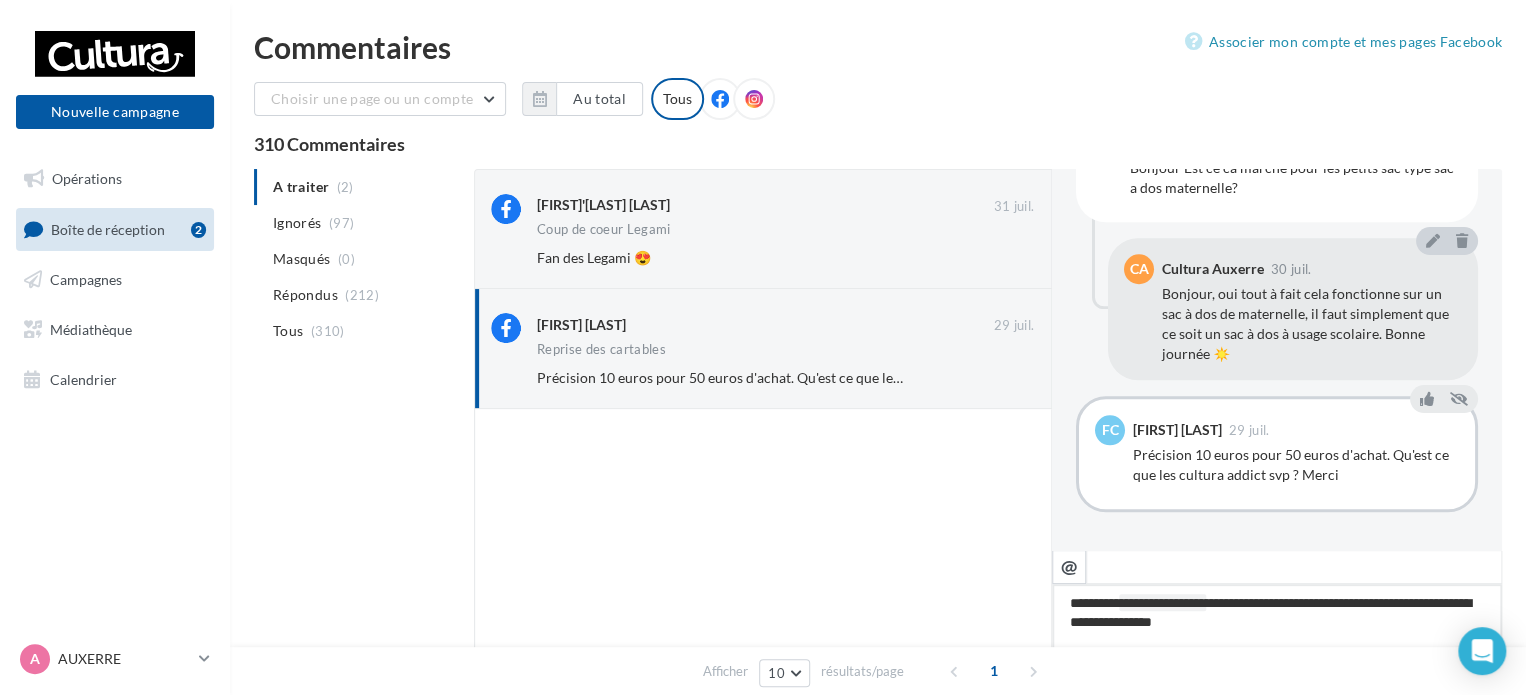 type on "**********" 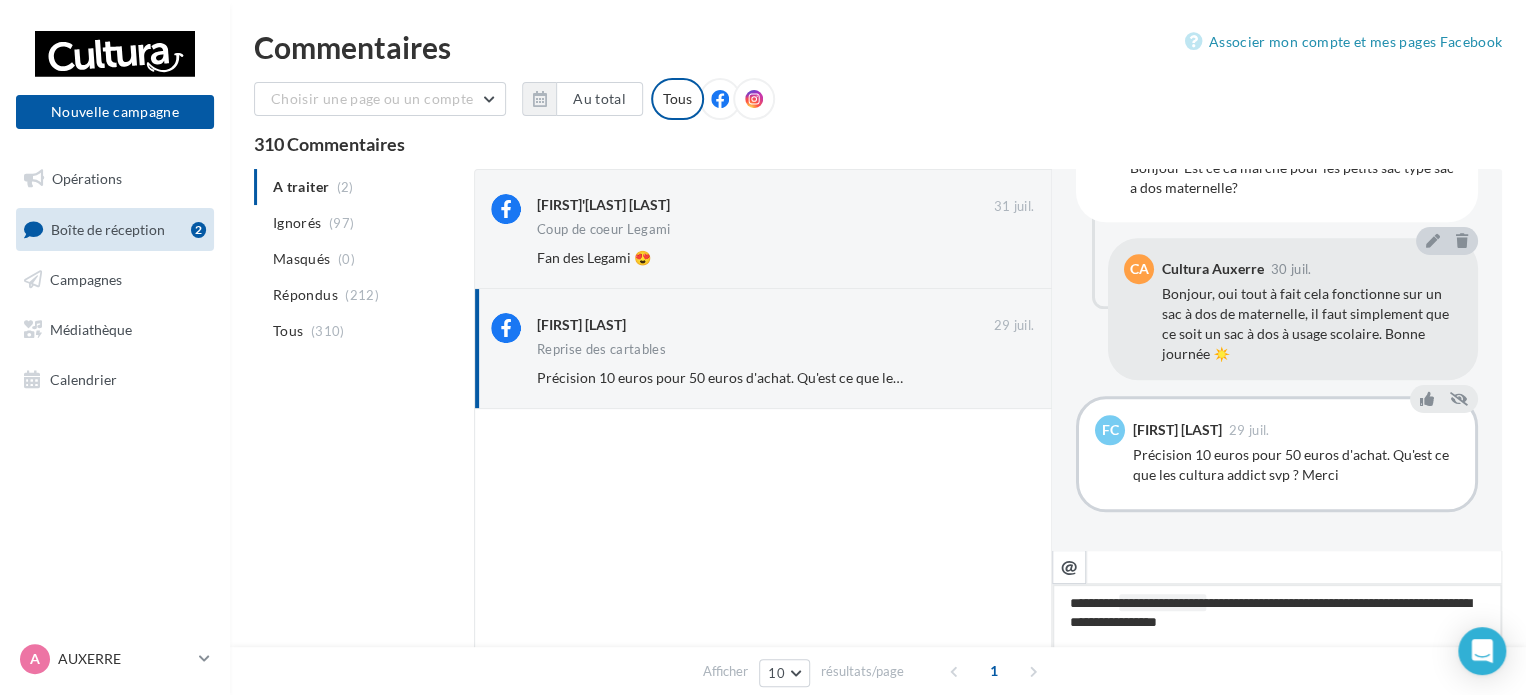 type on "**********" 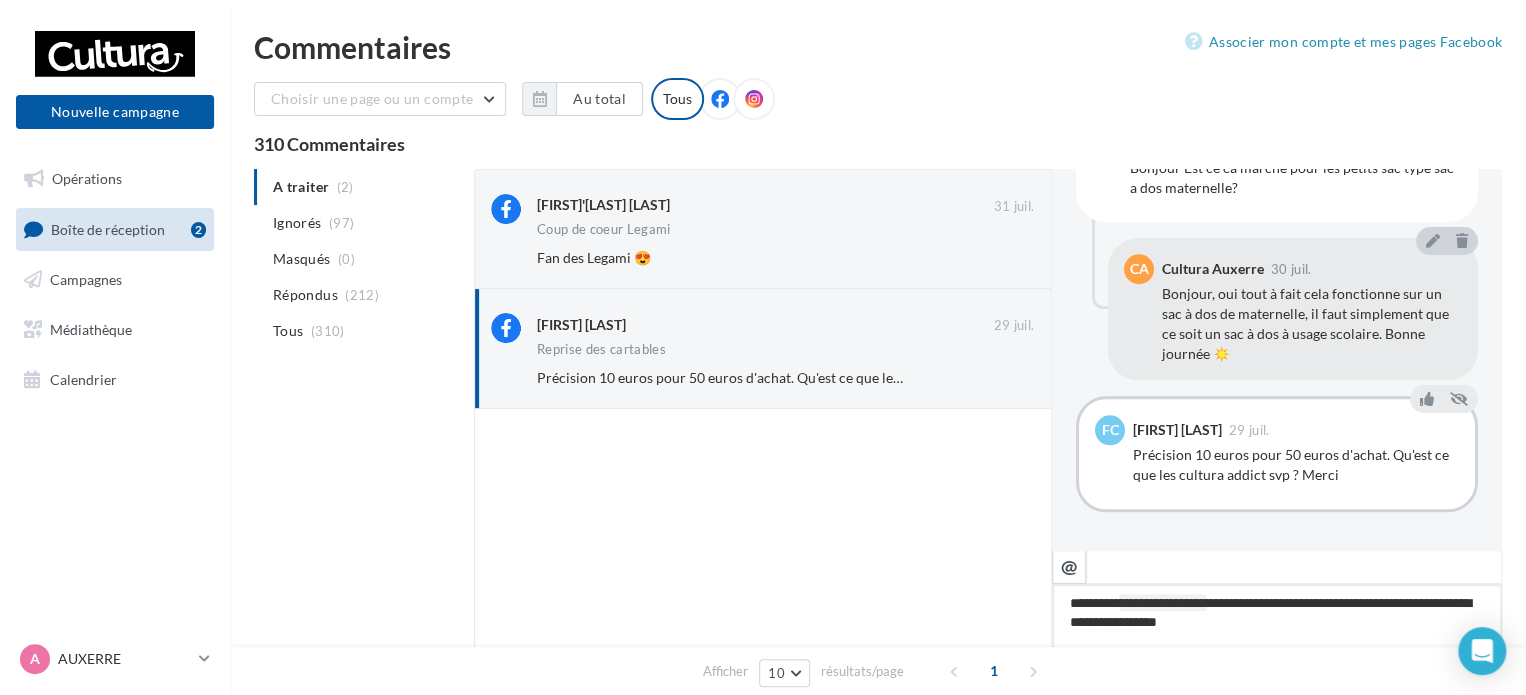 type on "**********" 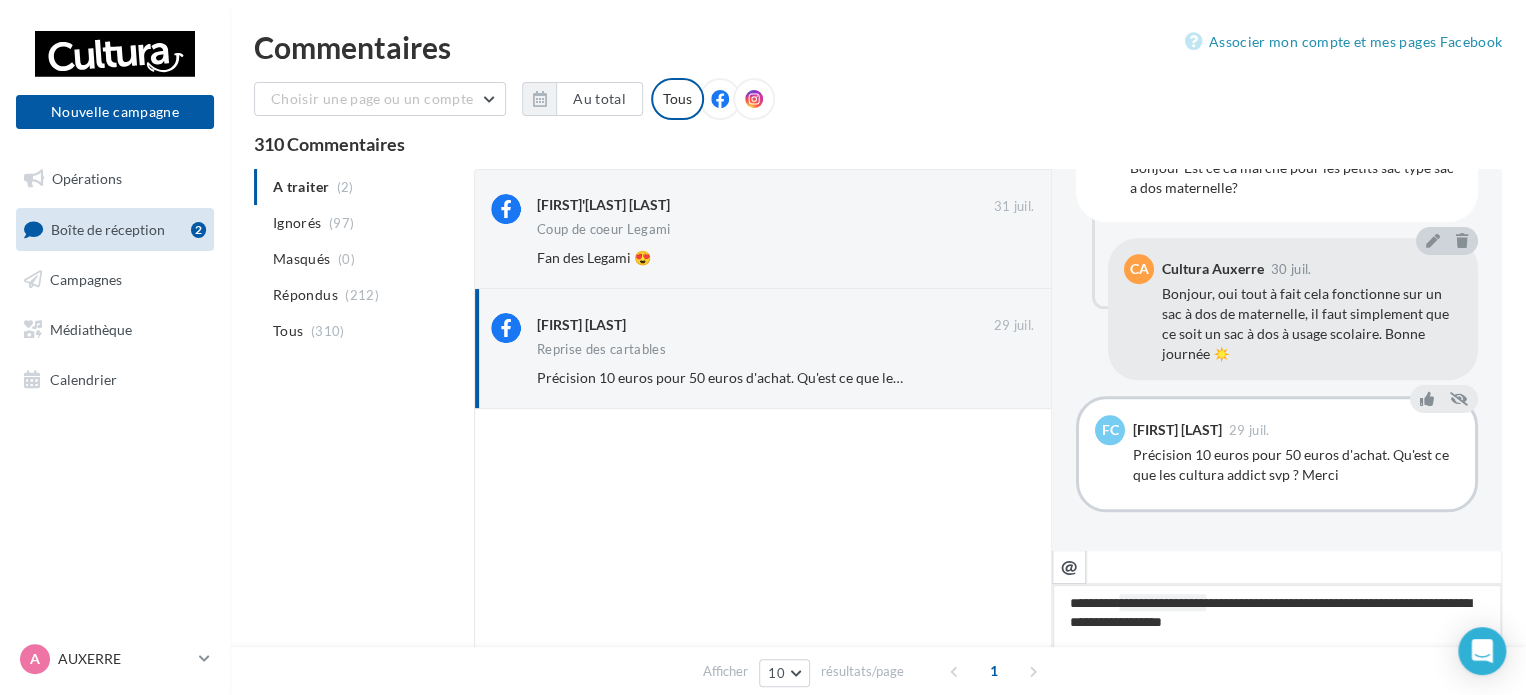 type on "**********" 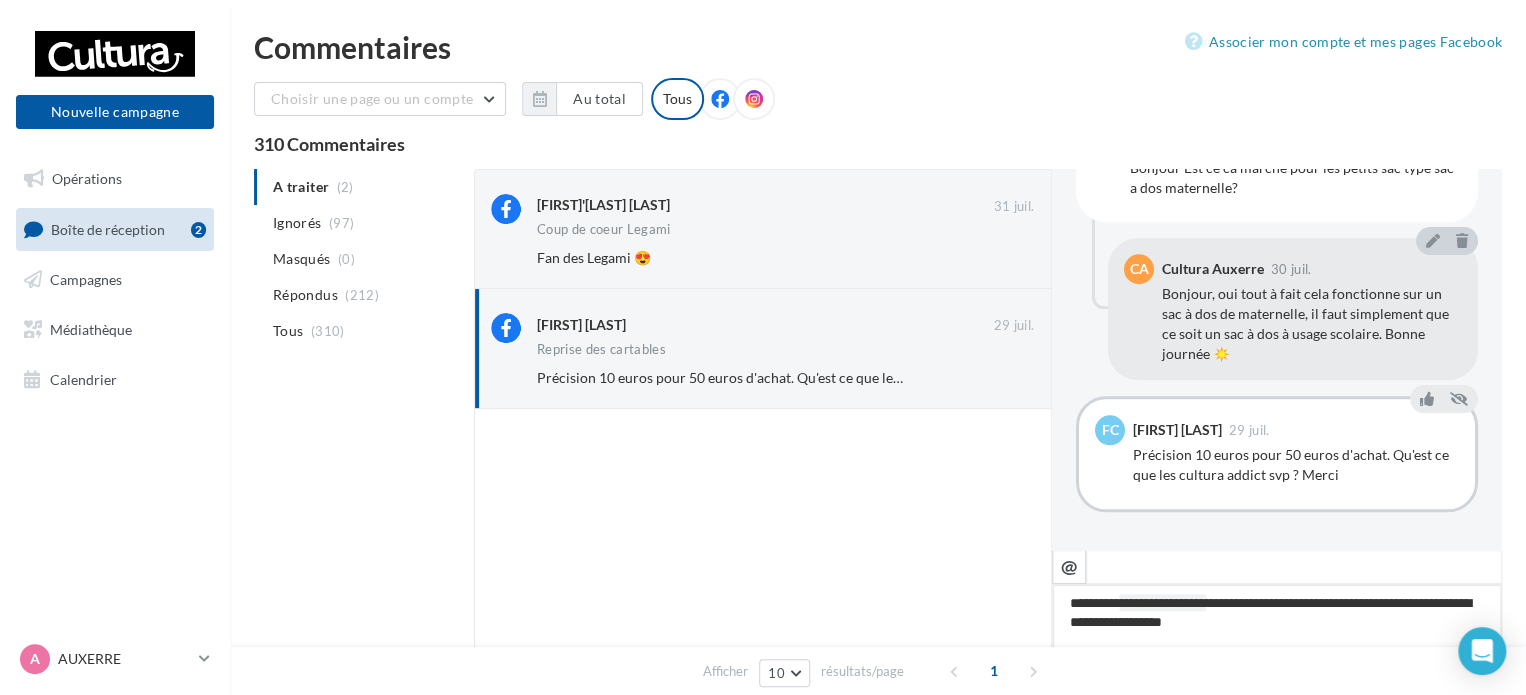 type on "**********" 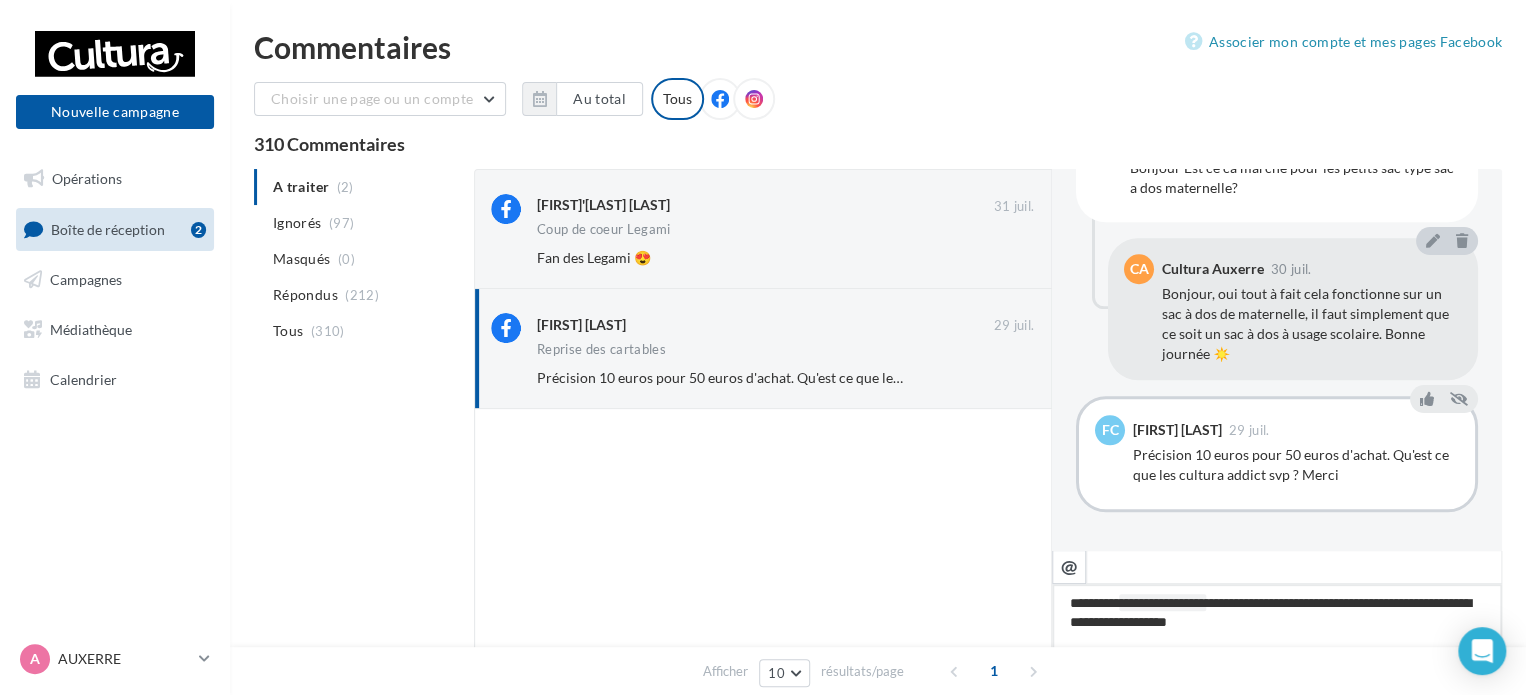 type on "**********" 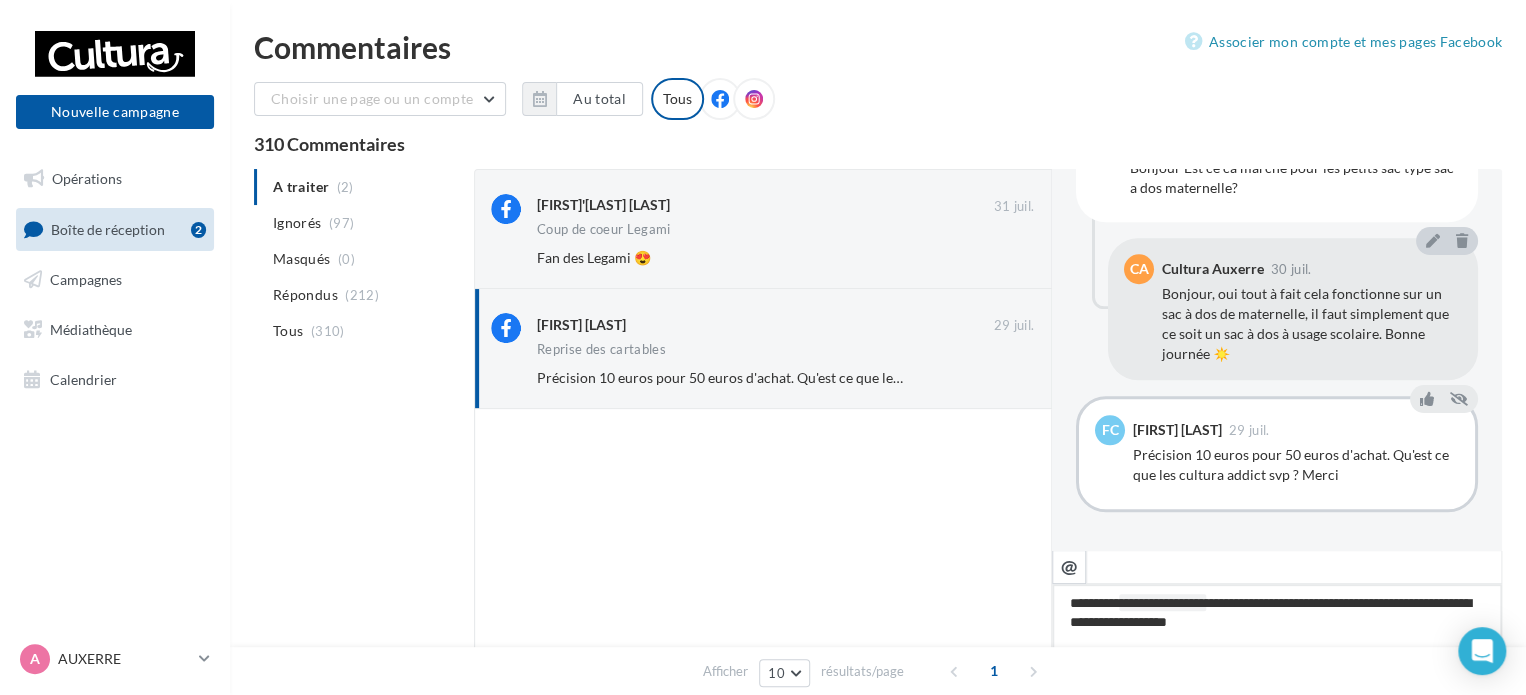 type on "**********" 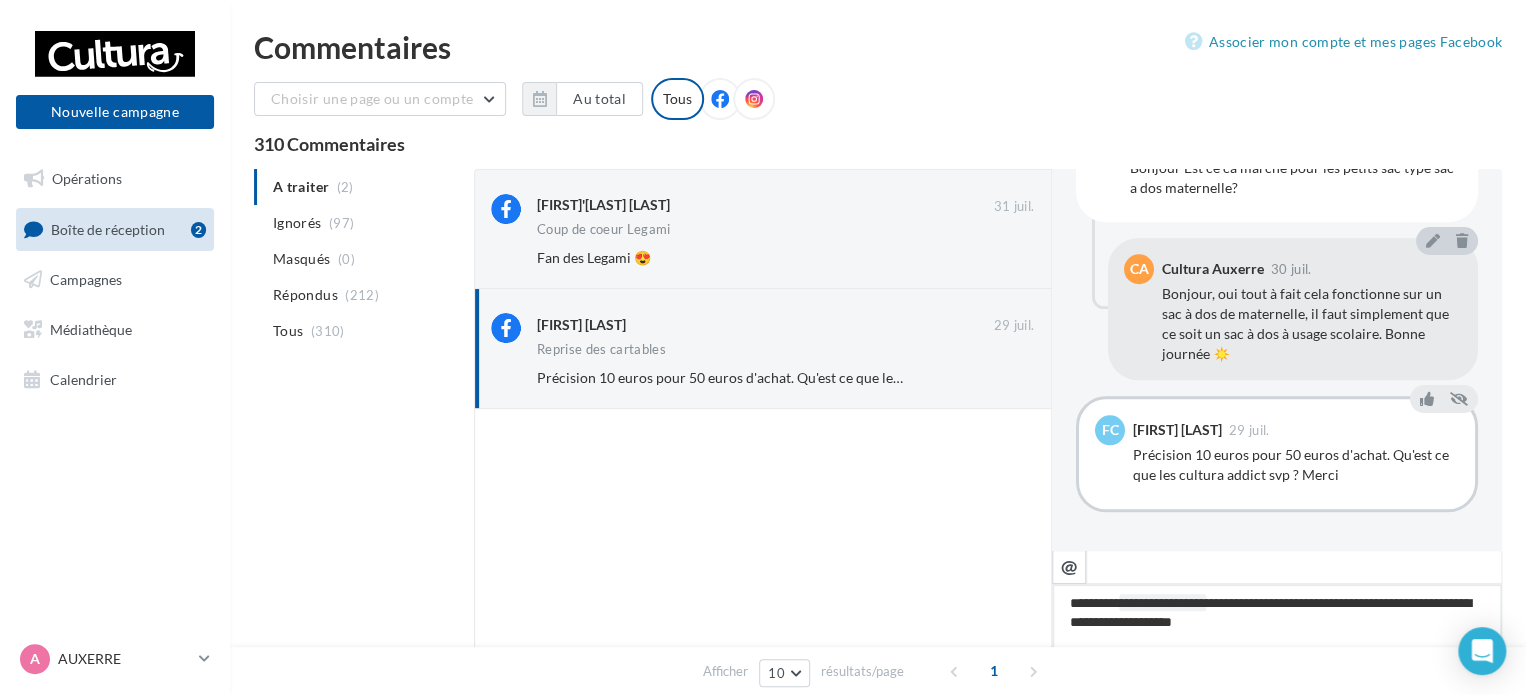 type on "**********" 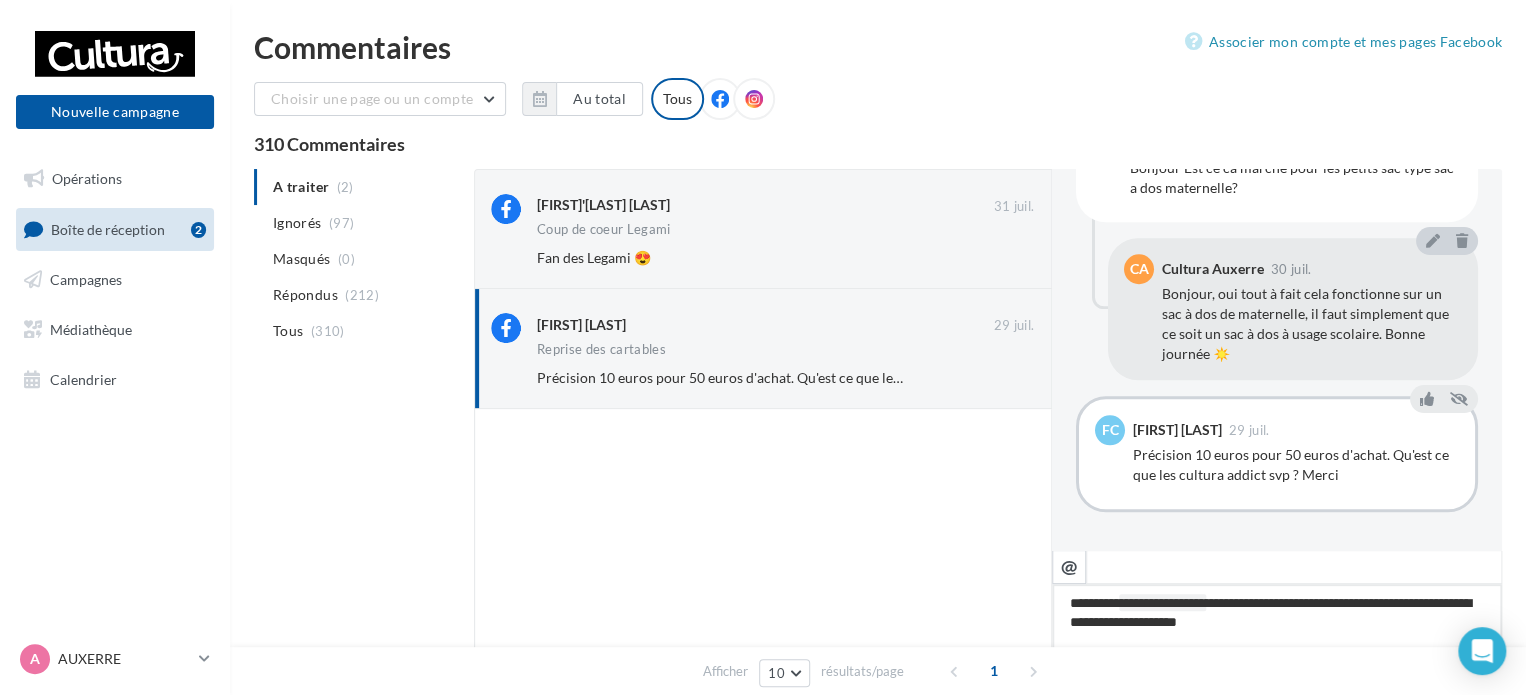 type on "**********" 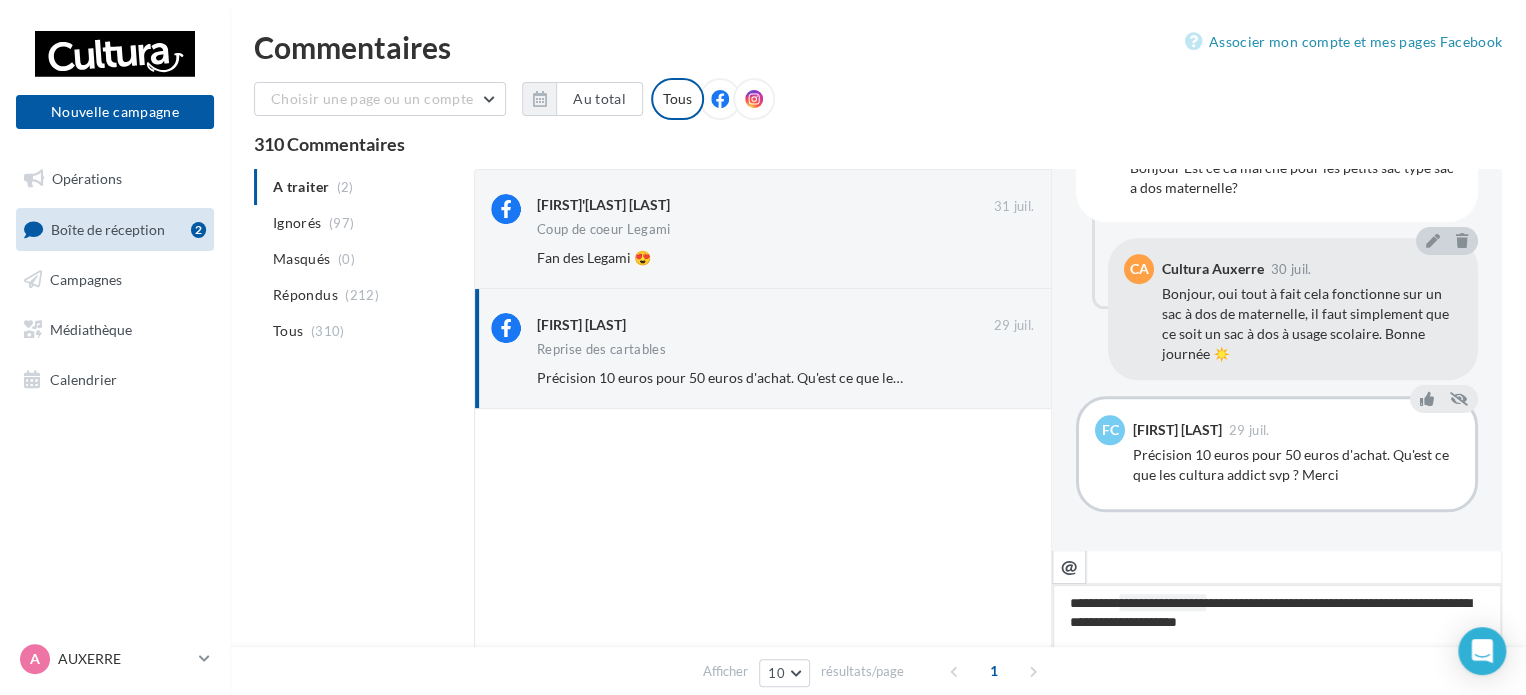 type on "**********" 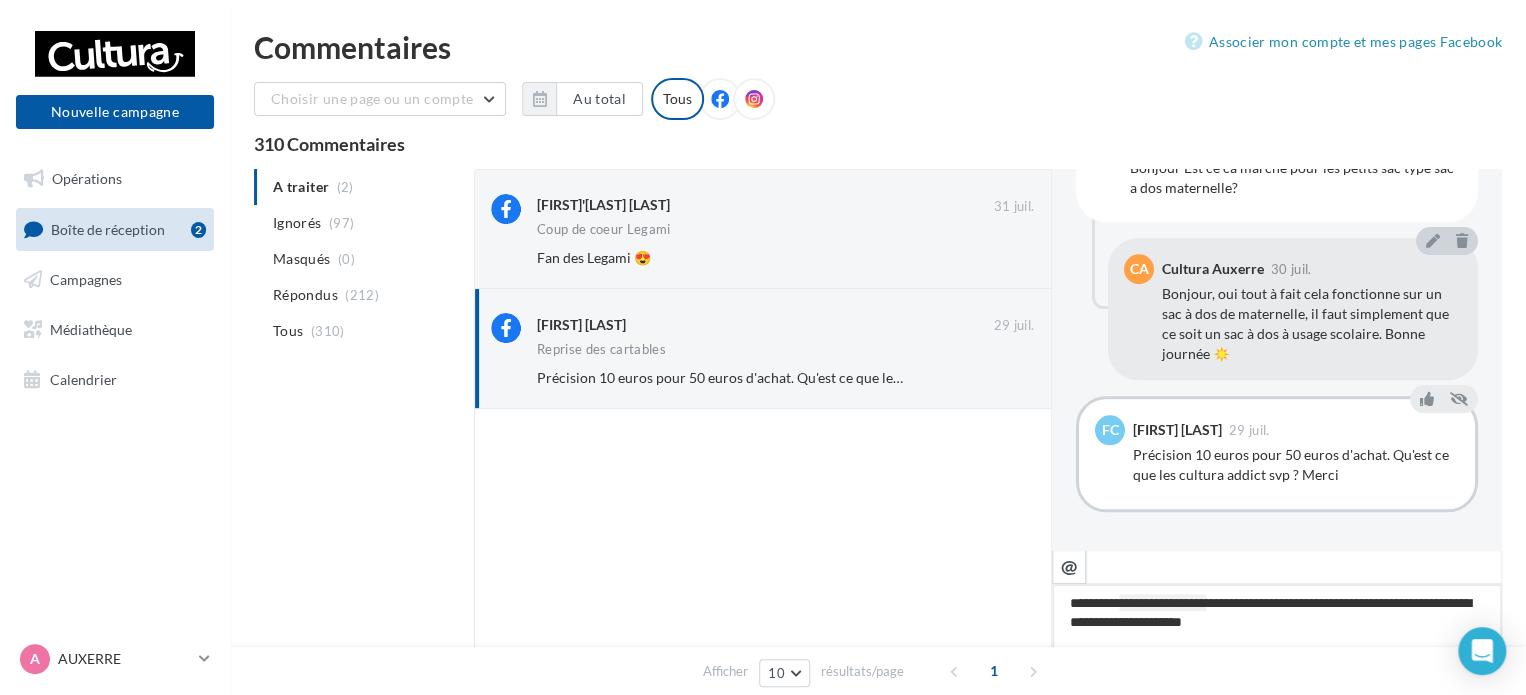 type on "**********" 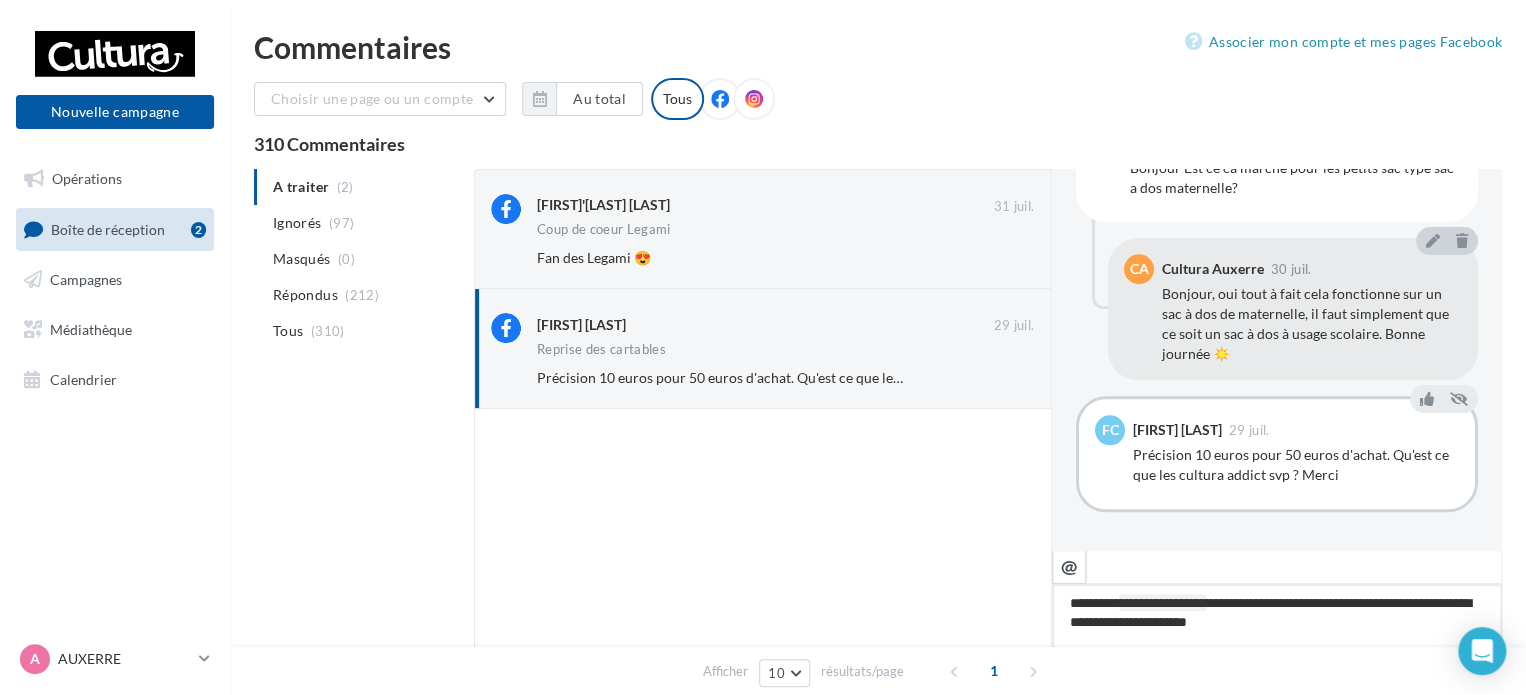 type on "**********" 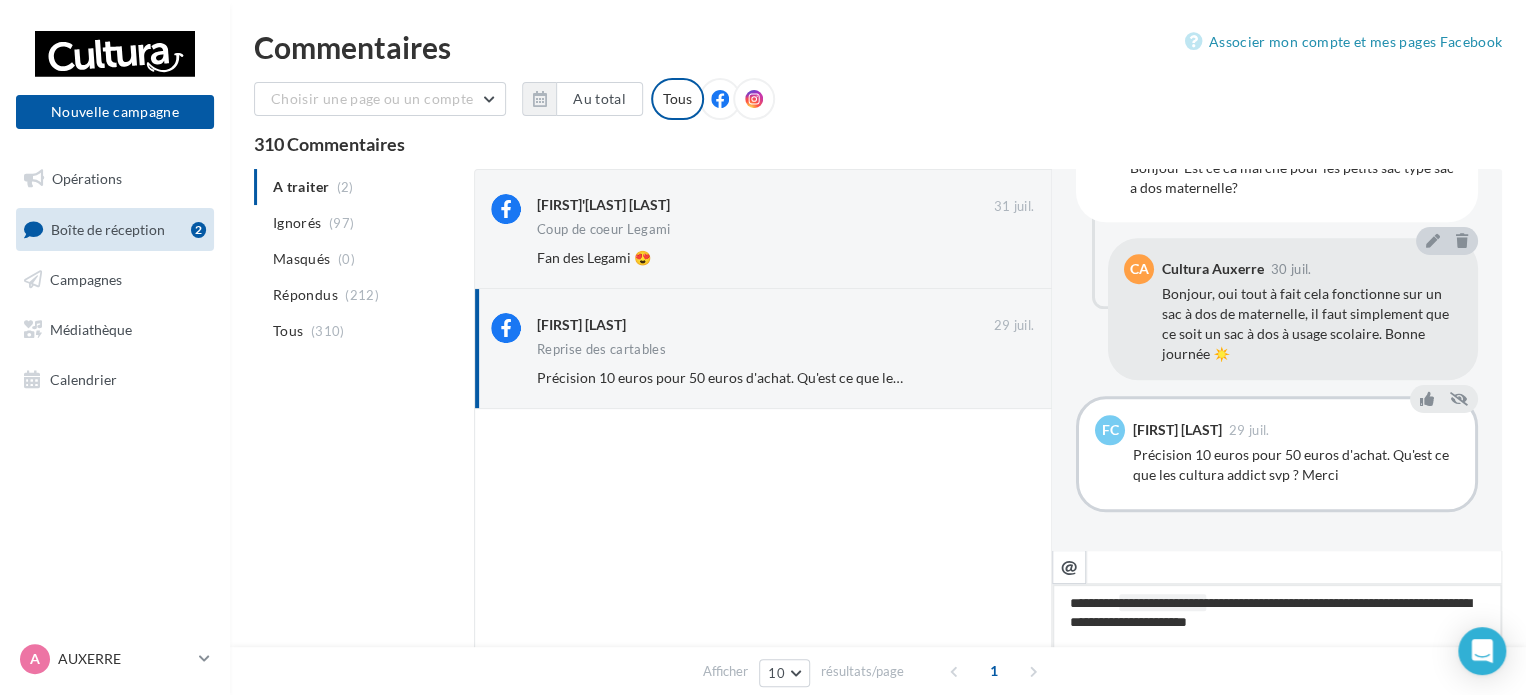 type on "**********" 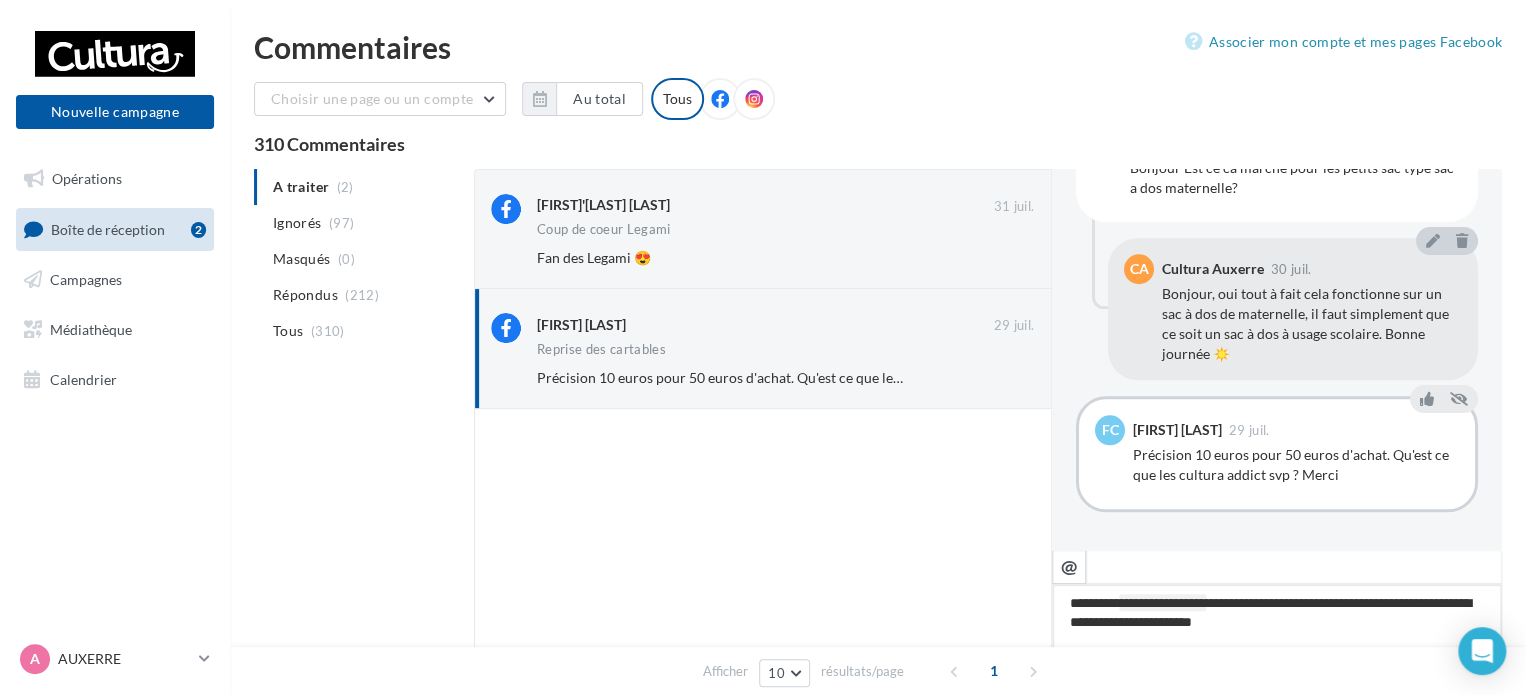 type on "**********" 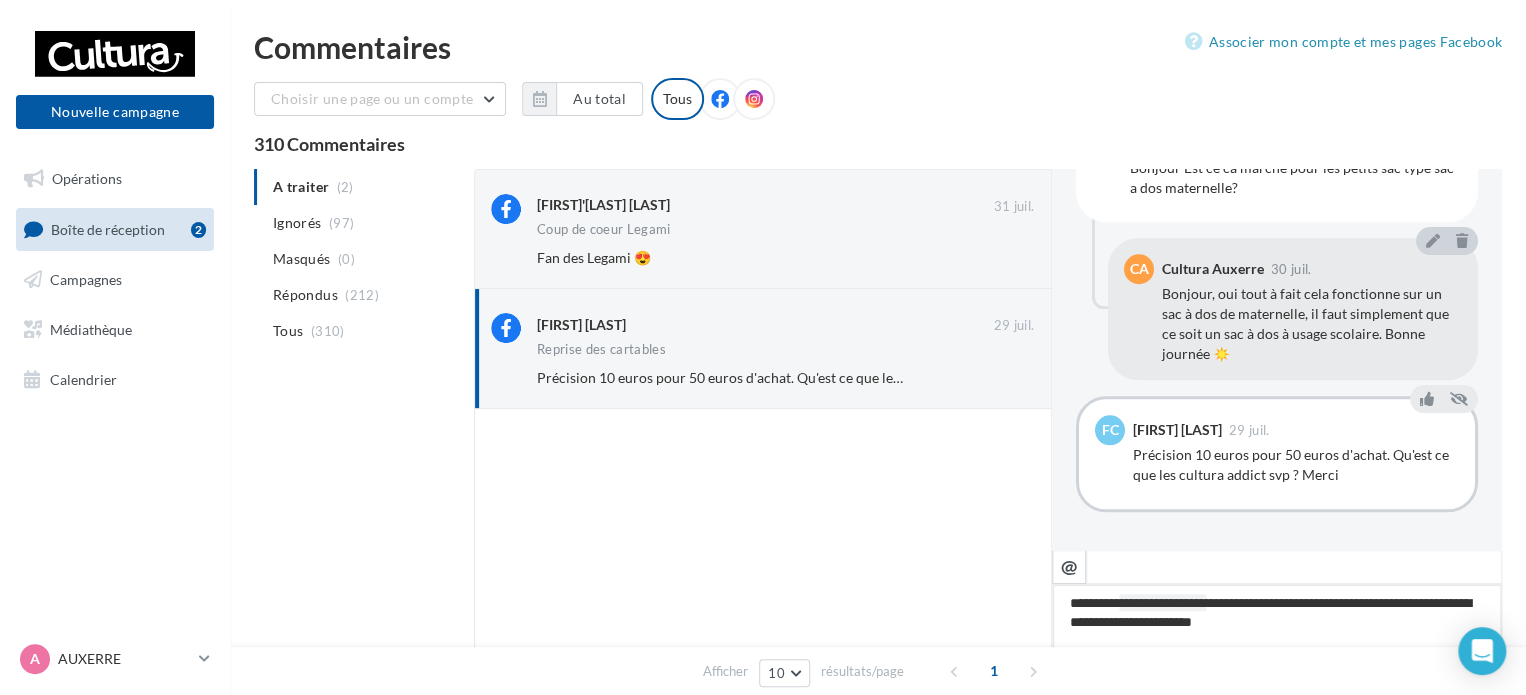type on "**********" 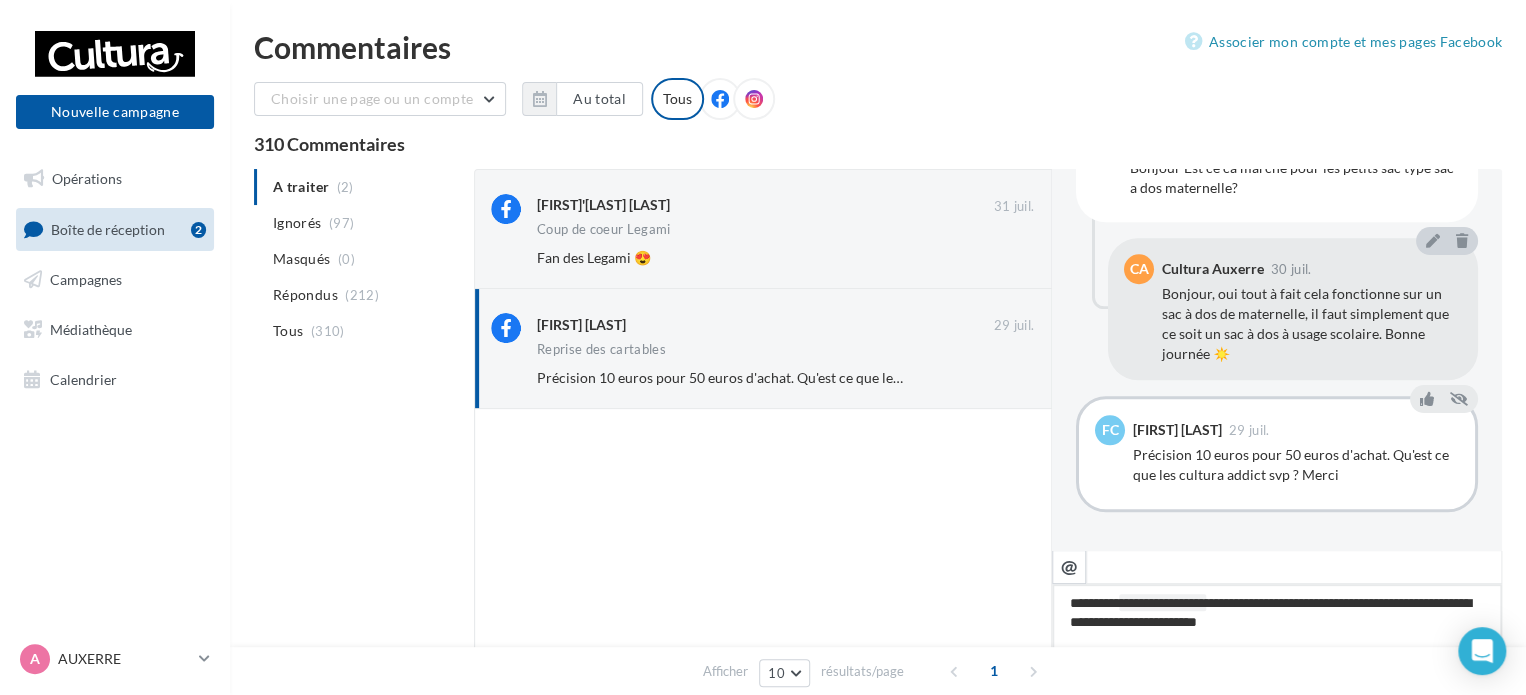 type on "**********" 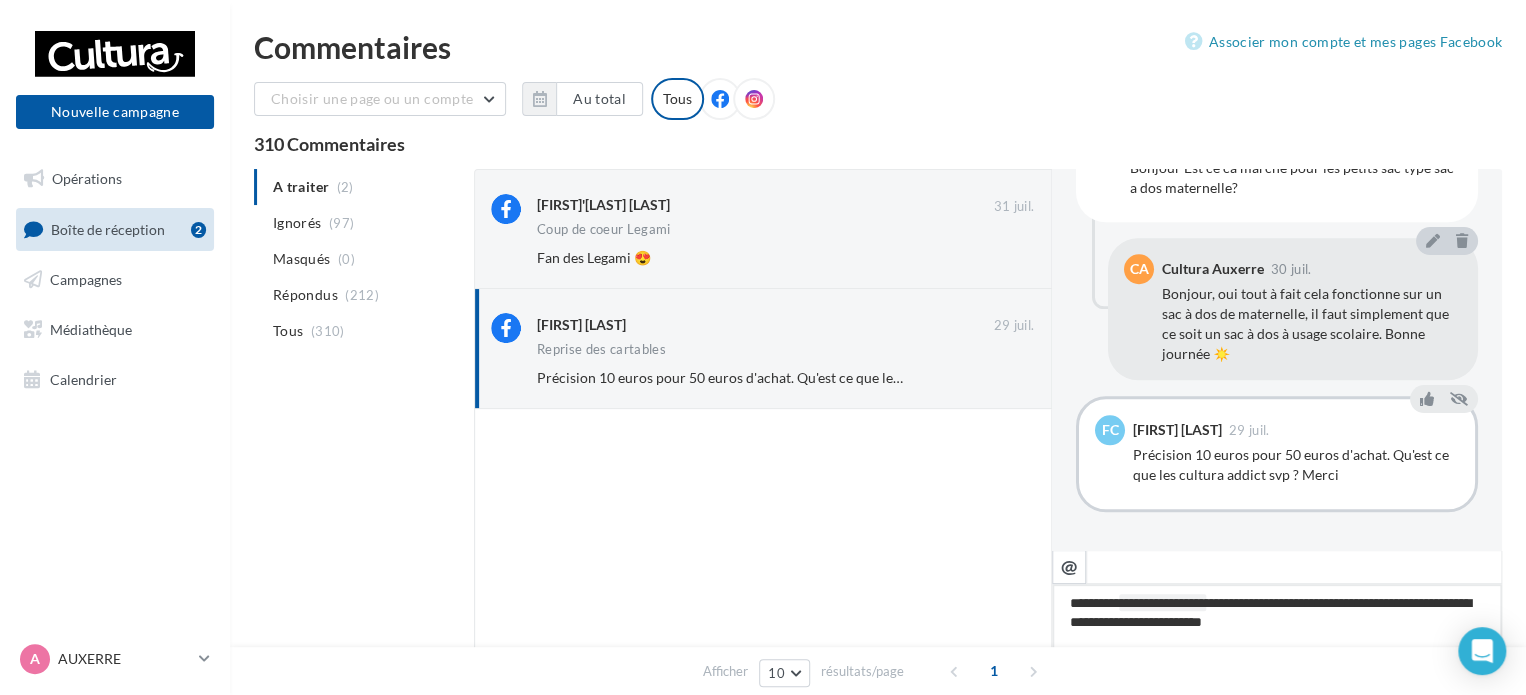 type 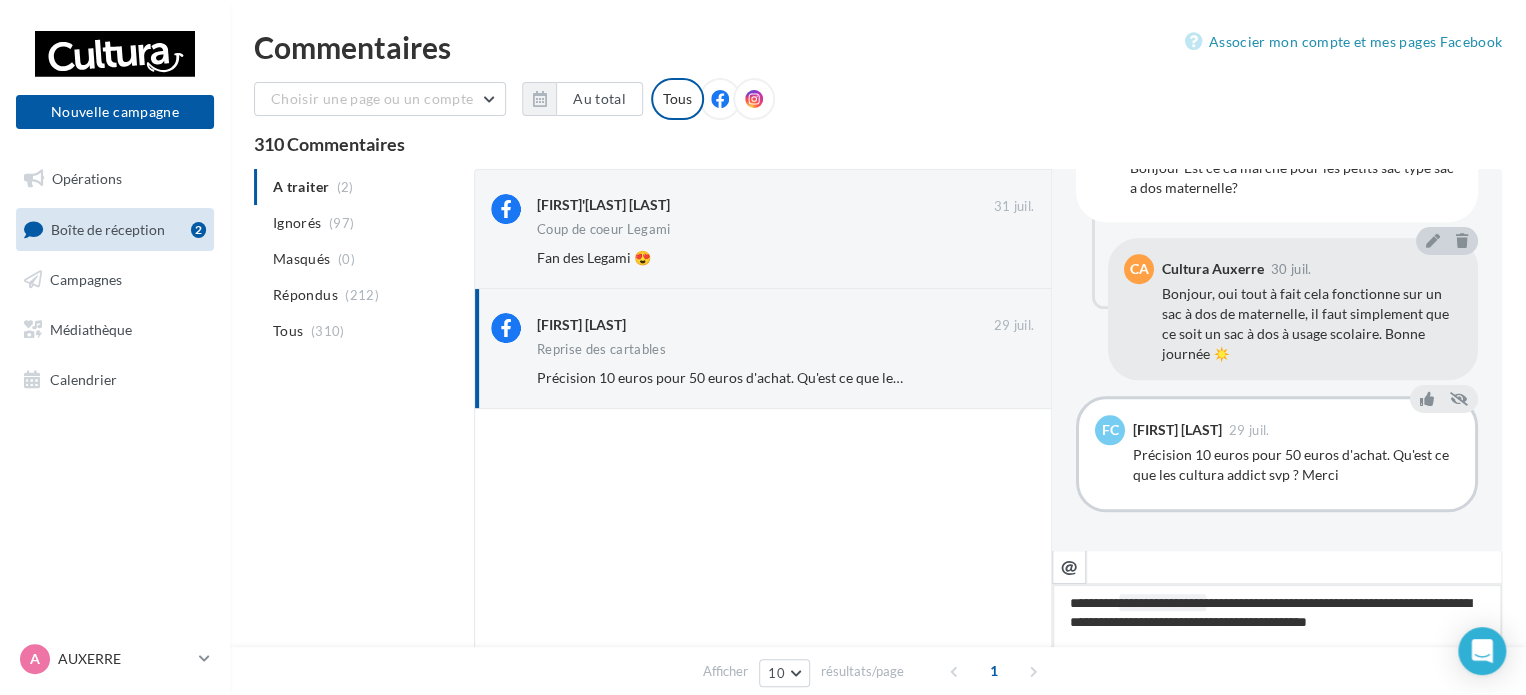 click on "**********" at bounding box center [1277, 646] 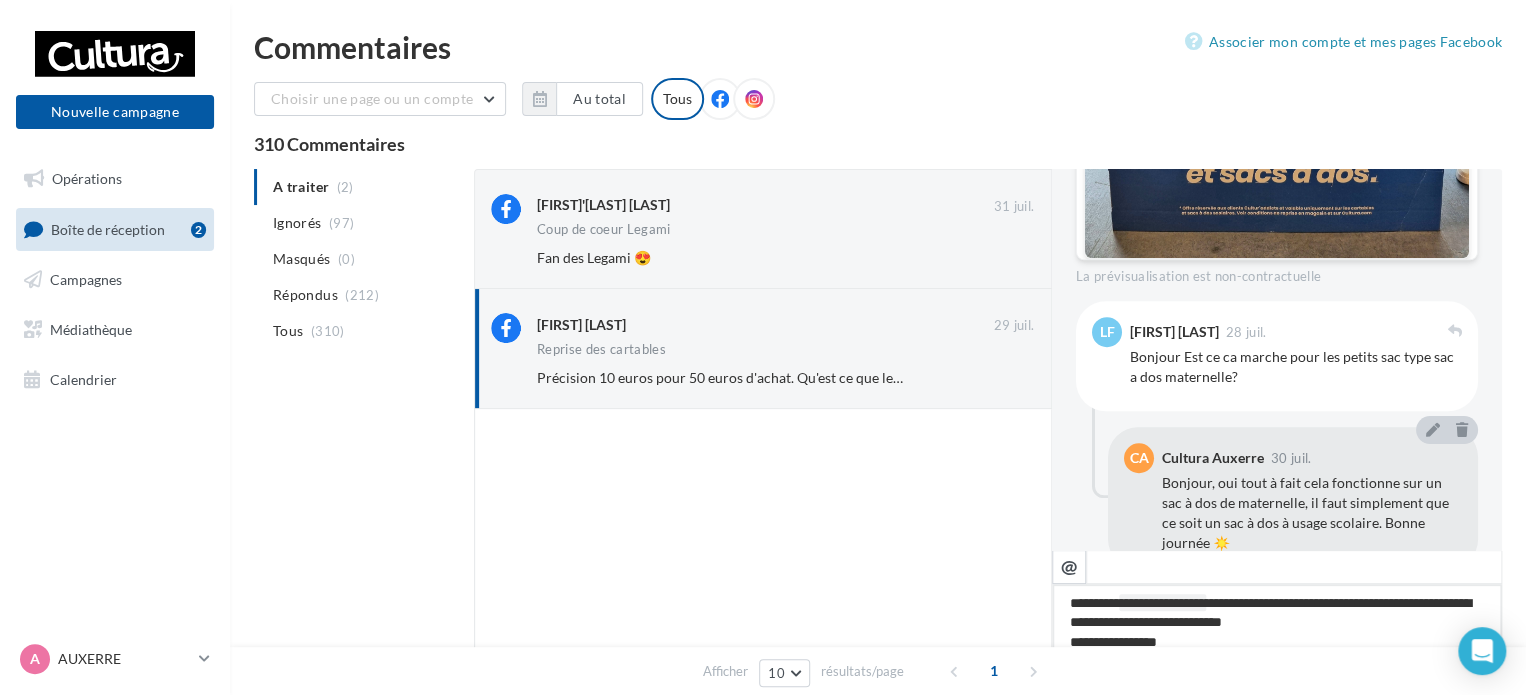 scroll, scrollTop: 862, scrollLeft: 0, axis: vertical 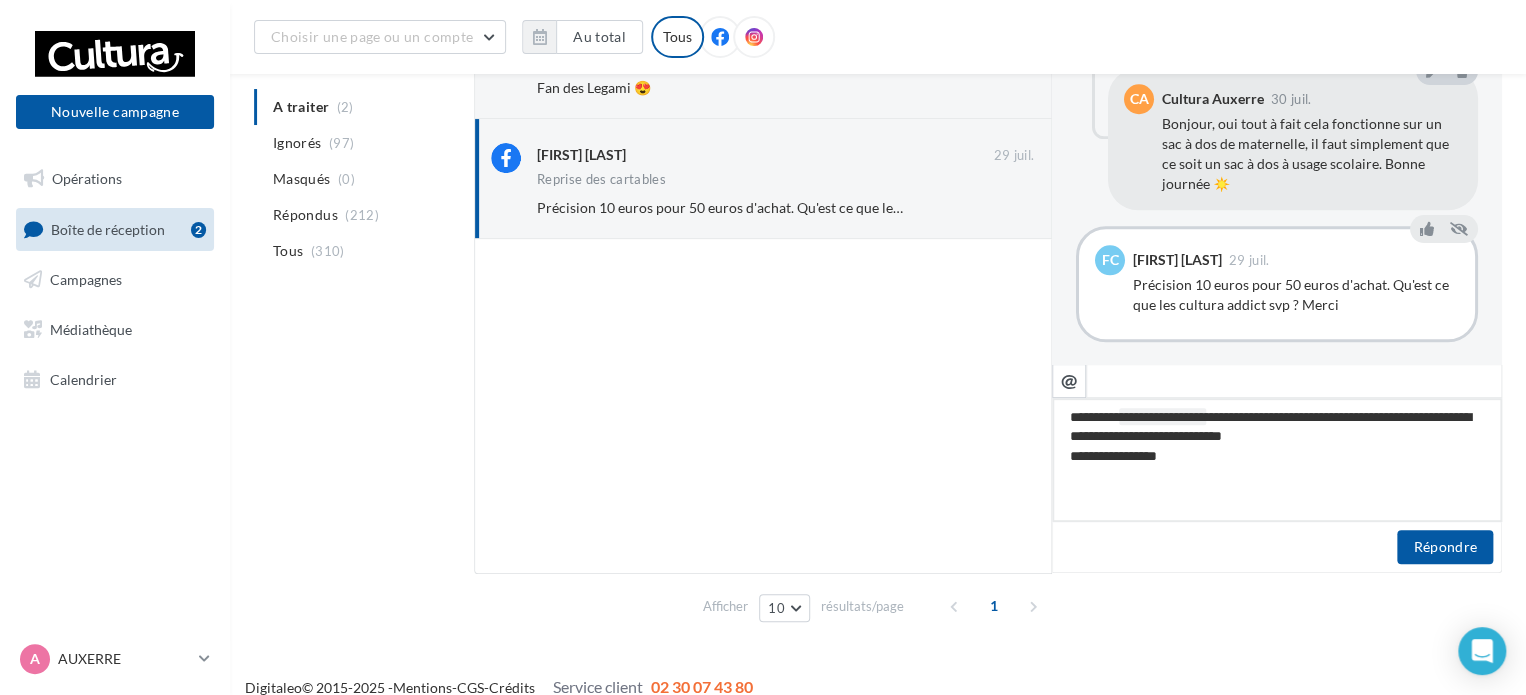 click on "**********" at bounding box center (1277, 460) 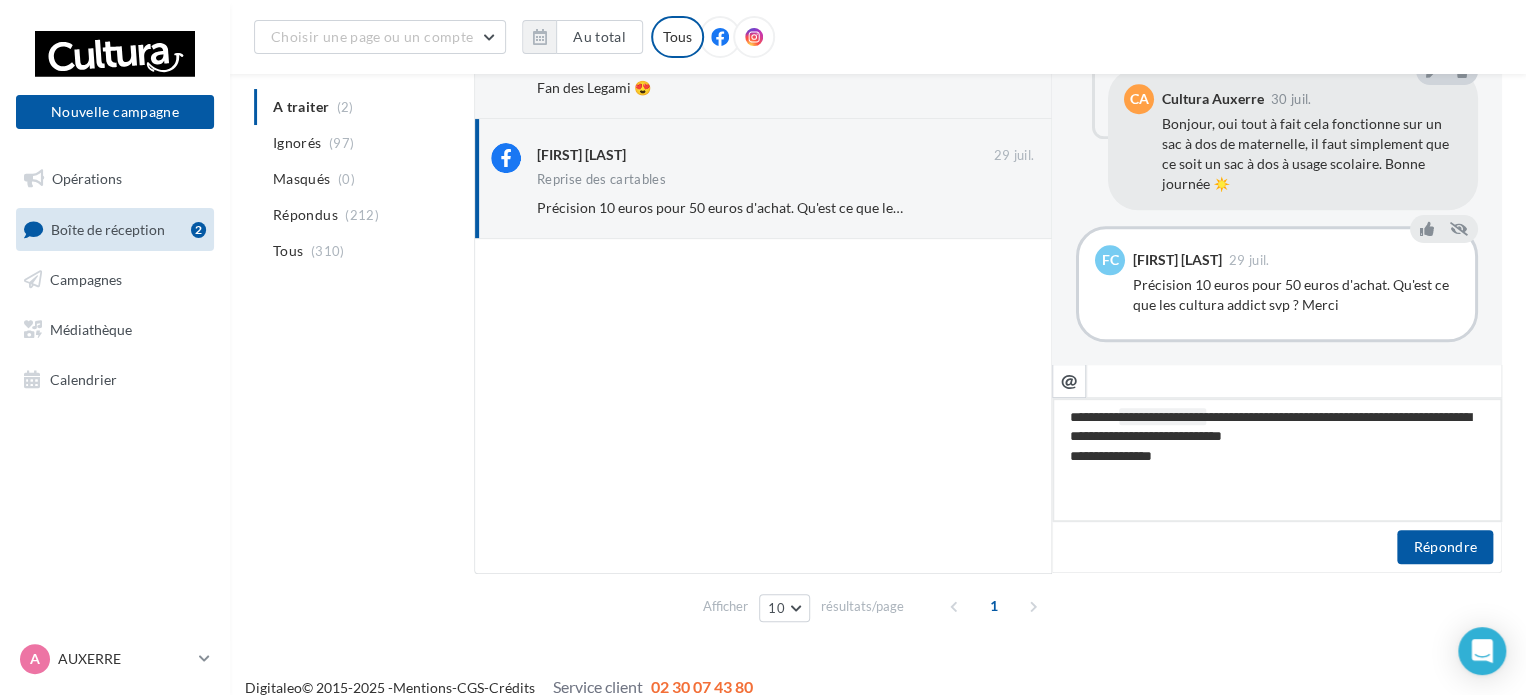 click on "**********" at bounding box center [1277, 460] 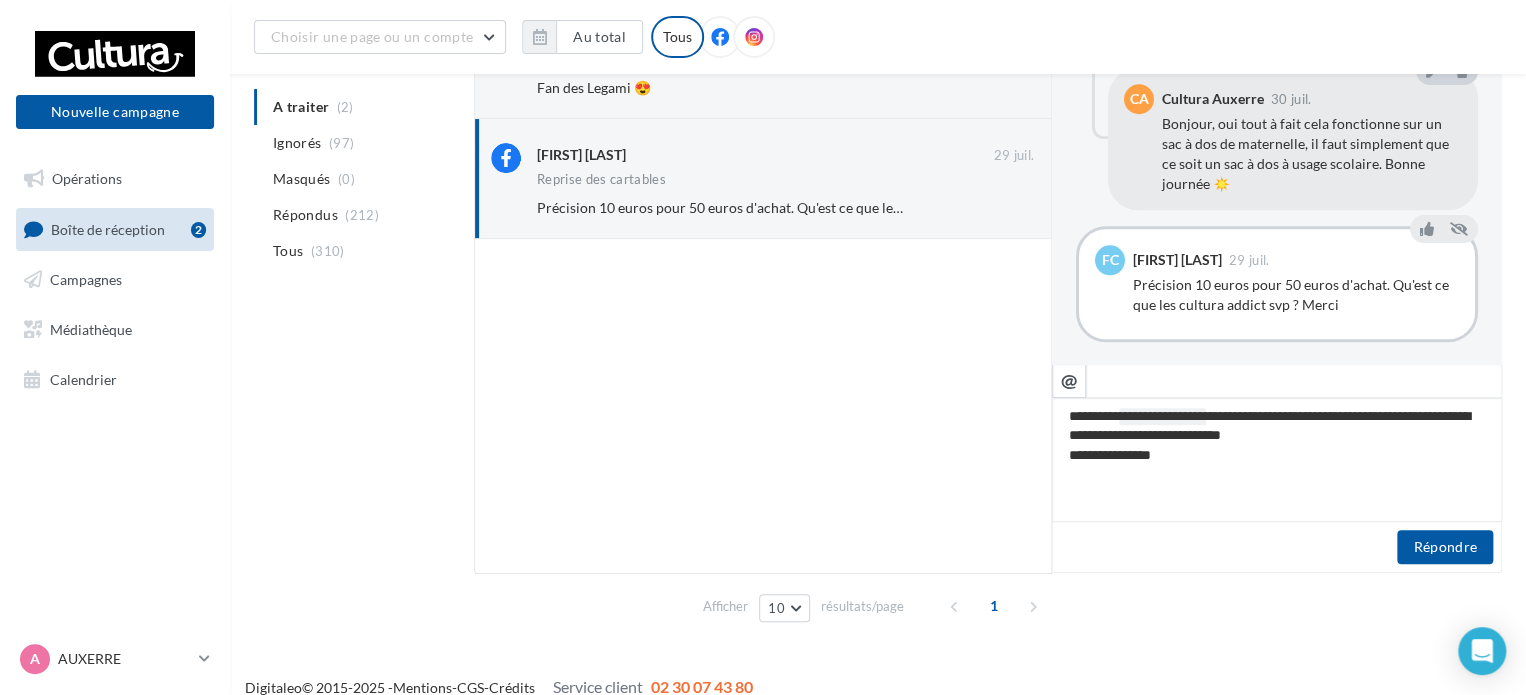 drag, startPoint x: 1200, startPoint y: 409, endPoint x: 1151, endPoint y: 523, distance: 124.08465 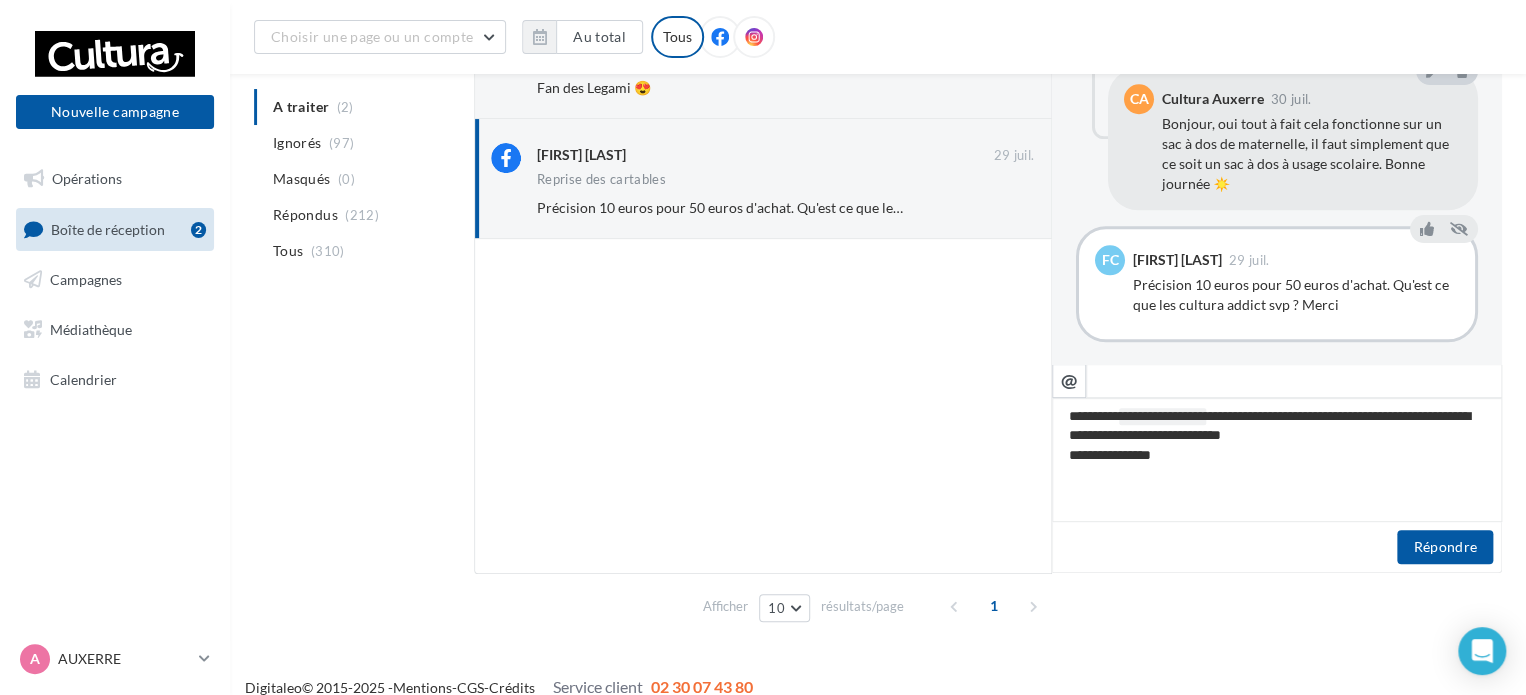 click on "Répondre" at bounding box center (1277, 547) 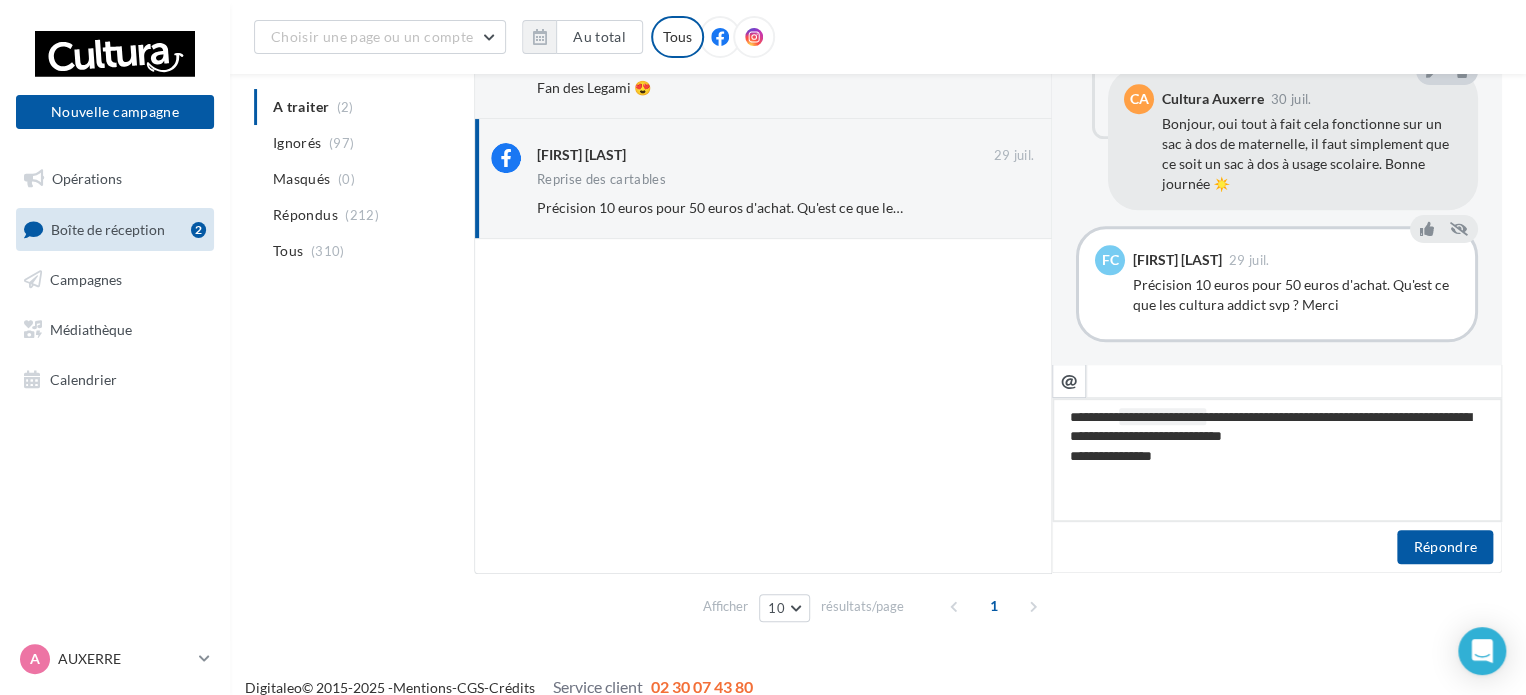 drag, startPoint x: 1183, startPoint y: 452, endPoint x: 999, endPoint y: 395, distance: 192.62659 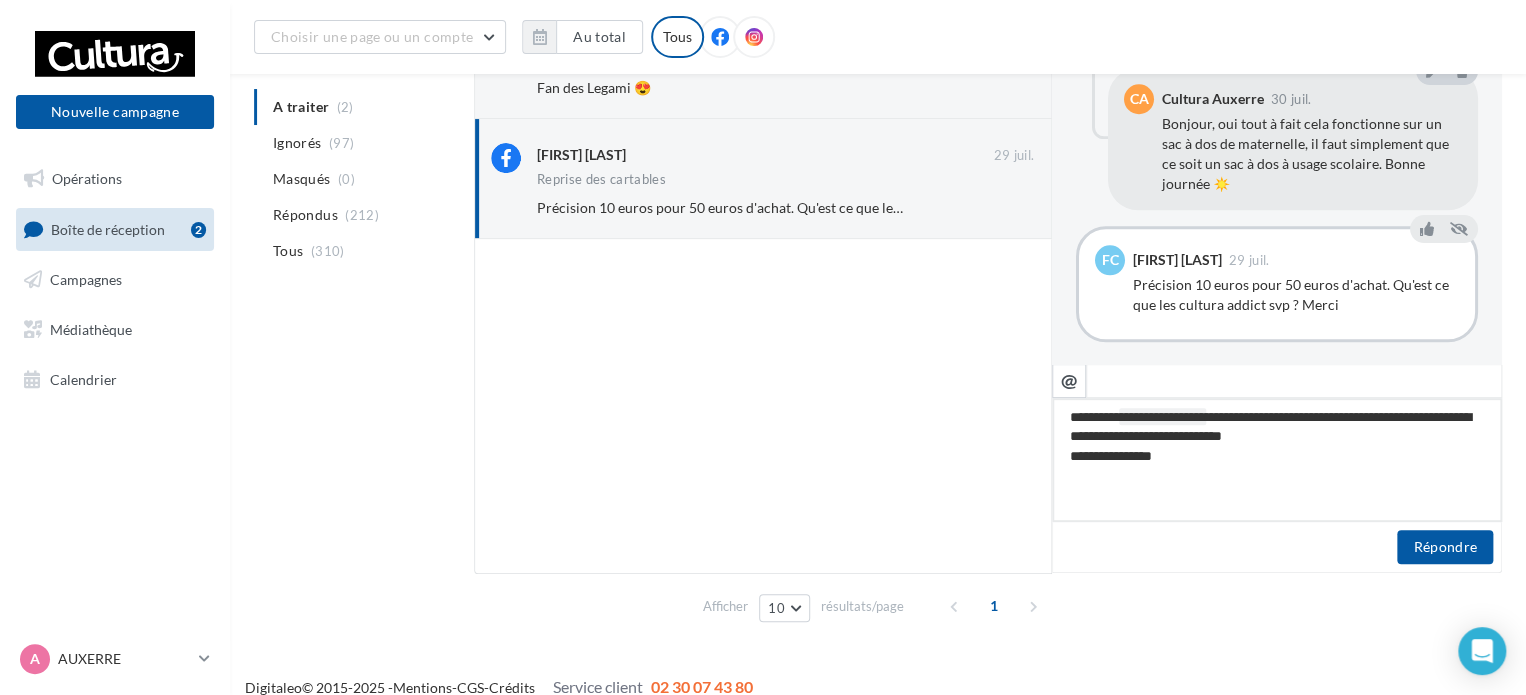 click on "[FIRST]'[LAST] [LAST]
31 juil.
Coup de coeur Legami
Fan des Legami 😍
Ignorer
[FIRST] [LAST]
29 juil.
Reprise des cartables
Précision 10 euros pour 50 euros d'achat.
Qu'est ce que les cultura addict svp ?
Merci
Ignorer
FB
Ma page Facebook
🎒 Reprise des sacs 🎒 Faites de la place pour la rentrée ! Déposez votre ancien cartable ou sac à dos usagé en magasin et repartez avec 10€ en bon d’achat 🎉 Plus d'infos ici → bit.ly/Reprise_Cartables
LF" at bounding box center (988, 286) 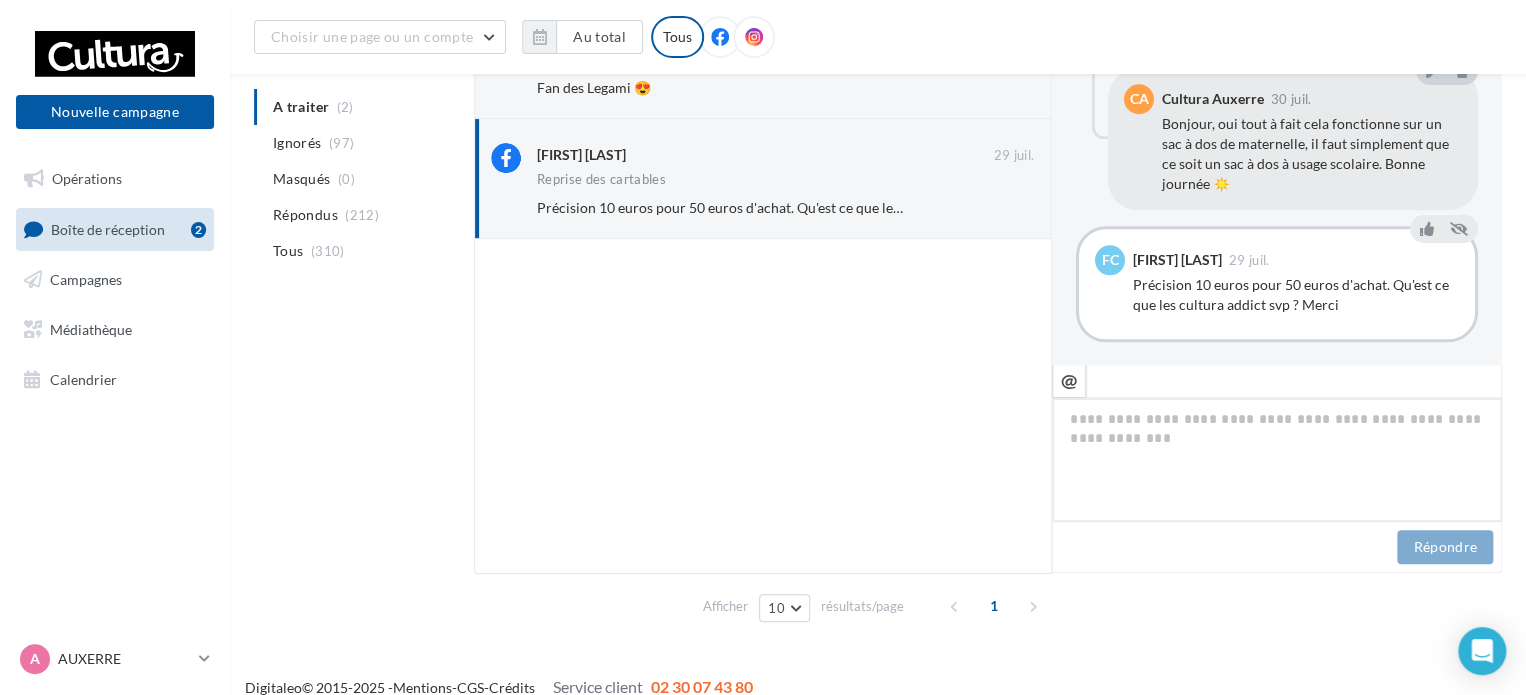 click at bounding box center [1277, 460] 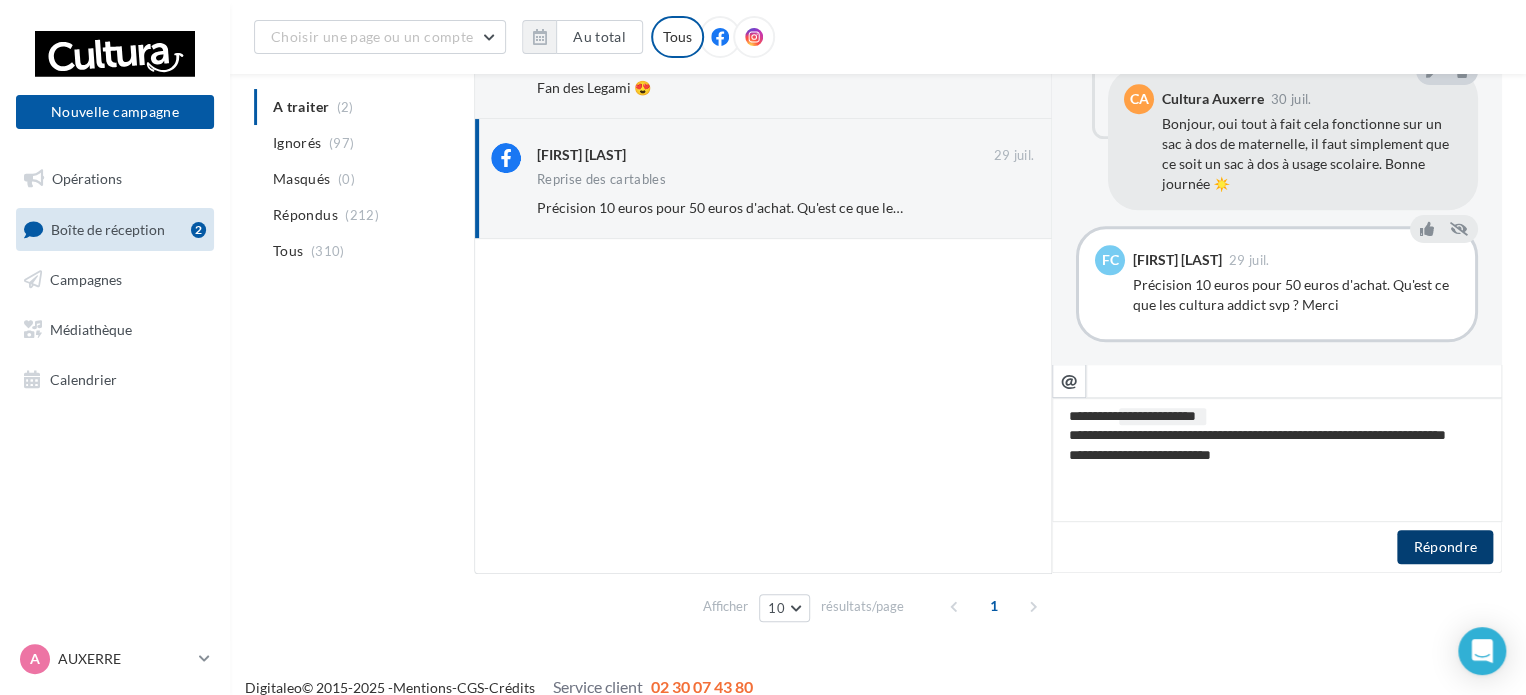 click on "Répondre" at bounding box center [1445, 547] 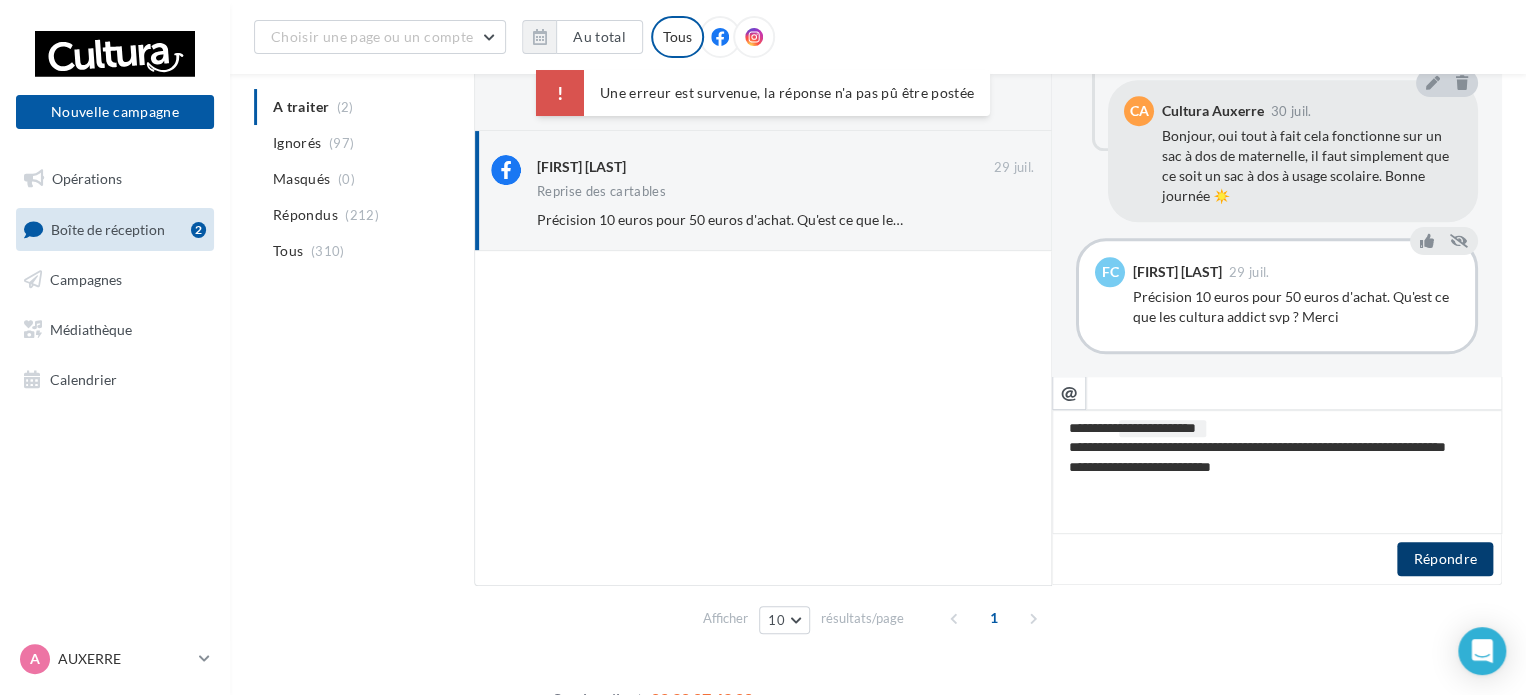 scroll, scrollTop: 207, scrollLeft: 0, axis: vertical 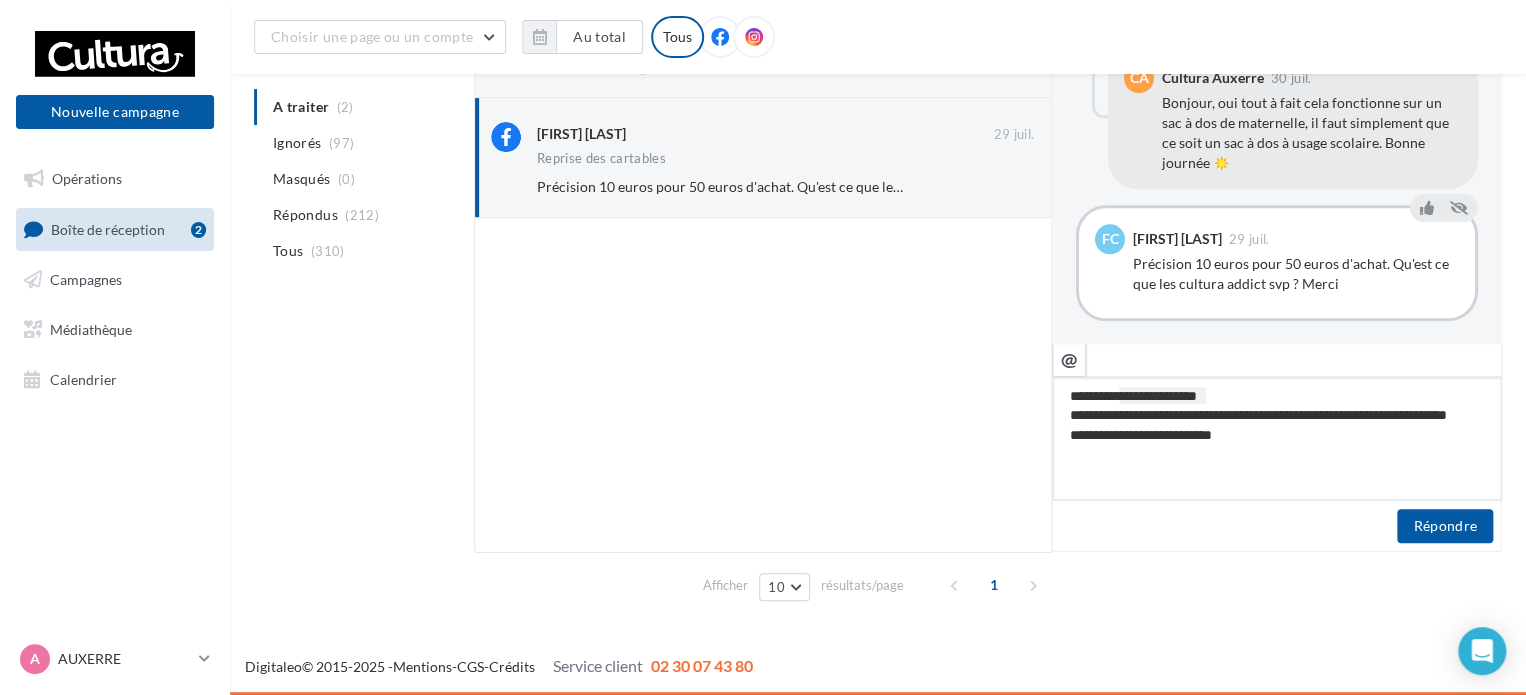 drag, startPoint x: 1219, startPoint y: 398, endPoint x: 1121, endPoint y: 387, distance: 98.61542 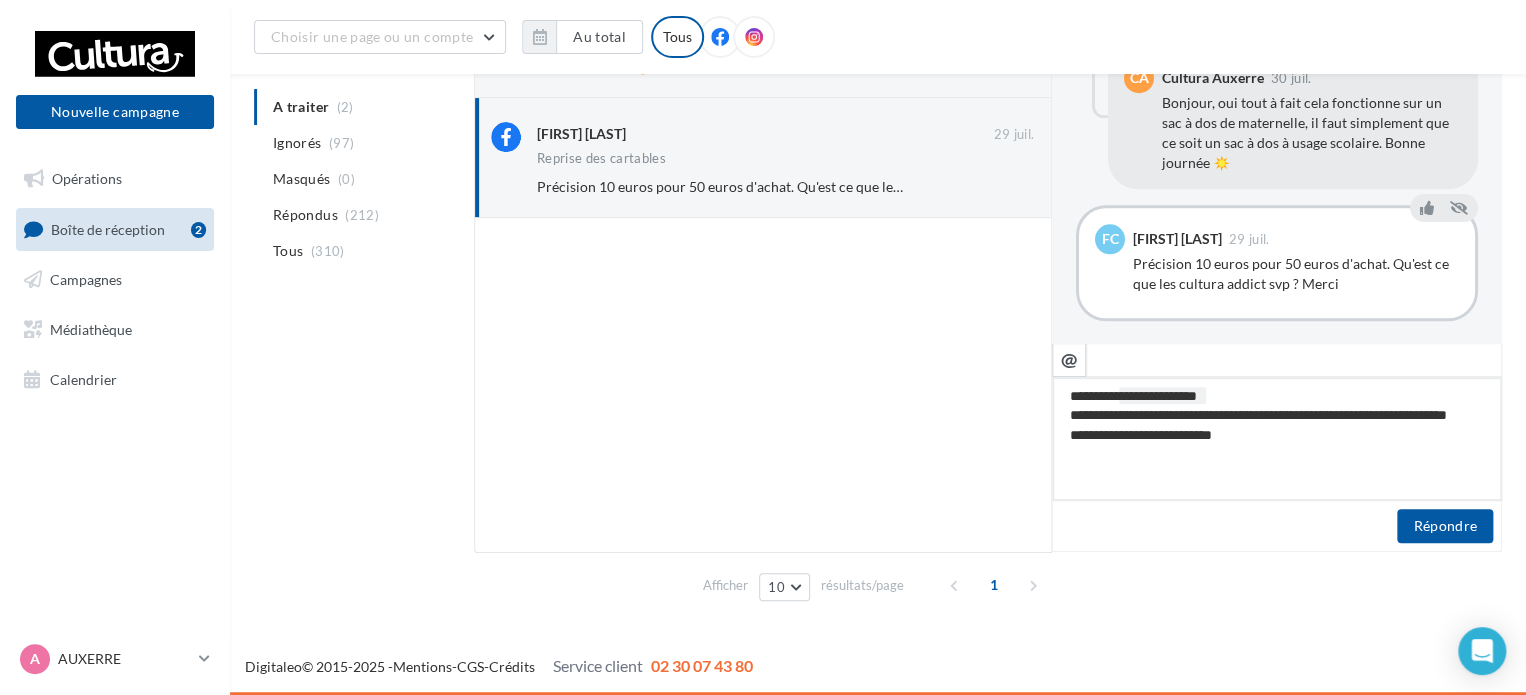 click on "**********" at bounding box center [1277, 439] 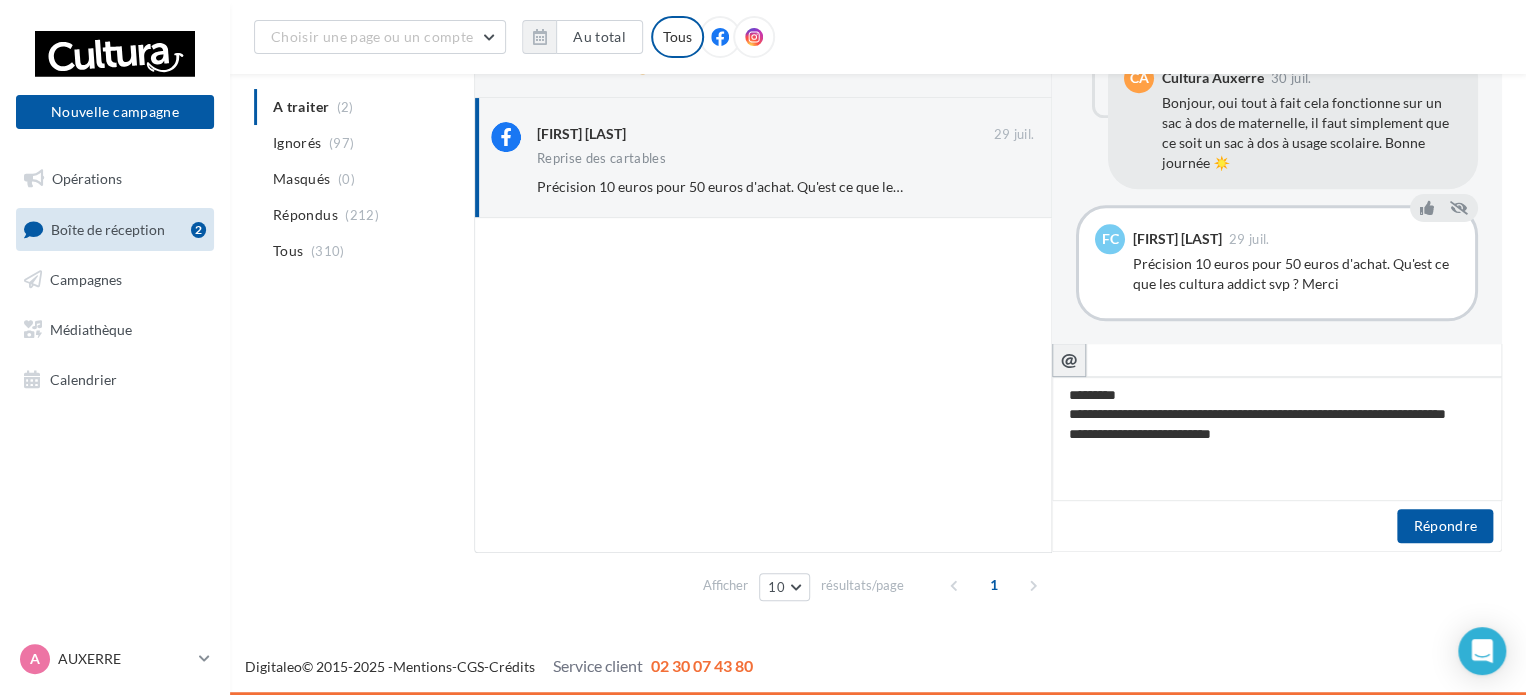 click on "@" at bounding box center [1069, 359] 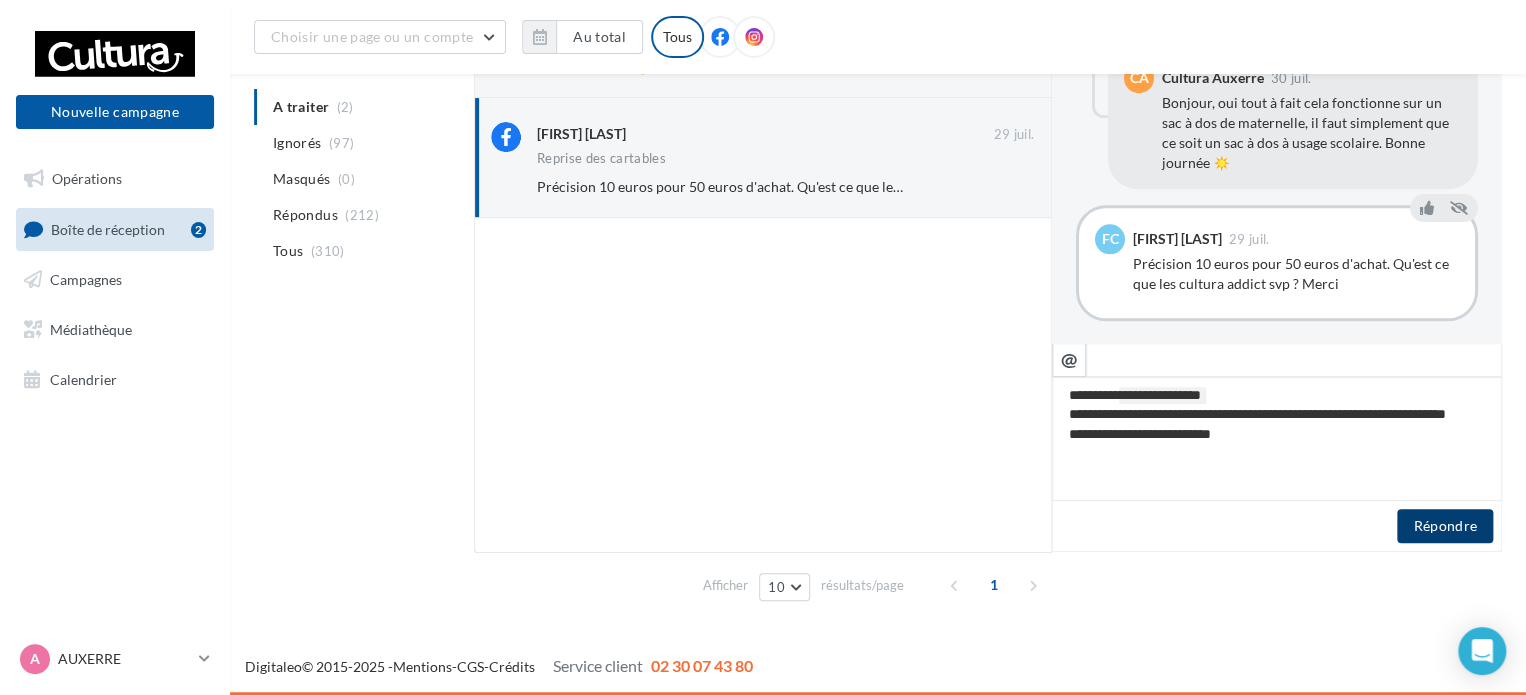 click on "Répondre" at bounding box center [1445, 526] 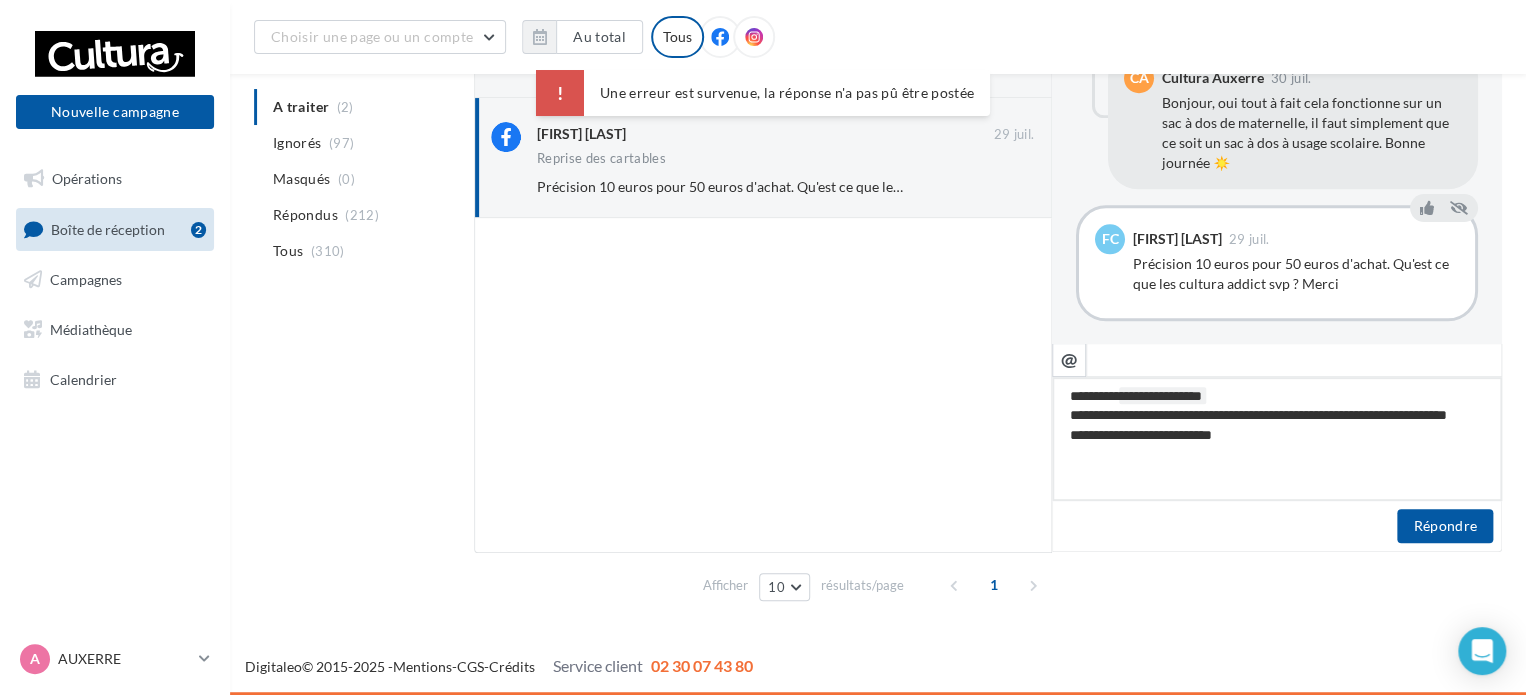 click on "**********" at bounding box center [1277, 439] 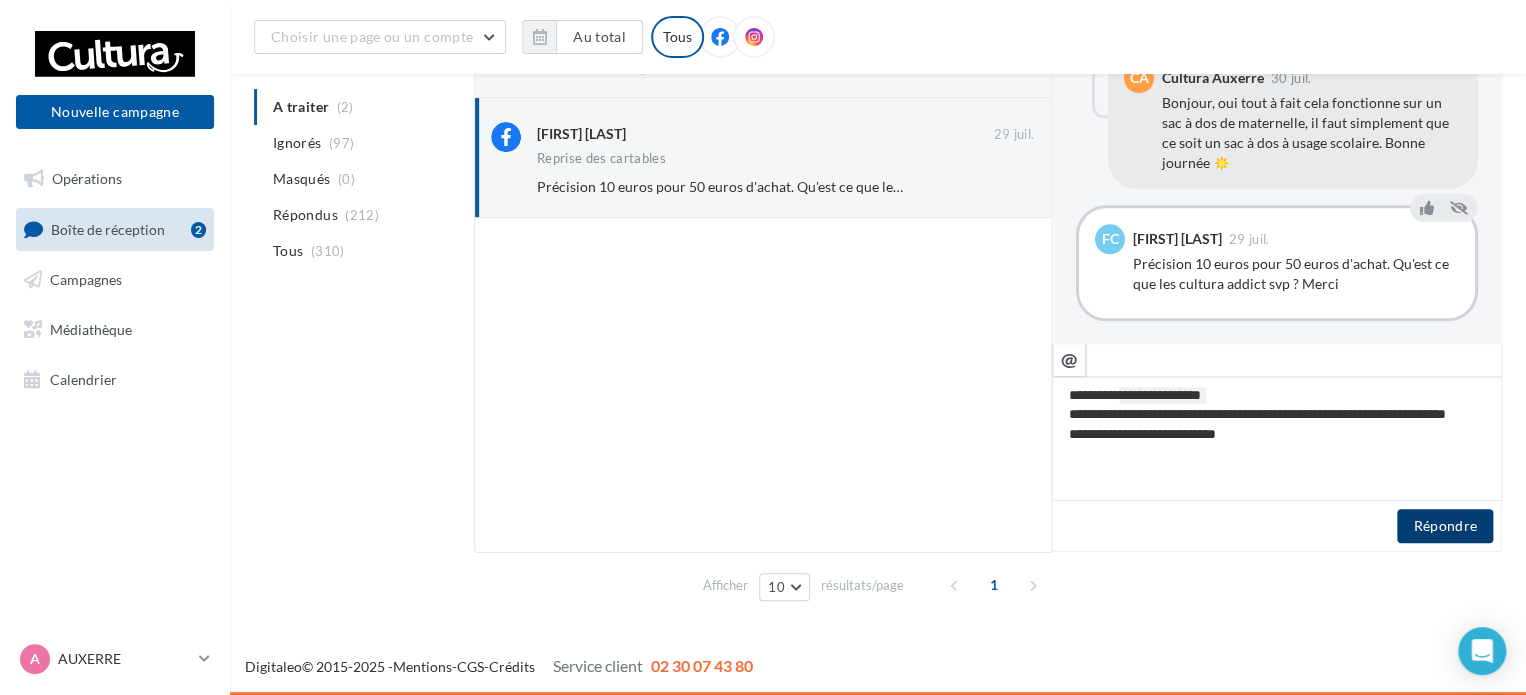 click on "Répondre" at bounding box center [1445, 526] 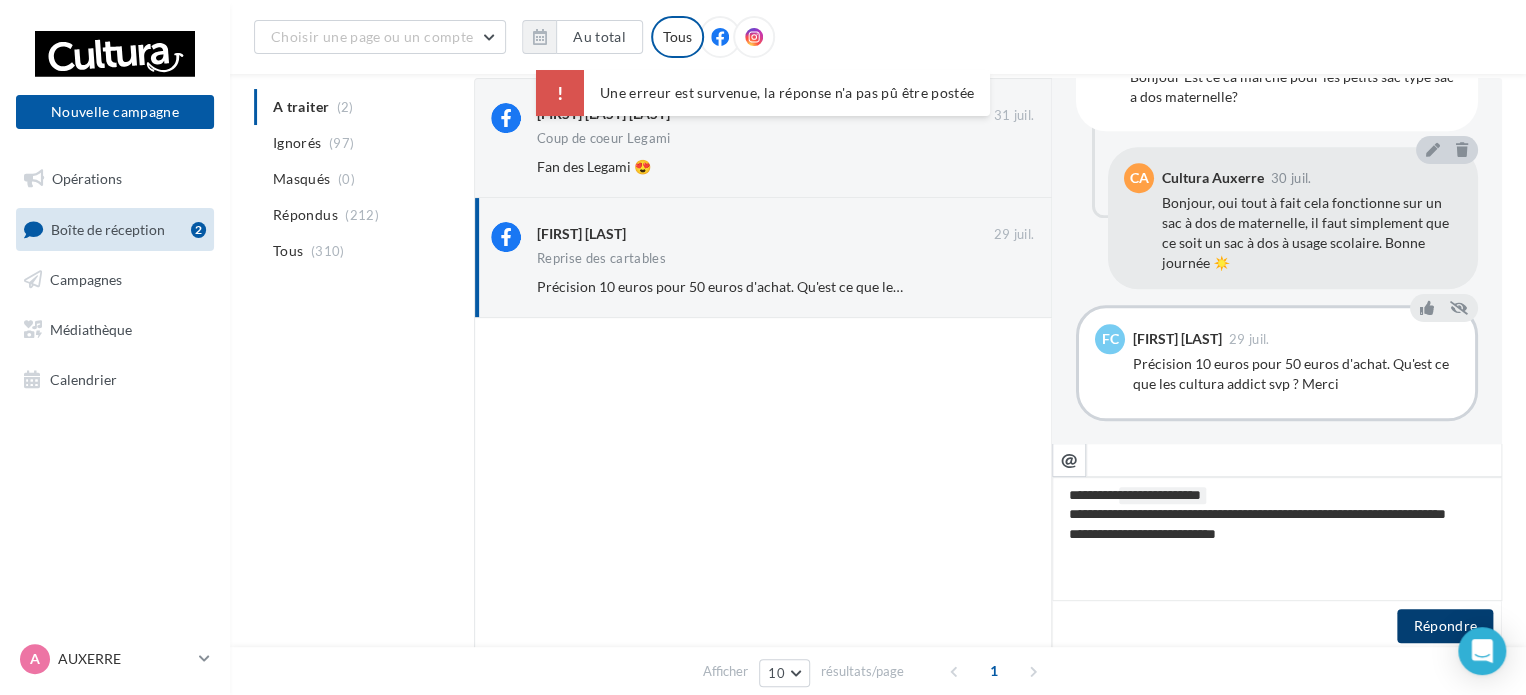 scroll, scrollTop: 207, scrollLeft: 0, axis: vertical 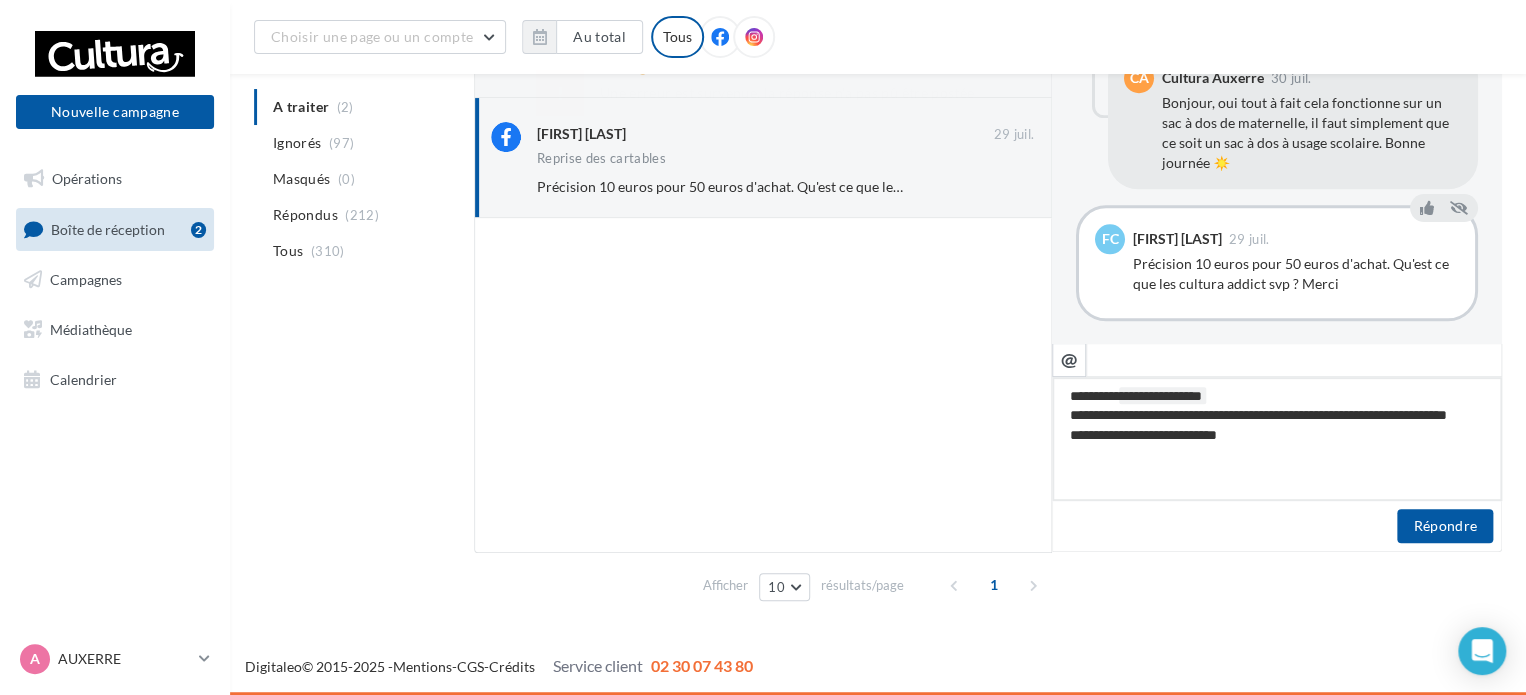 click on "**********" at bounding box center (1277, 439) 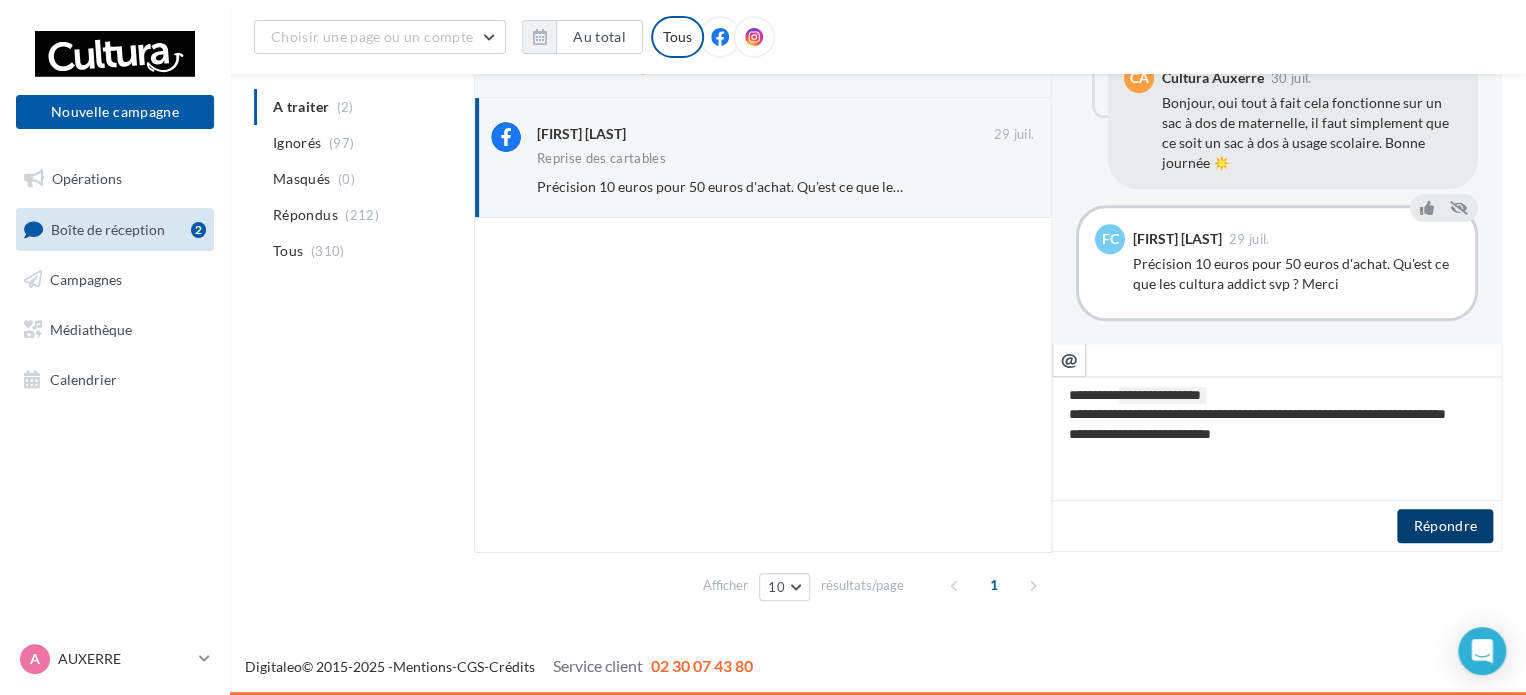 click on "Répondre" at bounding box center [1445, 526] 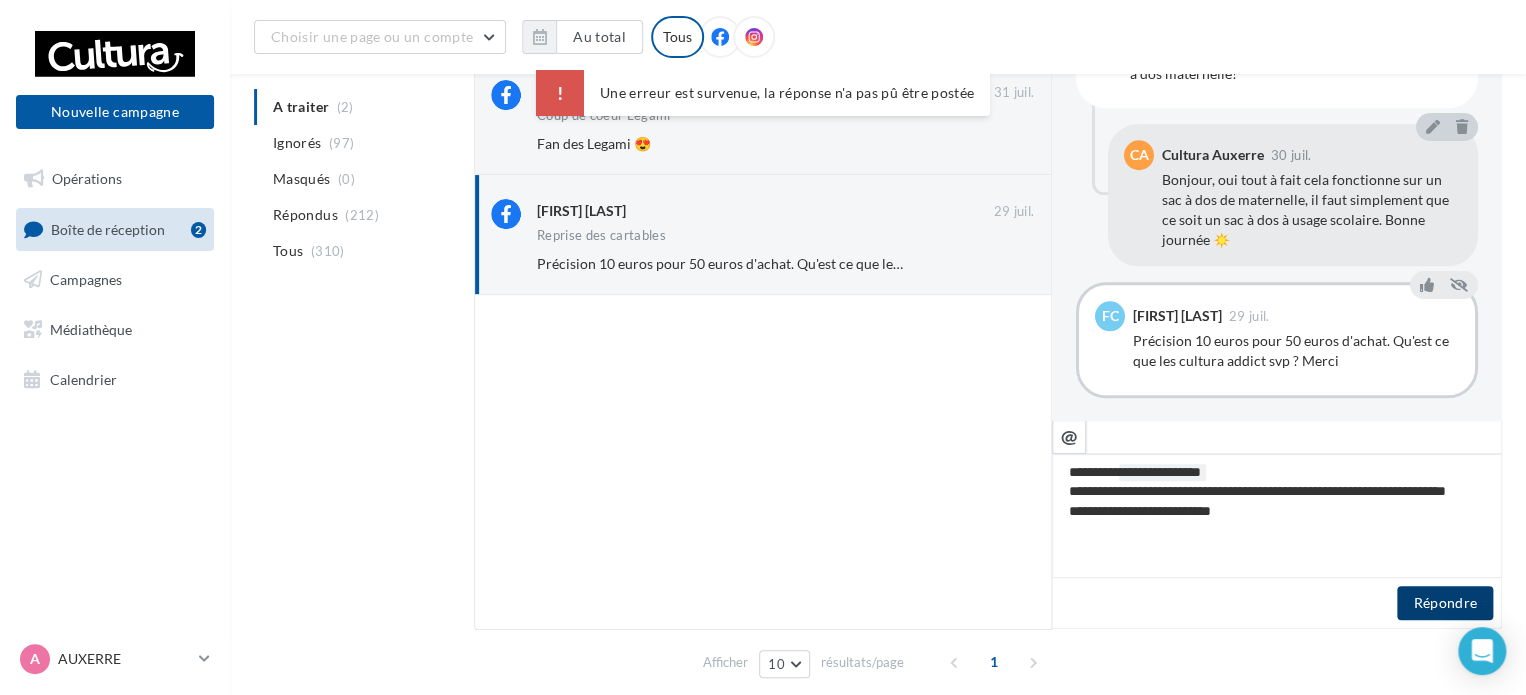 scroll, scrollTop: 171, scrollLeft: 0, axis: vertical 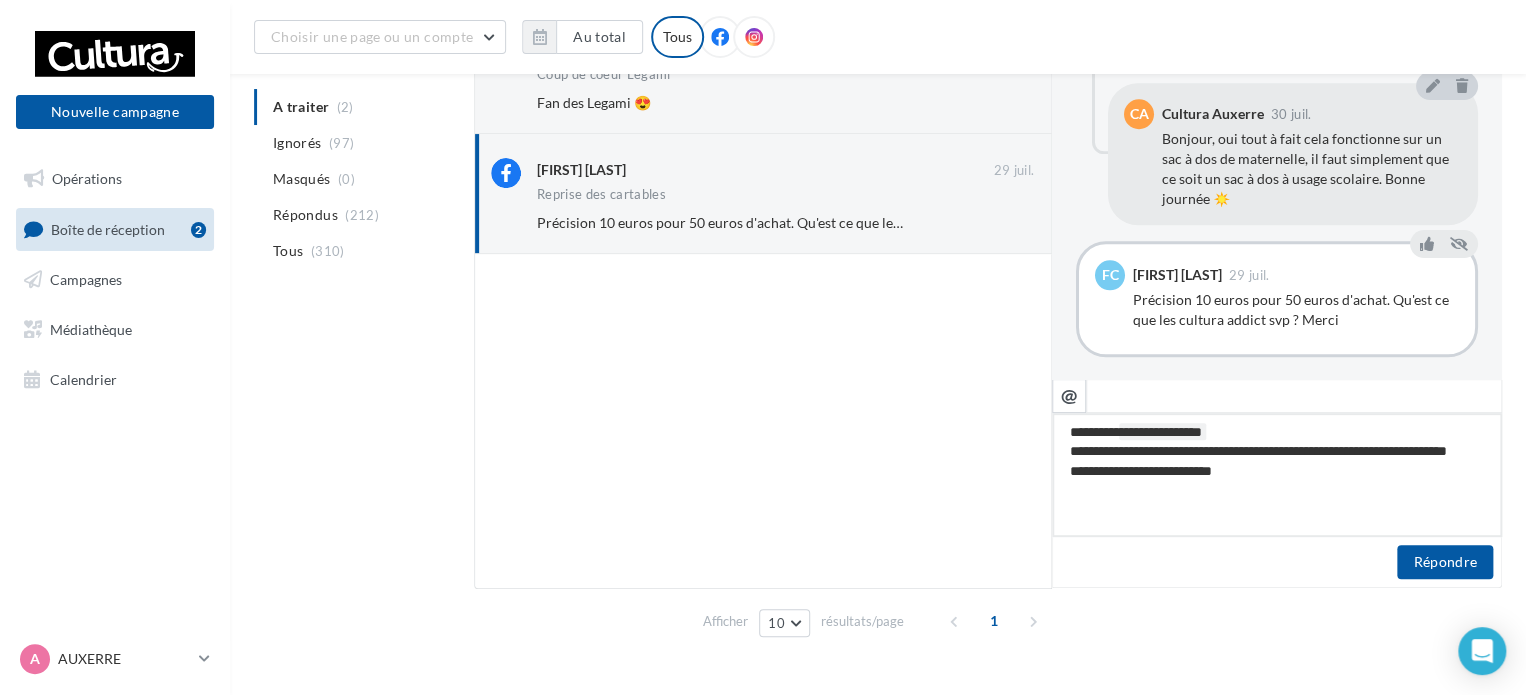 drag, startPoint x: 1262, startPoint y: 493, endPoint x: 1053, endPoint y: 420, distance: 221.38202 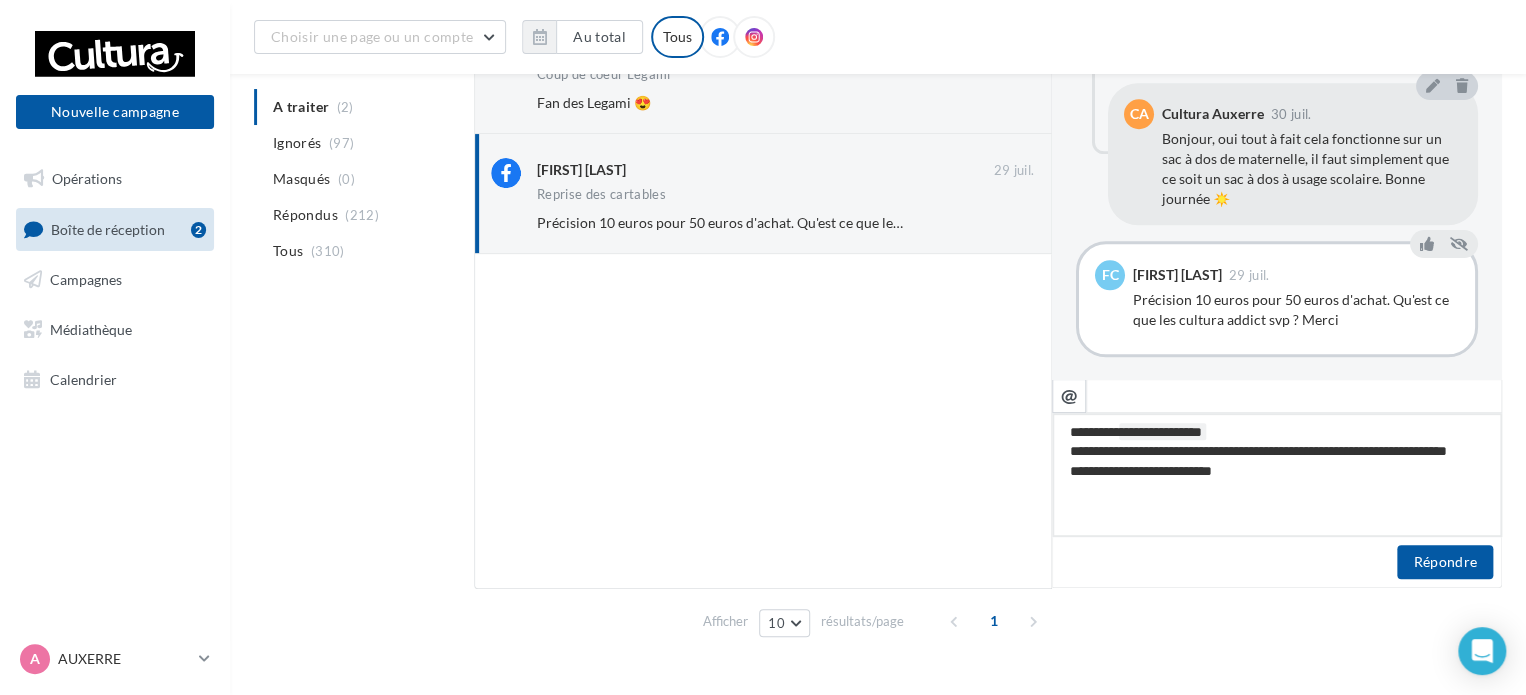 click on "**********" at bounding box center (1277, 475) 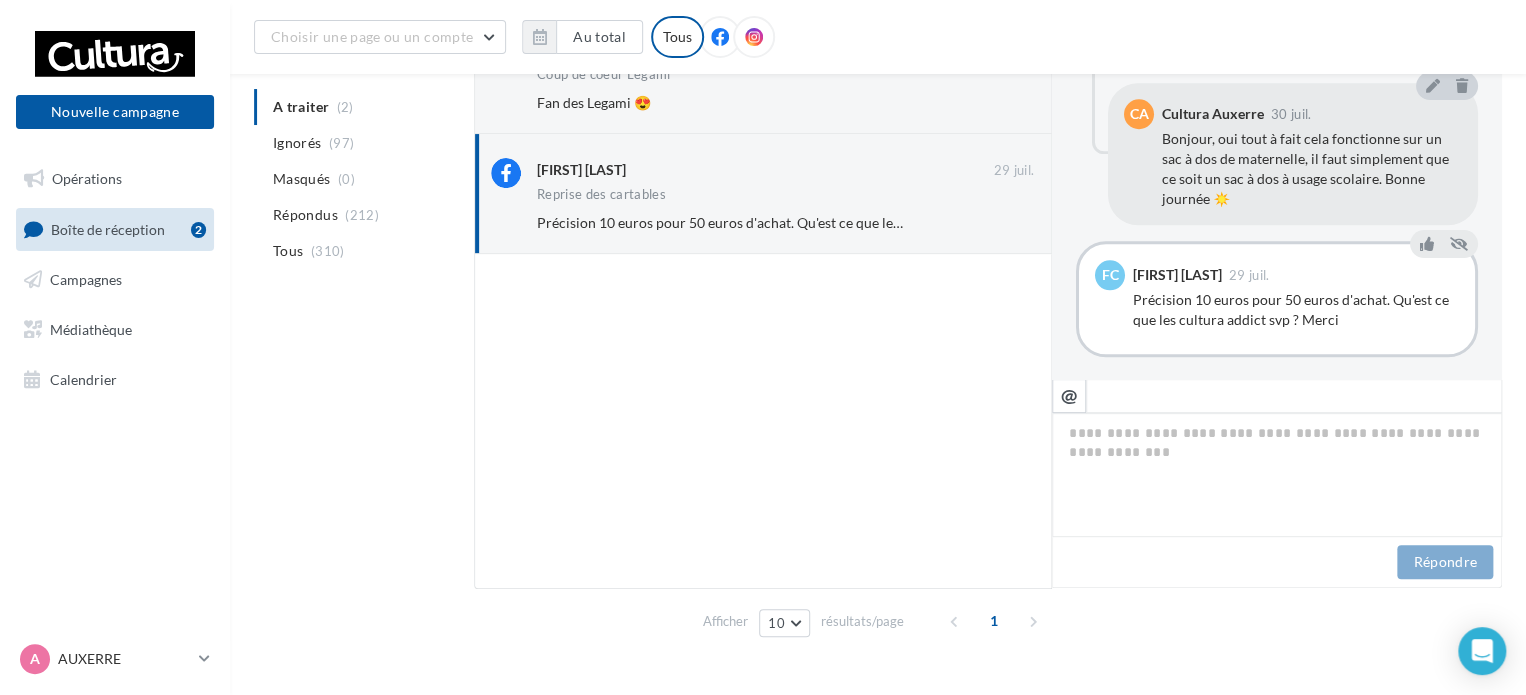 click at bounding box center (763, 422) 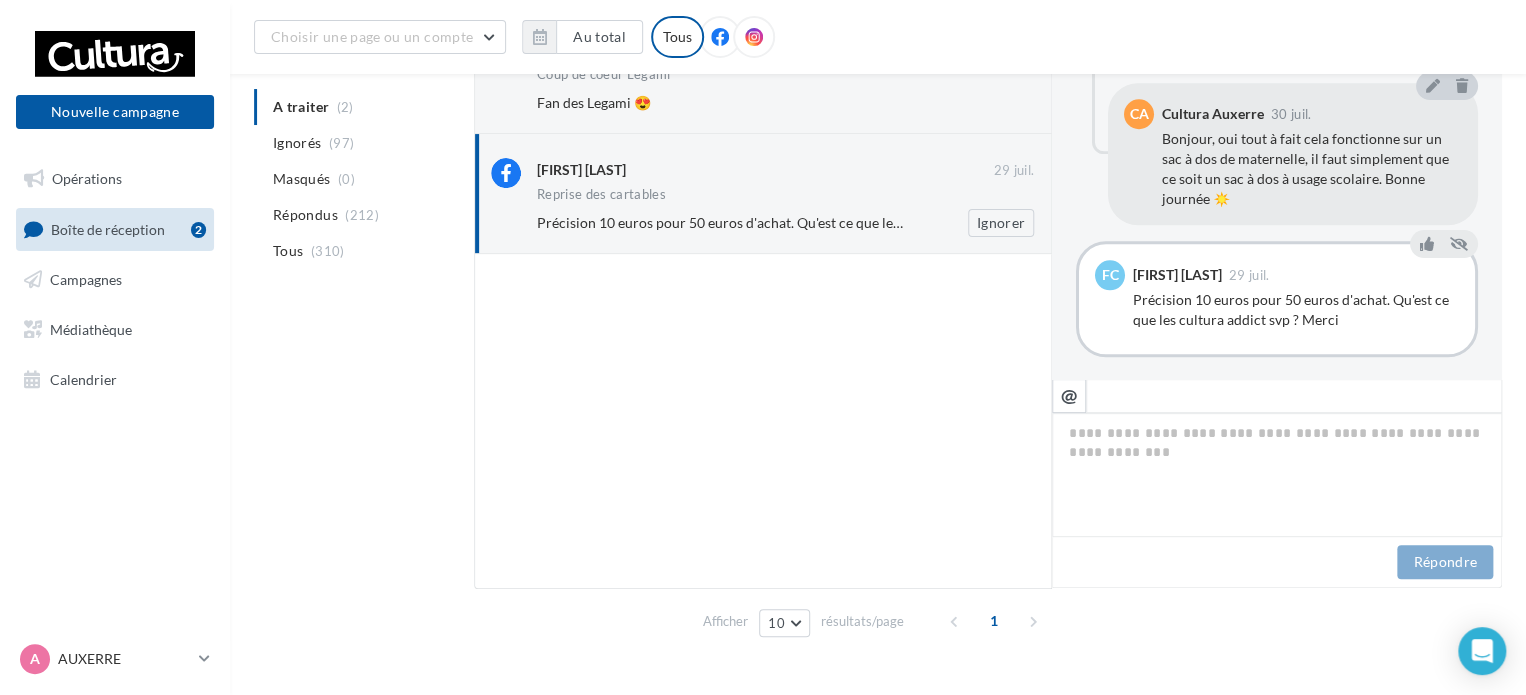 click on "[FIRST] [LAST]" at bounding box center [765, 168] 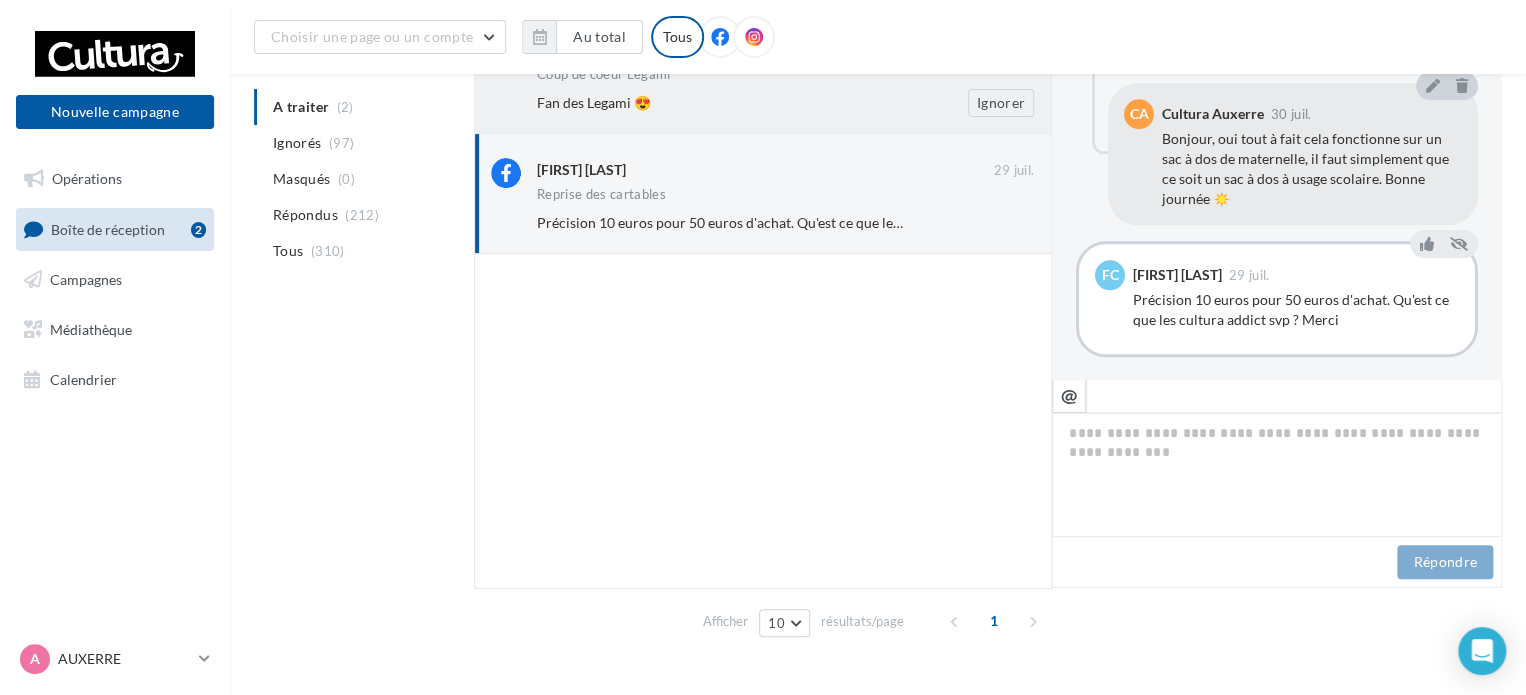 click on "Fan des Legami 😍" at bounding box center (720, 103) 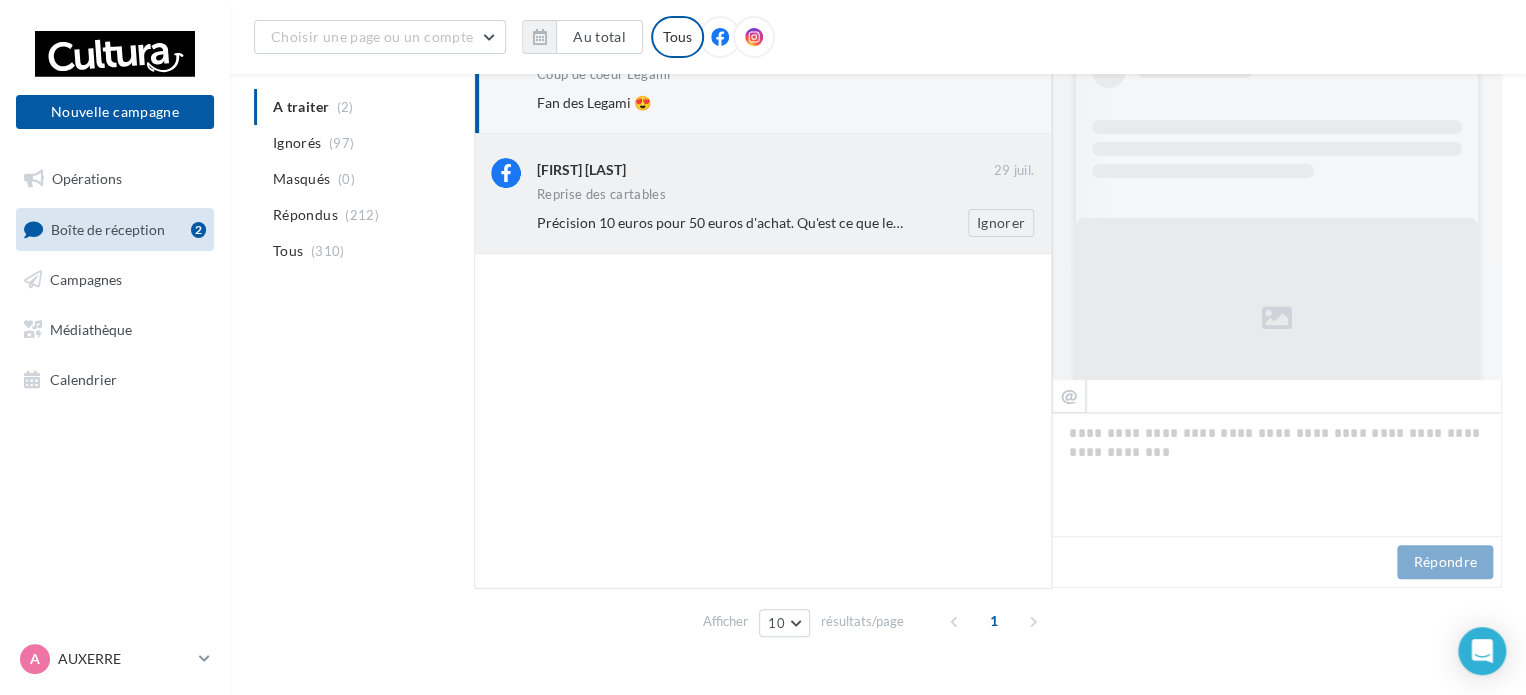 click on "Reprise des cartables" at bounding box center [785, 196] 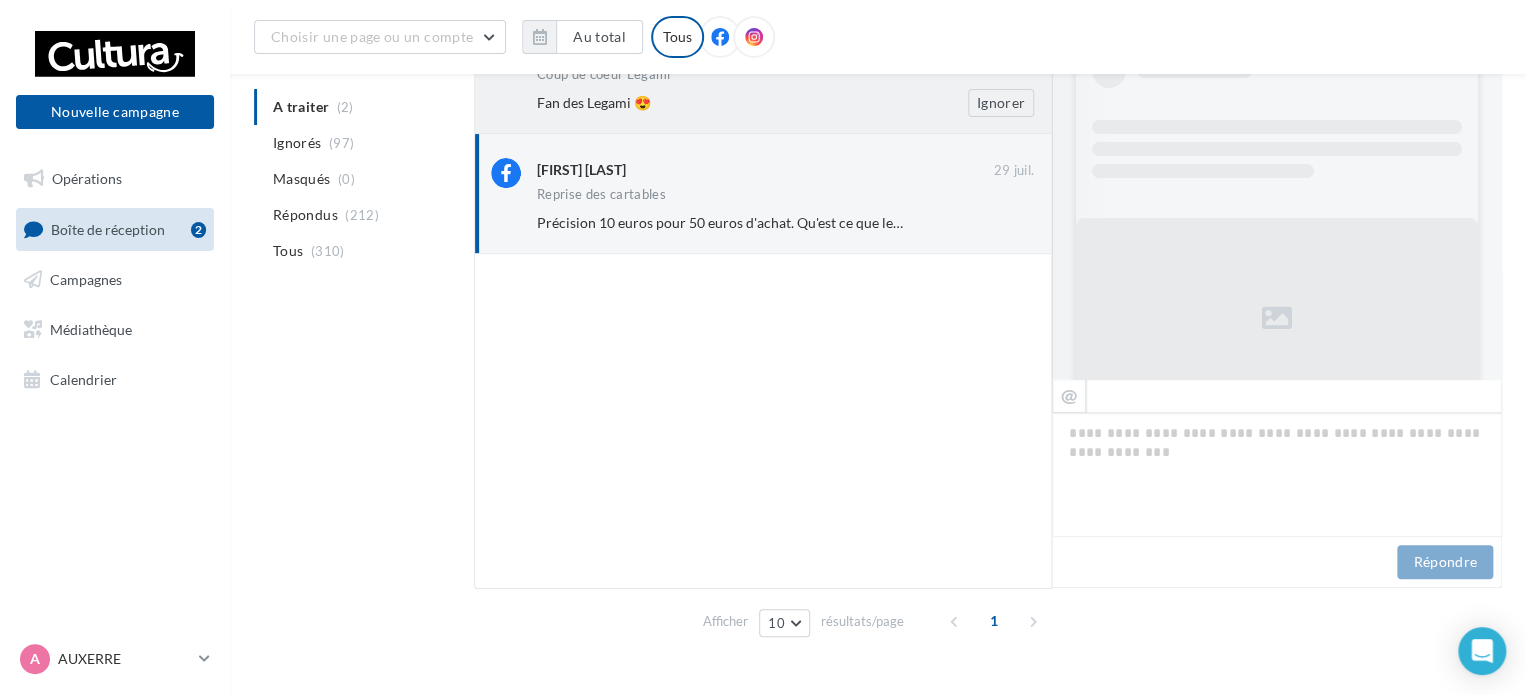 click on "Fan des Legami 😍" at bounding box center [720, 103] 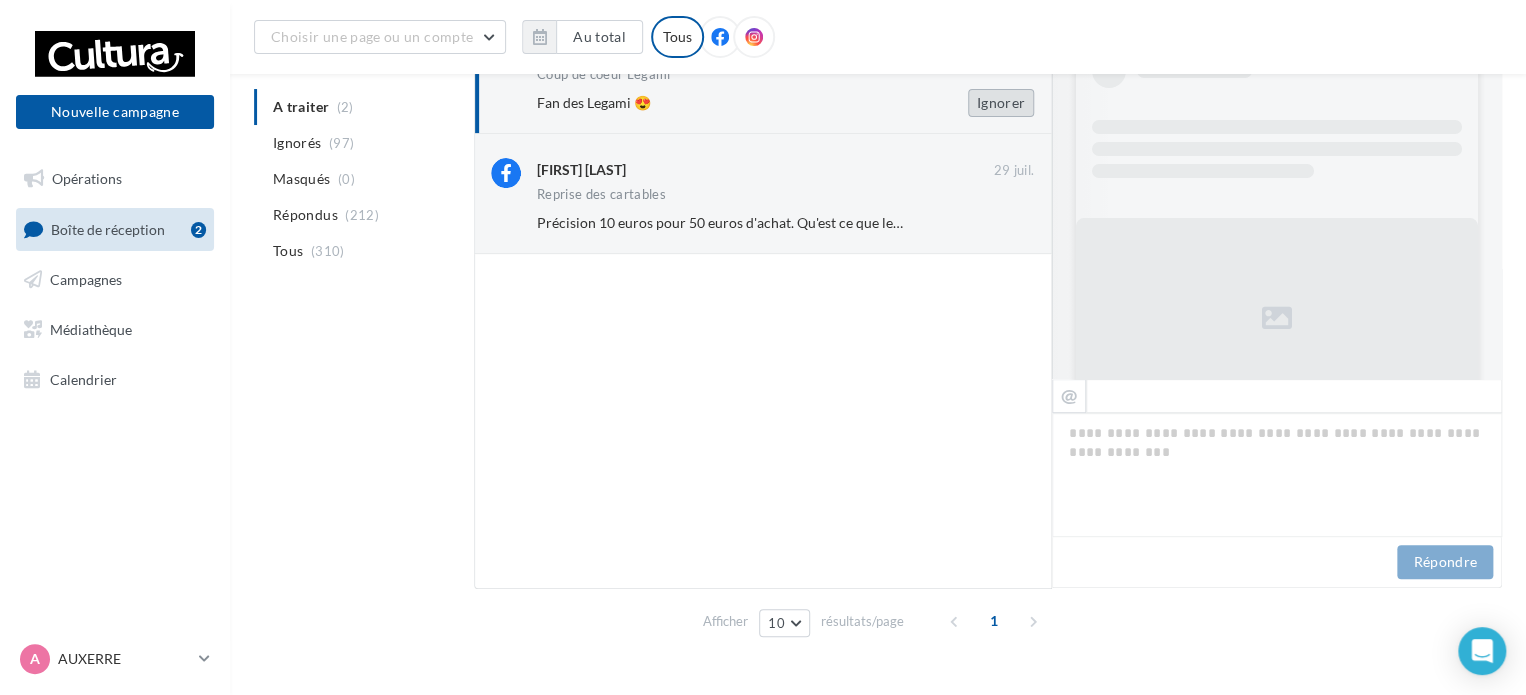 click on "Ignorer" at bounding box center (1001, 103) 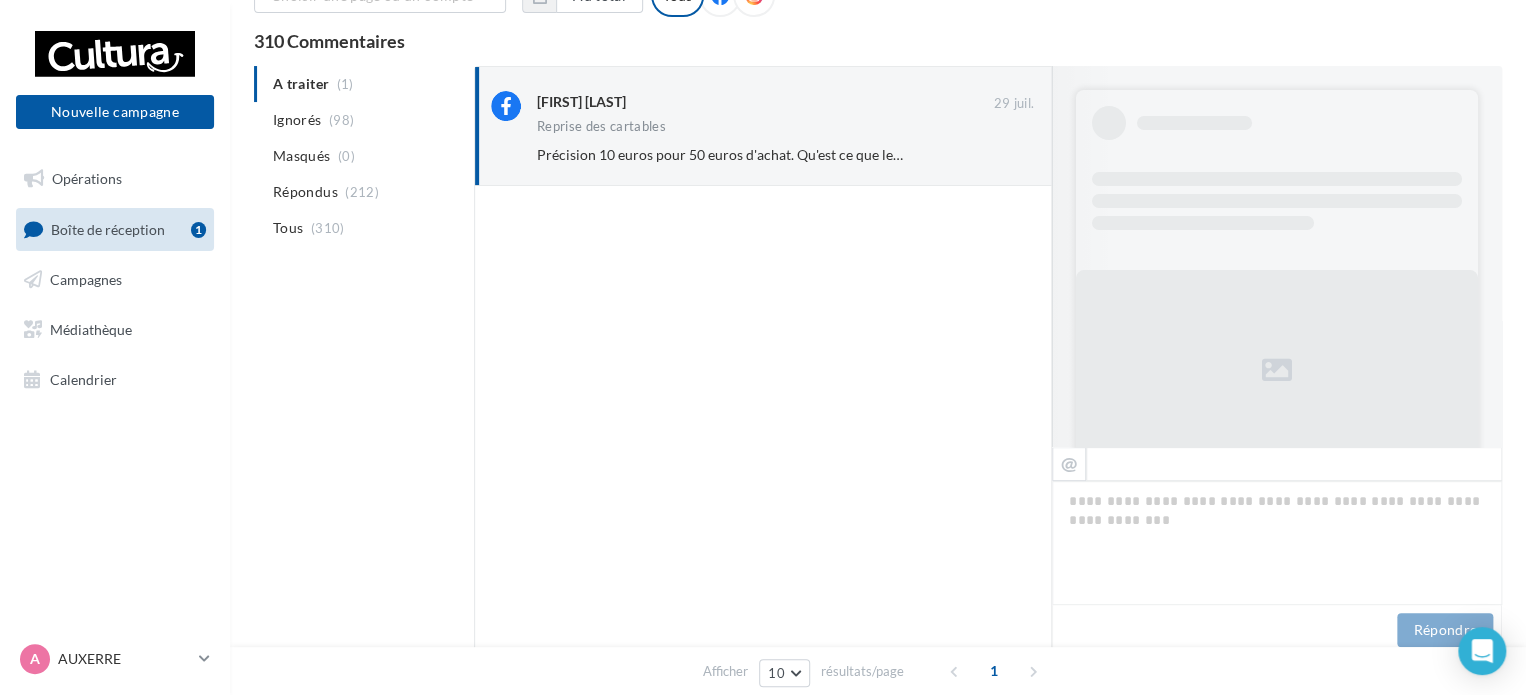 scroll, scrollTop: 0, scrollLeft: 0, axis: both 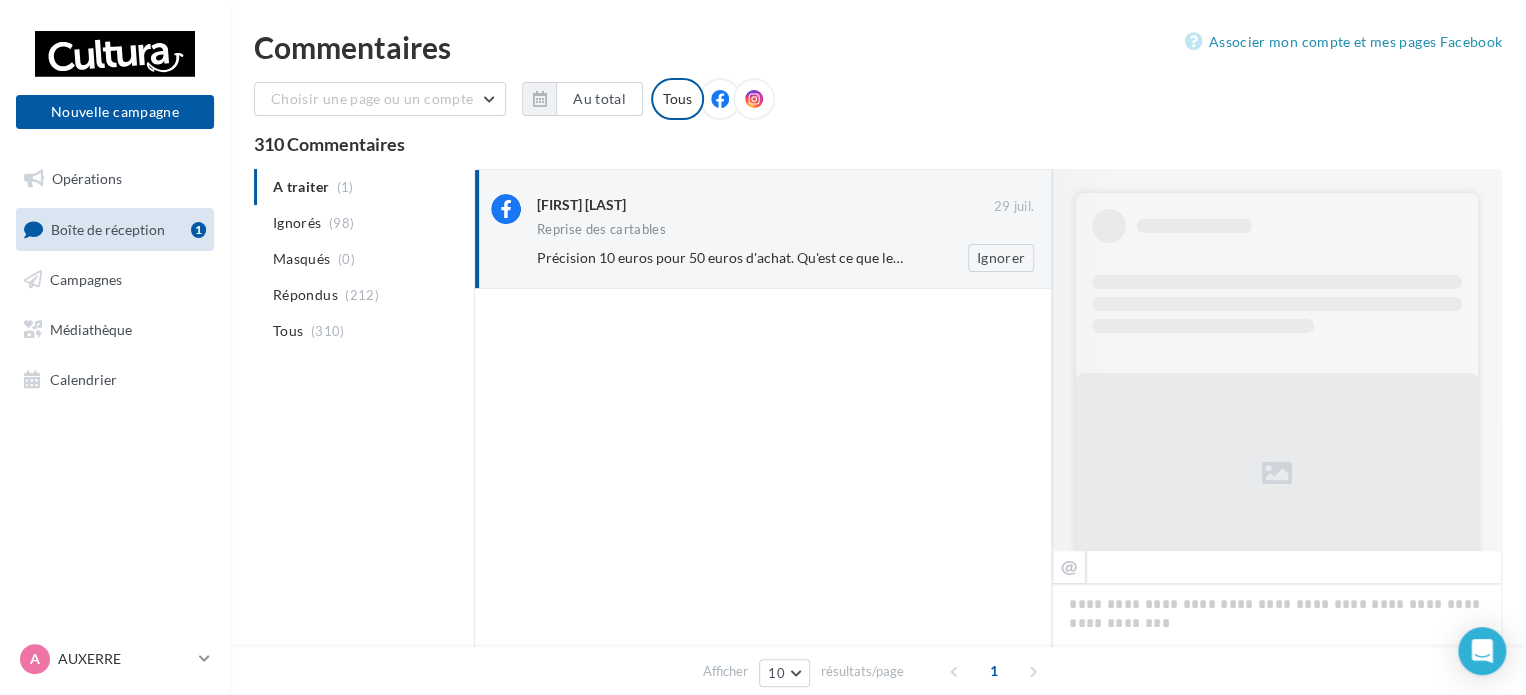 click on "[FIRST] [LAST]" at bounding box center (765, 204) 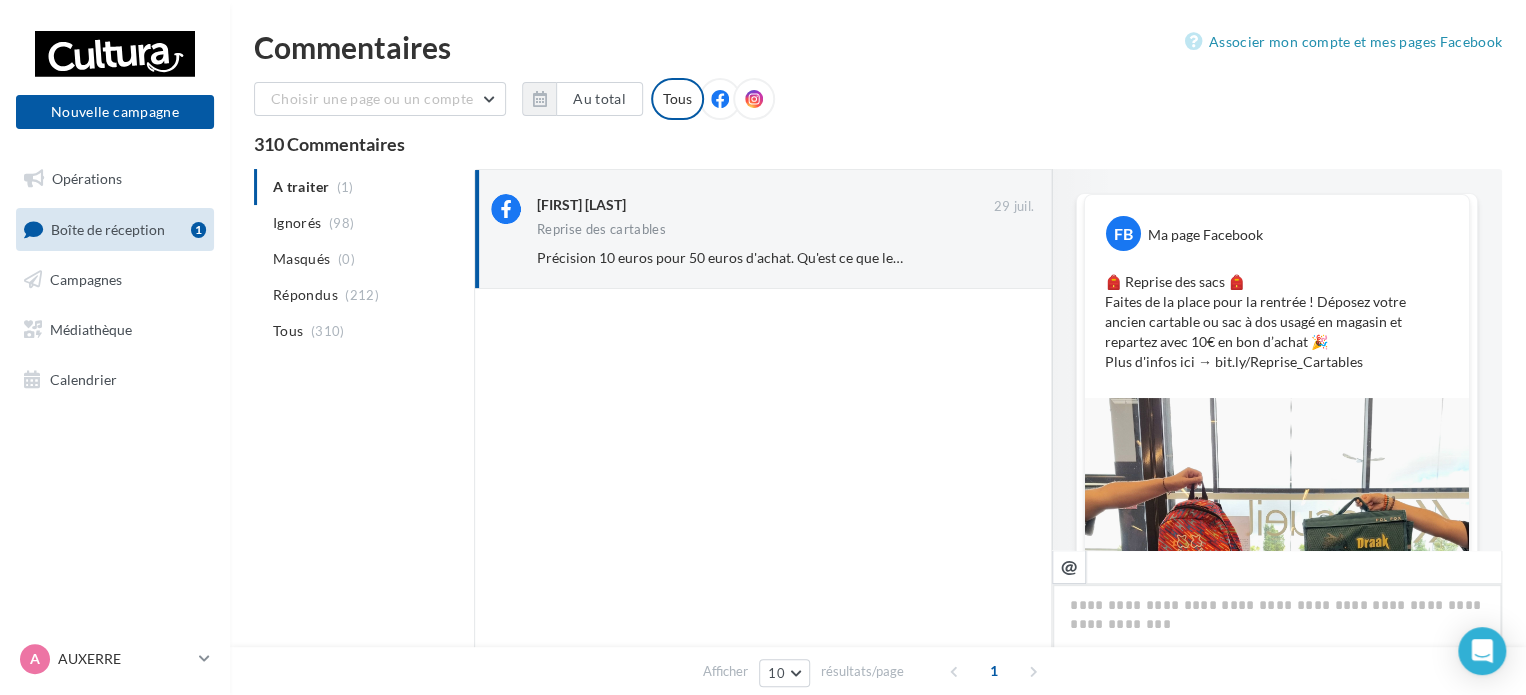 scroll, scrollTop: 744, scrollLeft: 0, axis: vertical 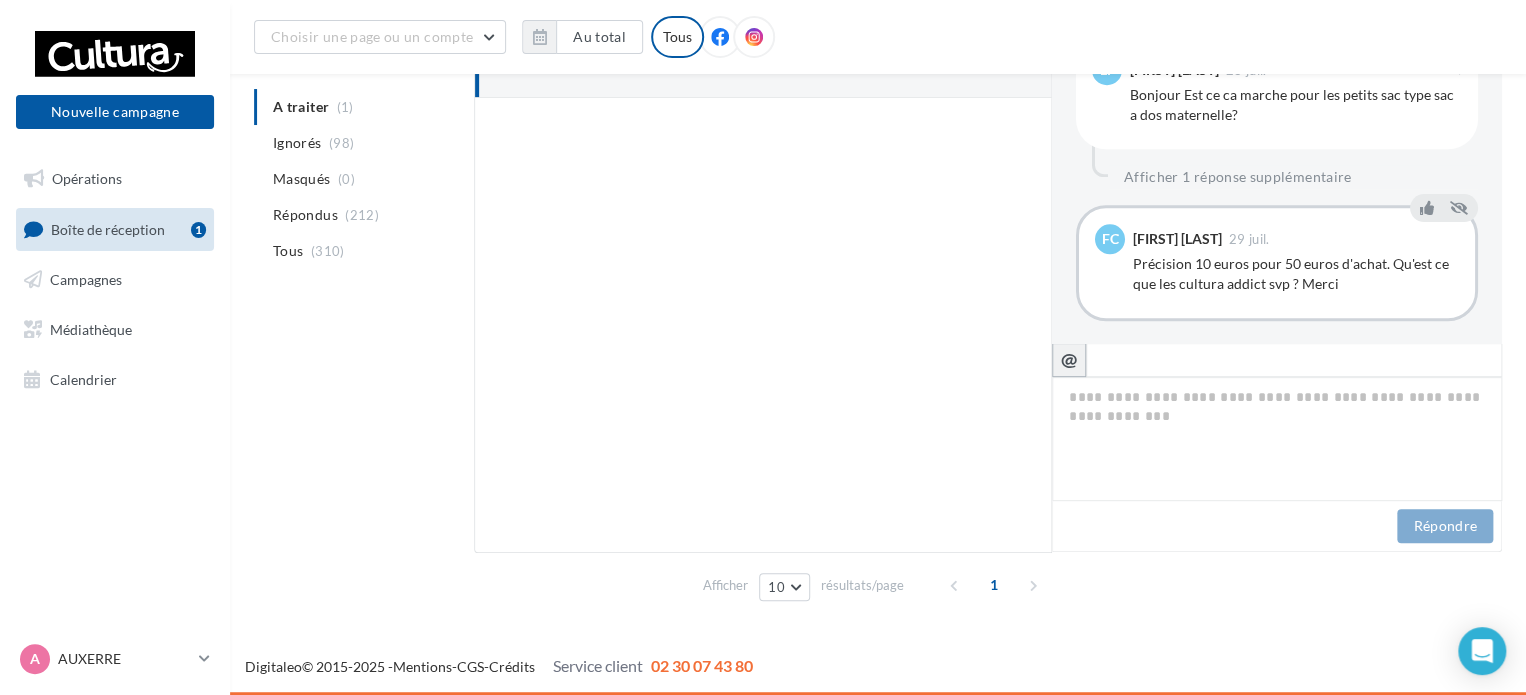click on "@" at bounding box center [1069, 359] 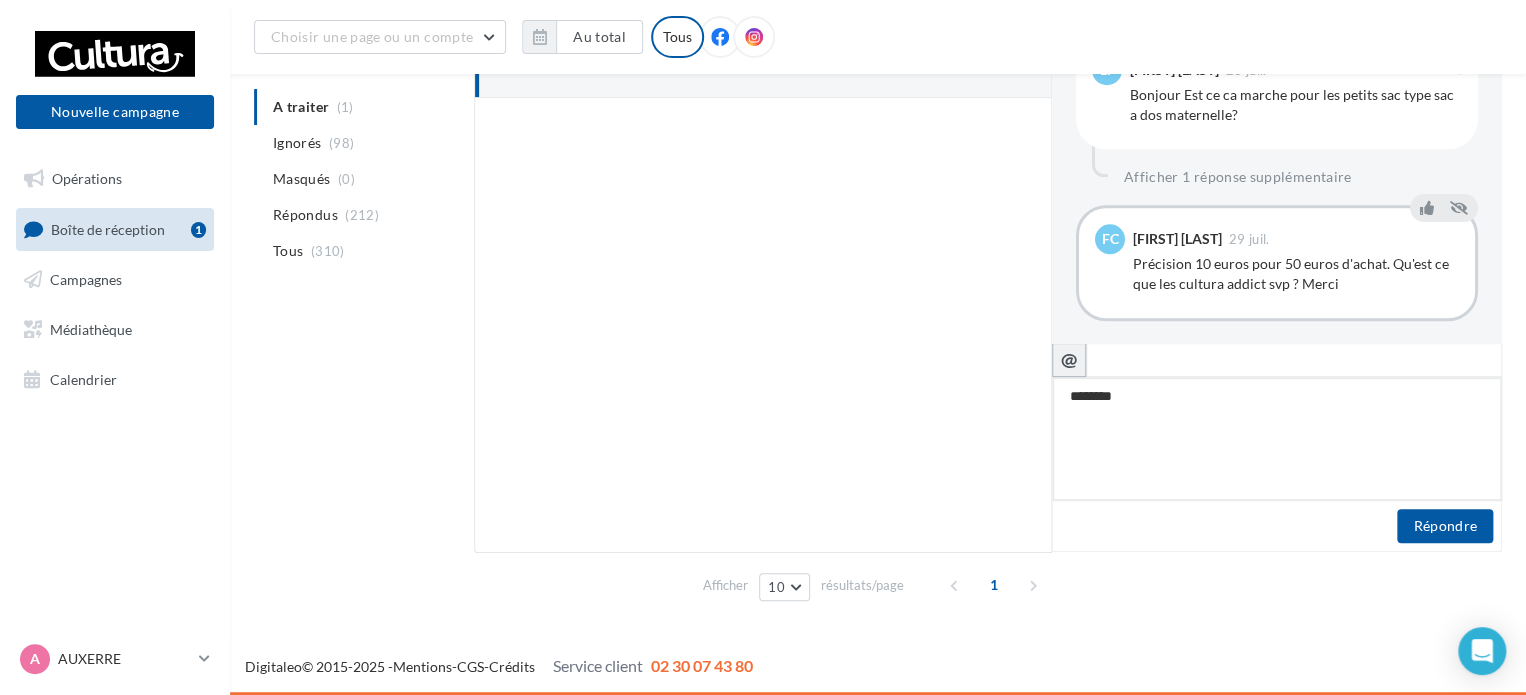 paste on "**********" 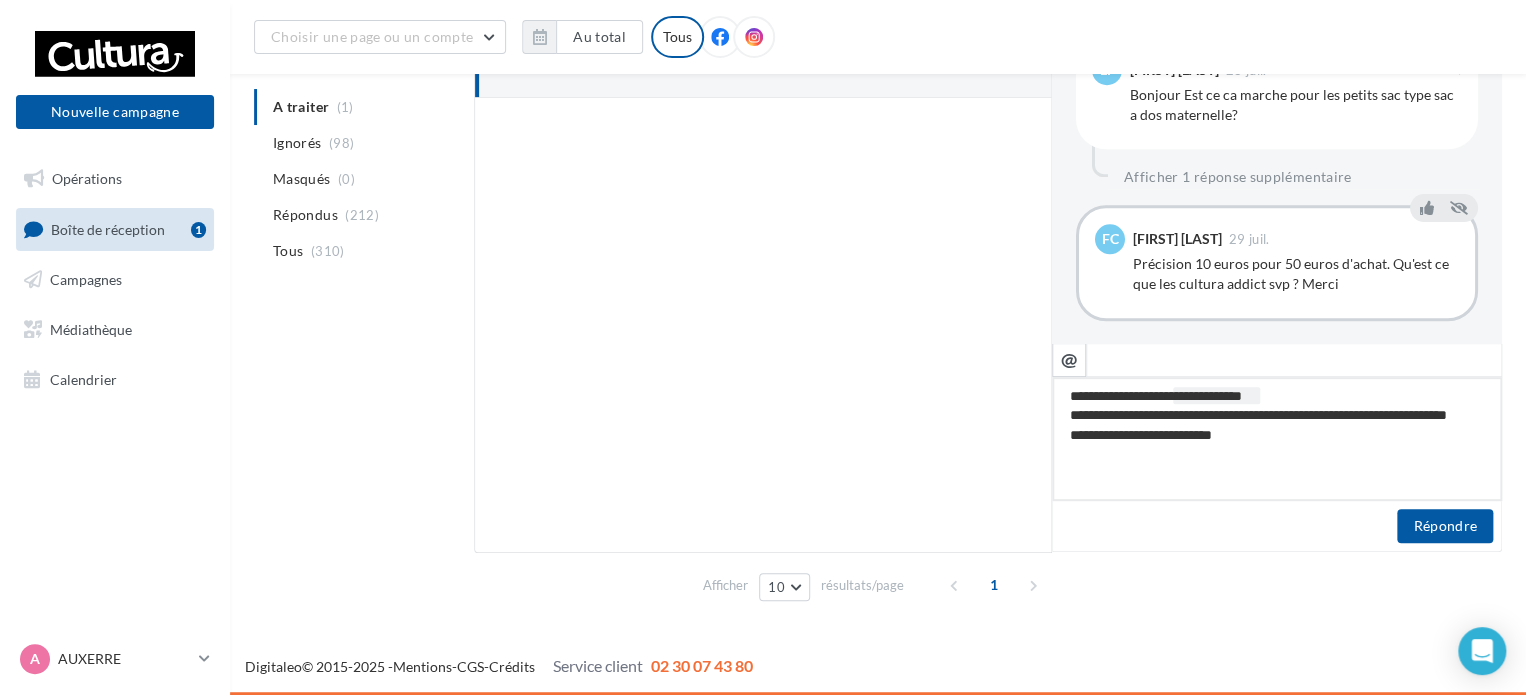 click on "**********" at bounding box center (1277, 439) 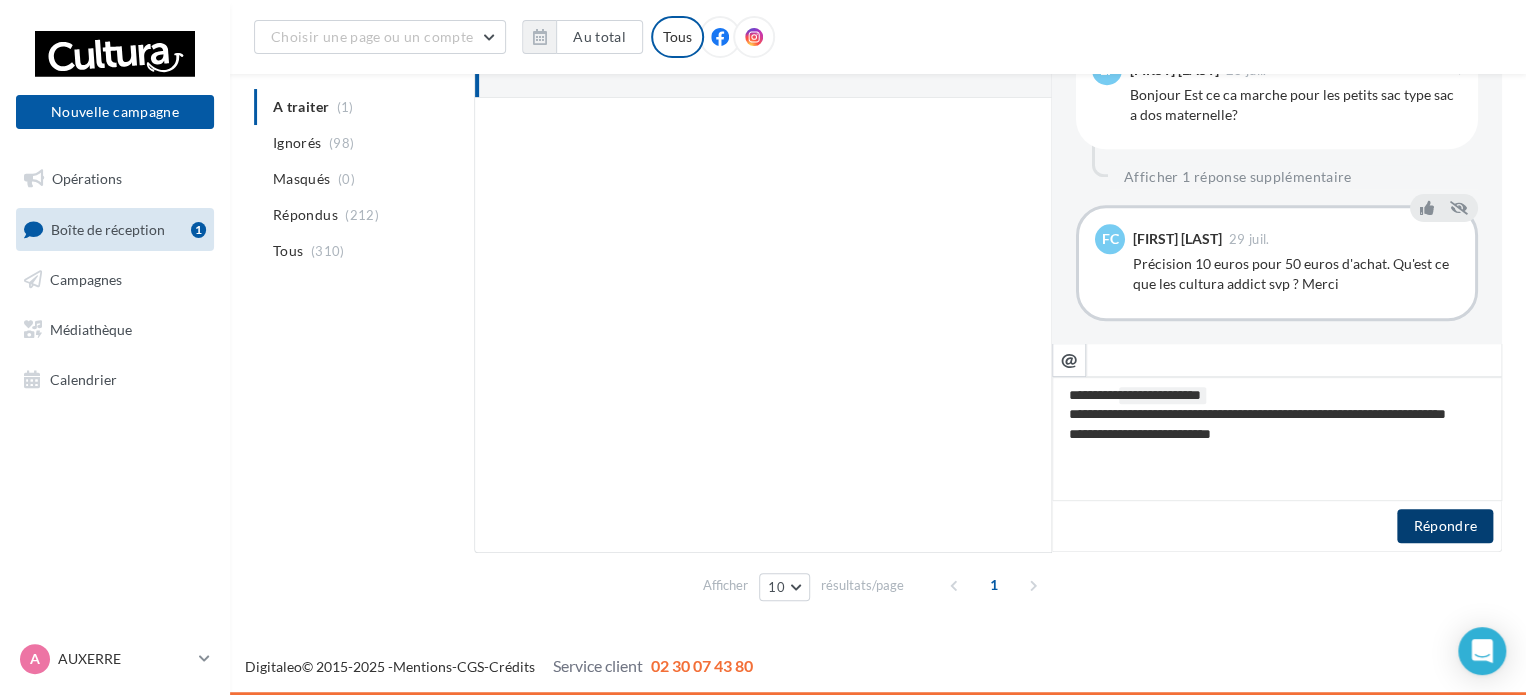 click on "Répondre" at bounding box center (1445, 526) 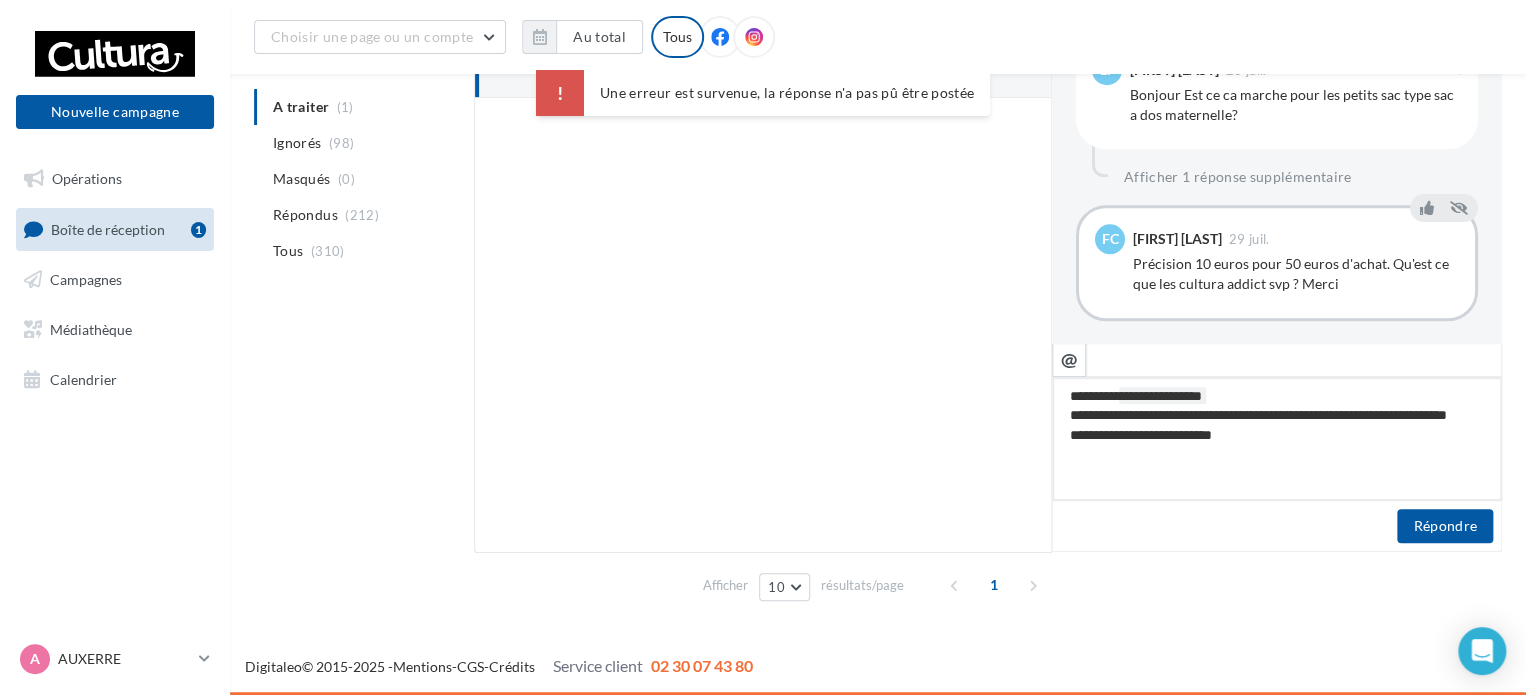 drag, startPoint x: 1253, startPoint y: 456, endPoint x: 962, endPoint y: 319, distance: 321.63644 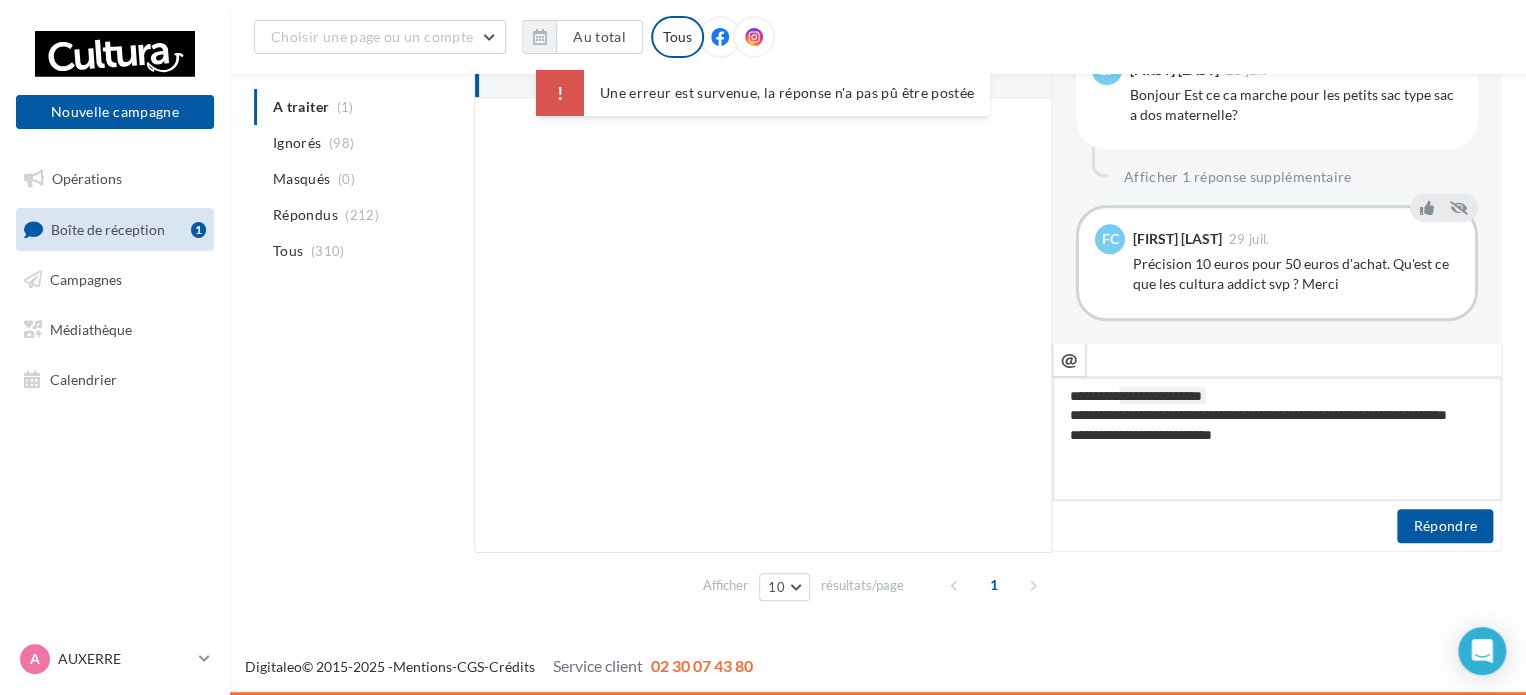 click on "[FIRST] [LAST]
29 juil.
Reprise des cartables
Précision 10 euros pour 50 euros d'achat.
Qu'est ce que les cultura addict svp ?
Merci
Ignorer
FB
Ma page Facebook
🎒 Reprise des sacs 🎒 Faites de la place pour la rentrée ! Déposez votre ancien cartable ou sac à dos usagé en magasin et repartez avec 10€ en bon d’achat 🎉 Plus d'infos ici → bit.ly/Reprise_Cartables
LF
[FIRST] [LAST]
28 juil.
FC" at bounding box center [988, 265] 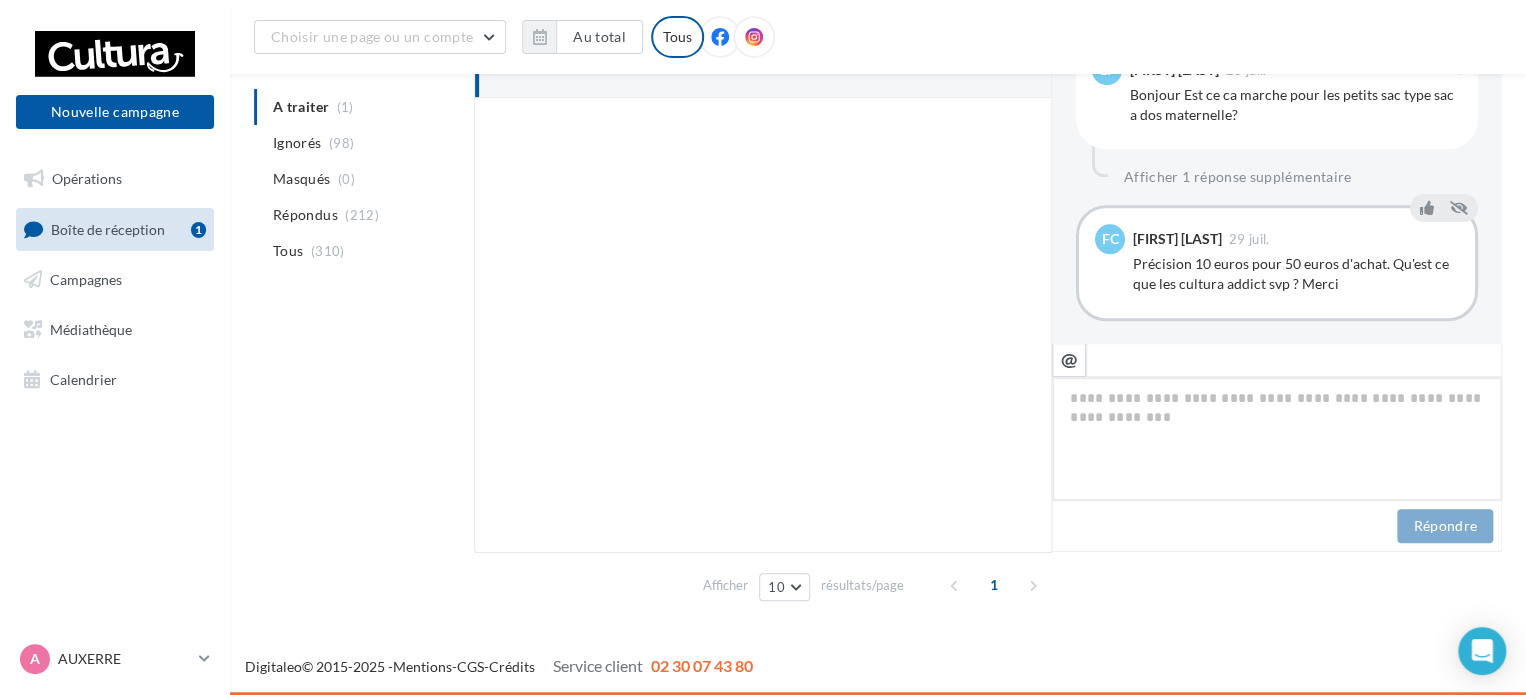 paste on "**********" 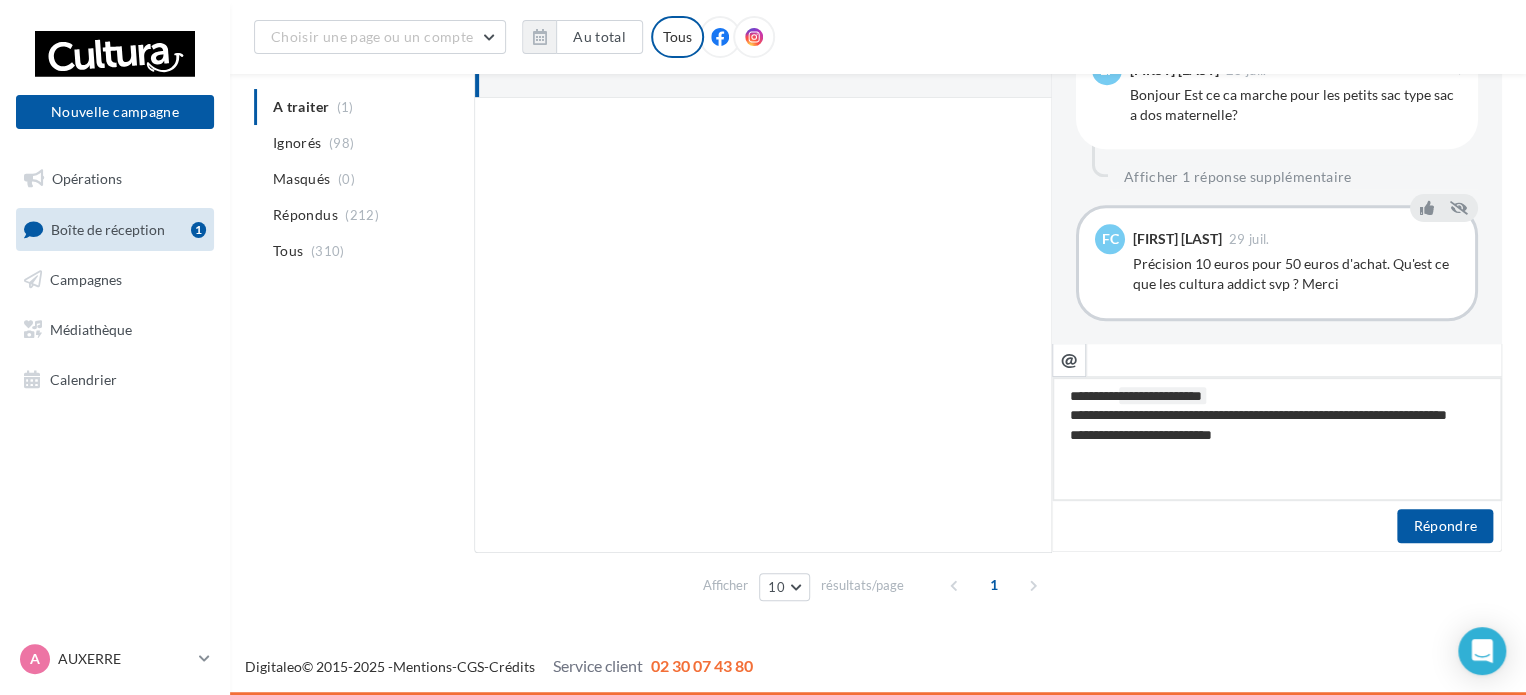 drag, startPoint x: 1256, startPoint y: 463, endPoint x: 1021, endPoint y: 367, distance: 253.85233 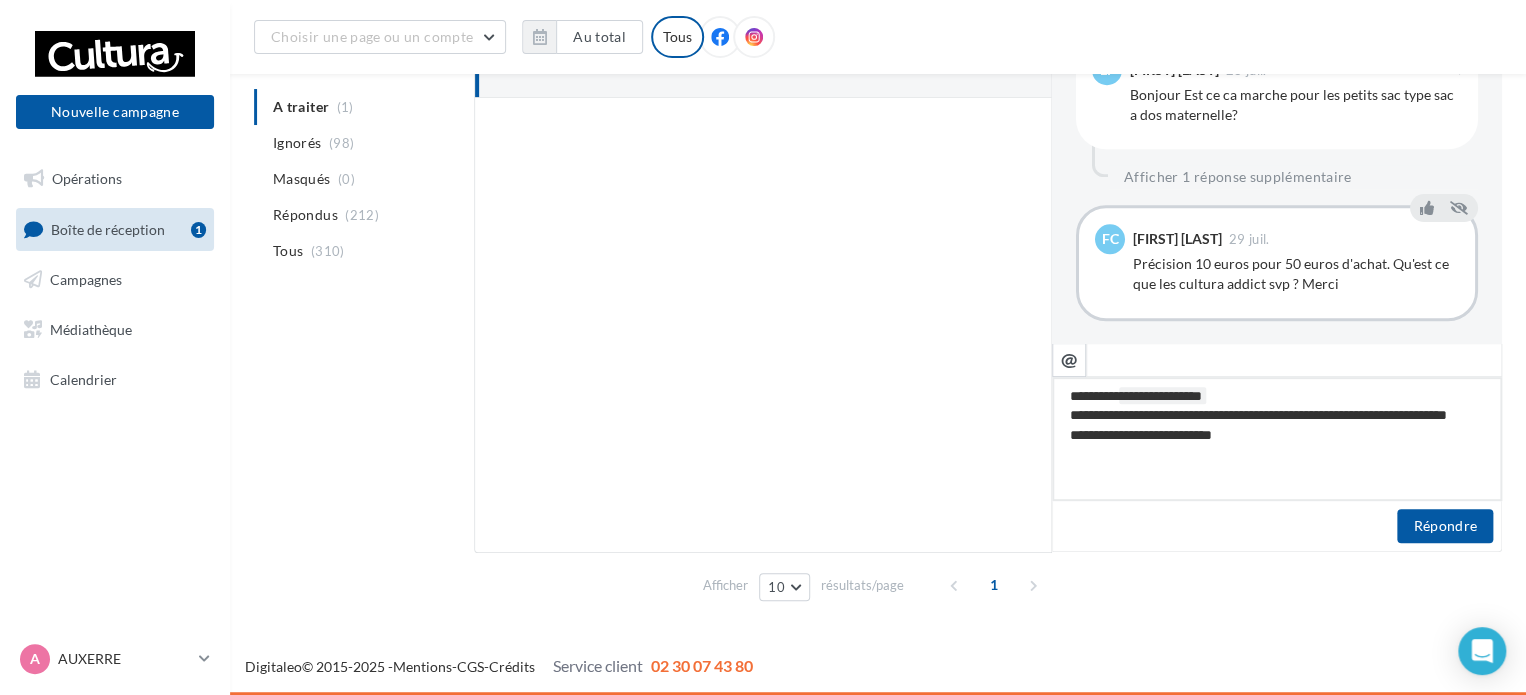 click on "[FIRST] [LAST]
29 juil.
Reprise des cartables
Précision 10 euros pour 50 euros d'achat.
Qu'est ce que les cultura addict svp ?
Merci
Ignorer
FB
Ma page Facebook
🎒 Reprise des sacs 🎒 Faites de la place pour la rentrée ! Déposez votre ancien cartable ou sac à dos usagé en magasin et repartez avec 10€ en bon d’achat 🎉 Plus d'infos ici → bit.ly/Reprise_Cartables
LF
[FIRST] [LAST]
28 juil.
FC" at bounding box center (988, 265) 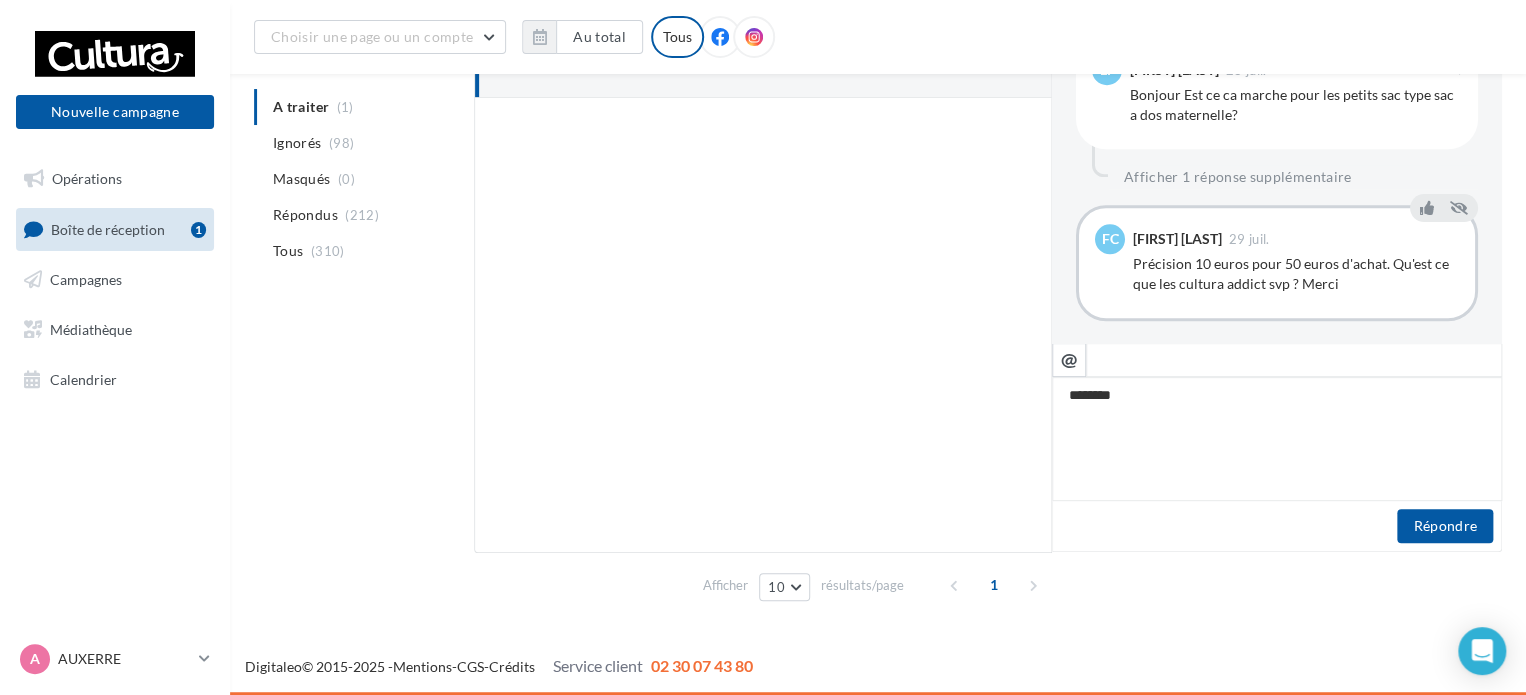 click at bounding box center (763, 325) 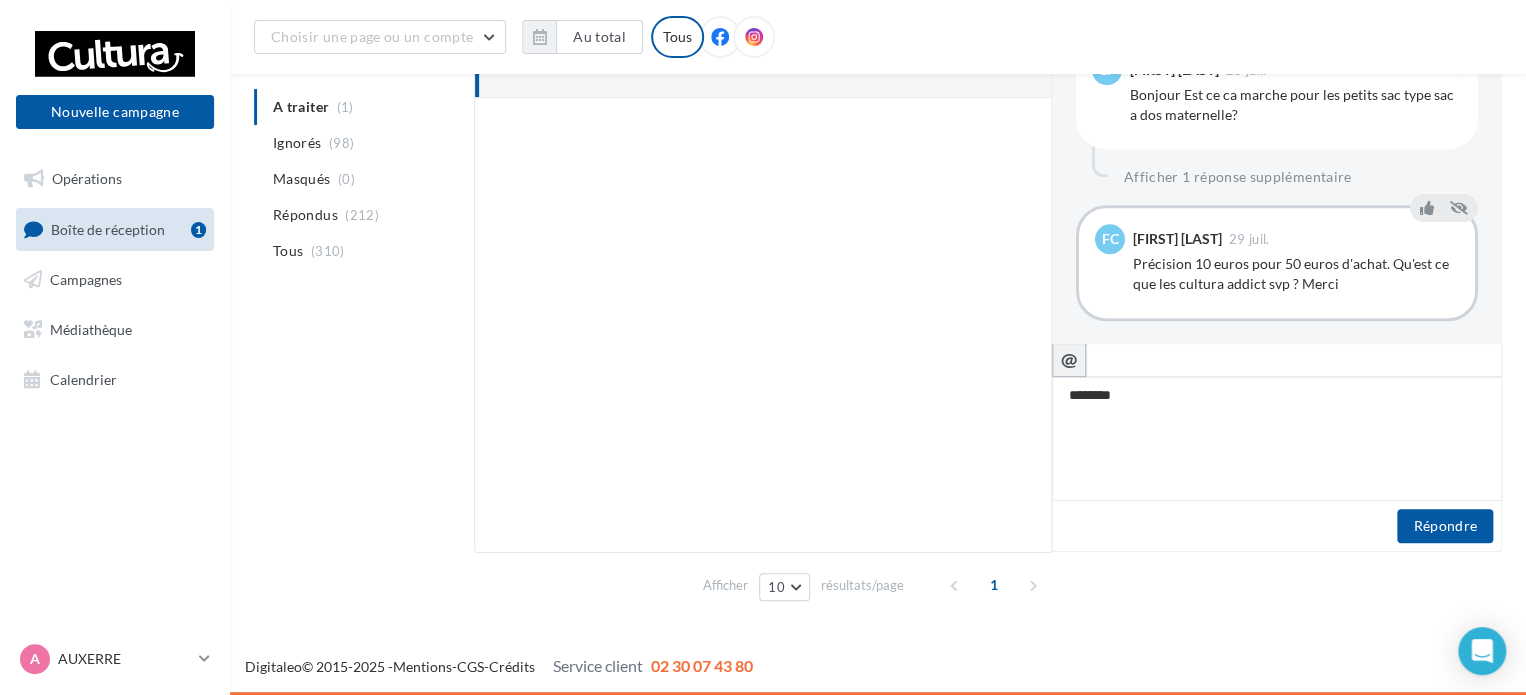 click on "@" at bounding box center [1069, 360] 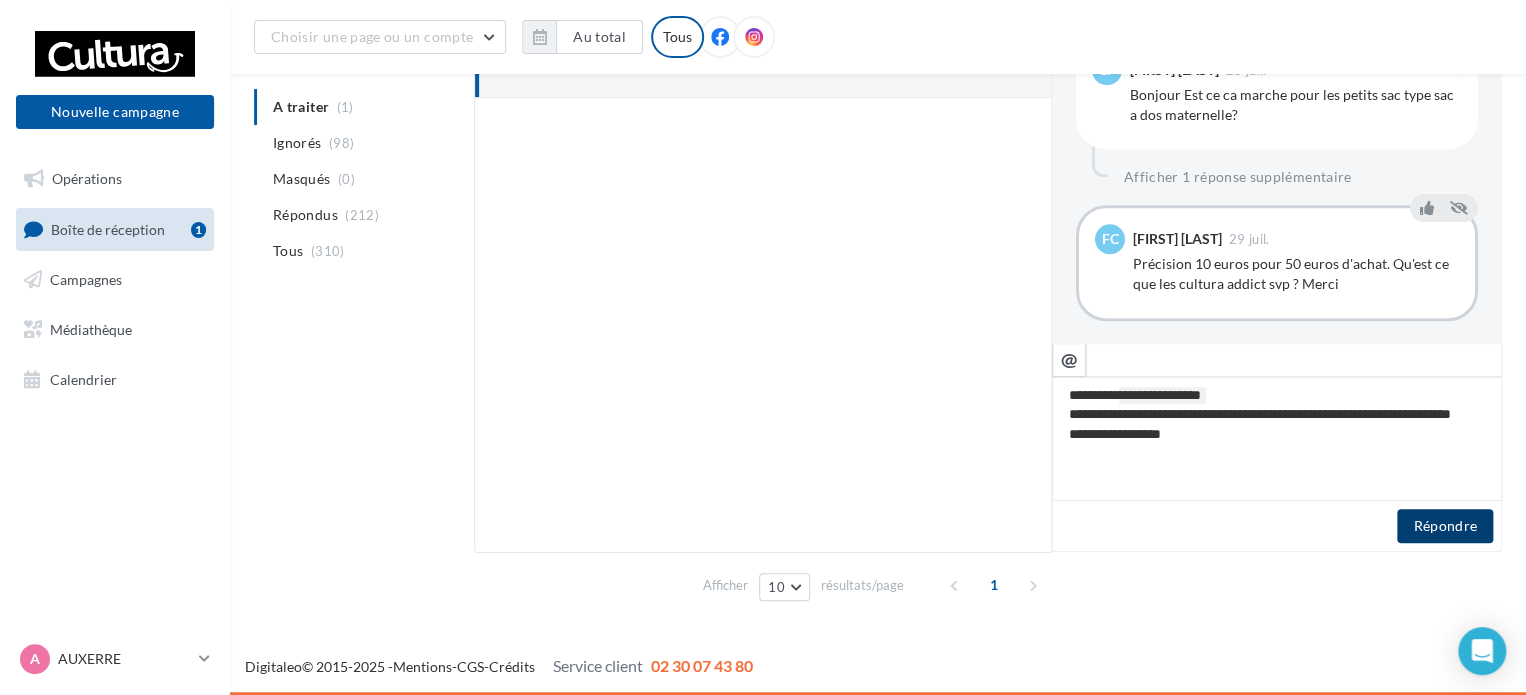 click on "Répondre" at bounding box center (1445, 526) 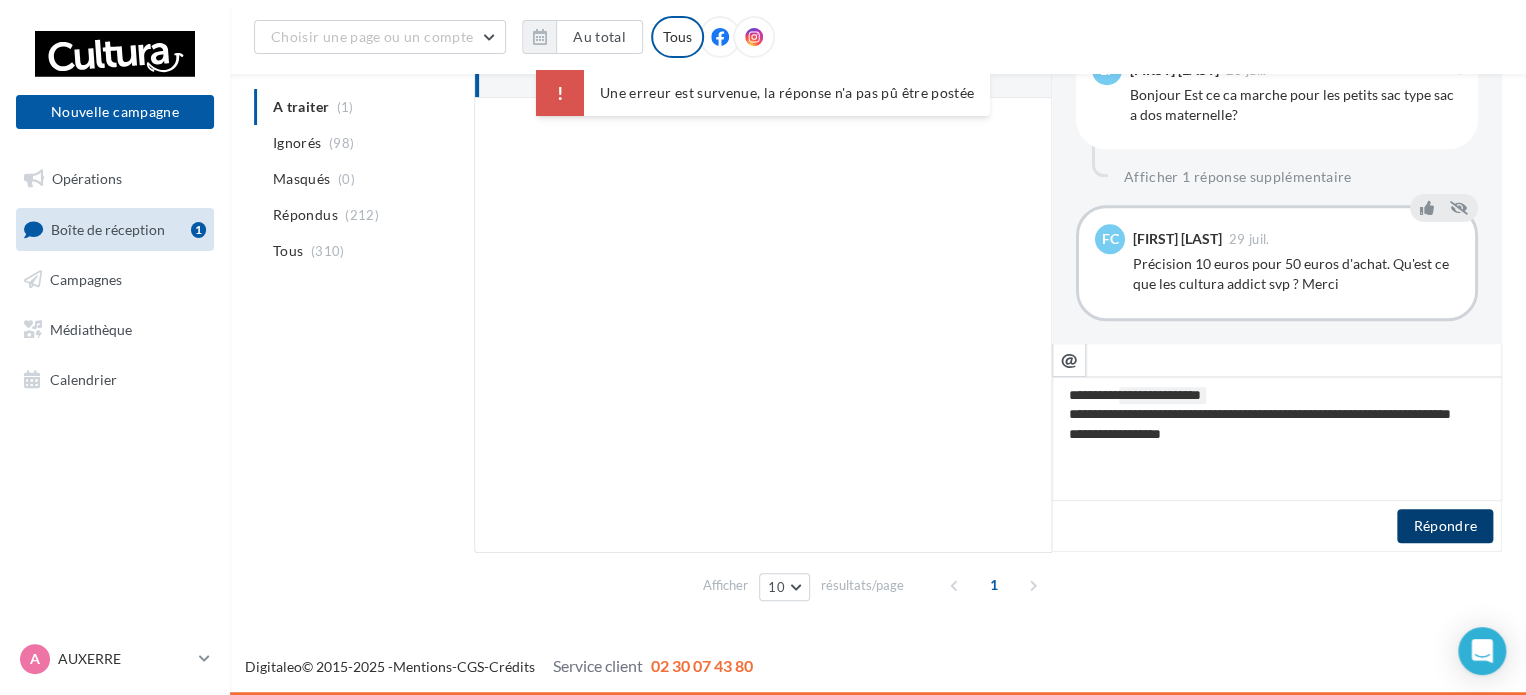 click on "Répondre" at bounding box center (1445, 526) 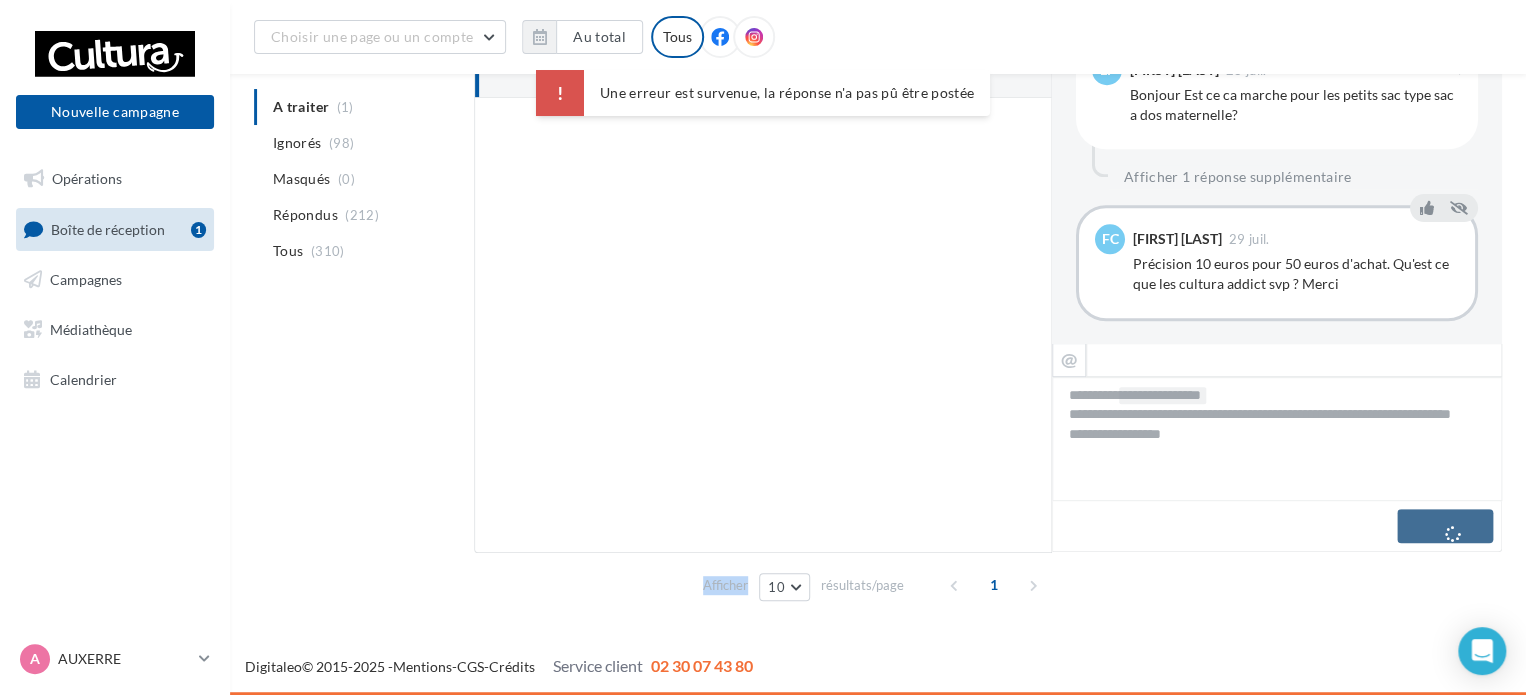 click on "Répondre" at bounding box center (1277, 526) 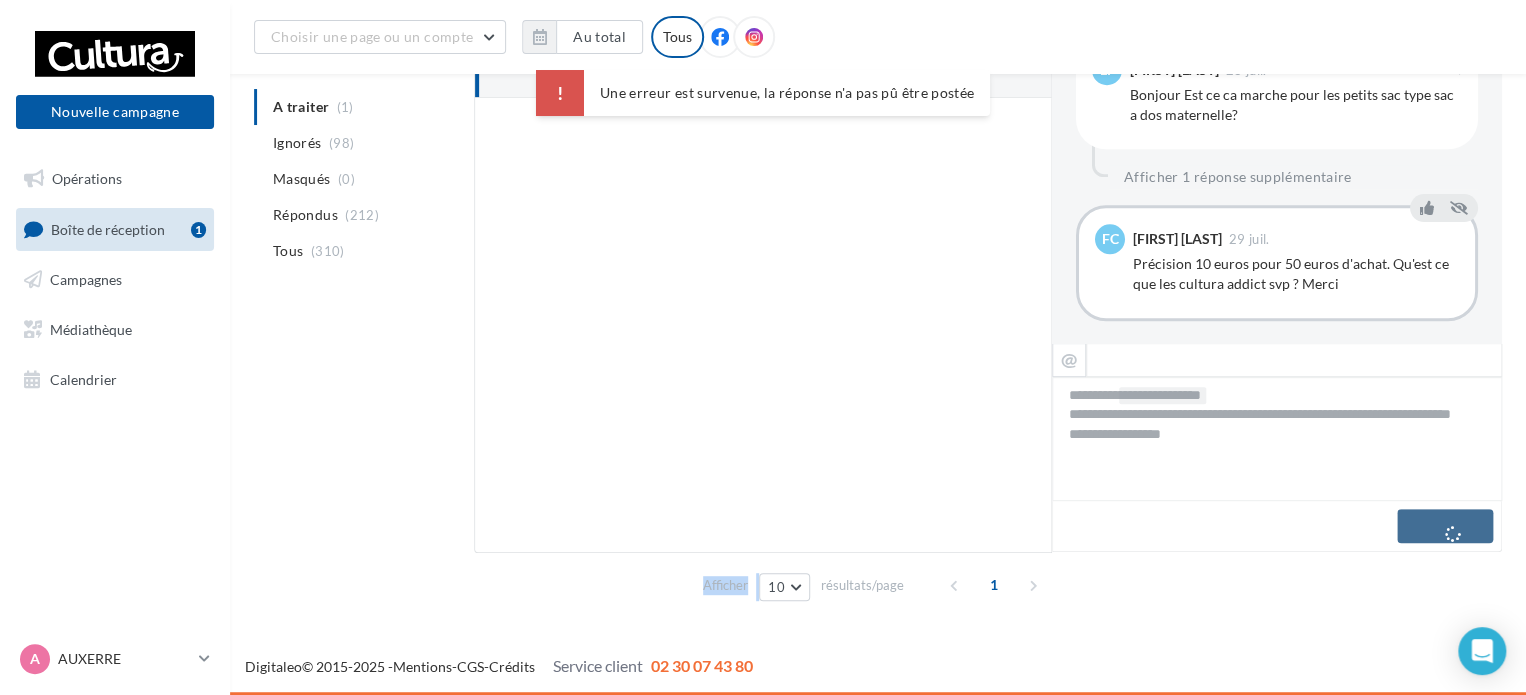 click on "Répondre" at bounding box center (1277, 526) 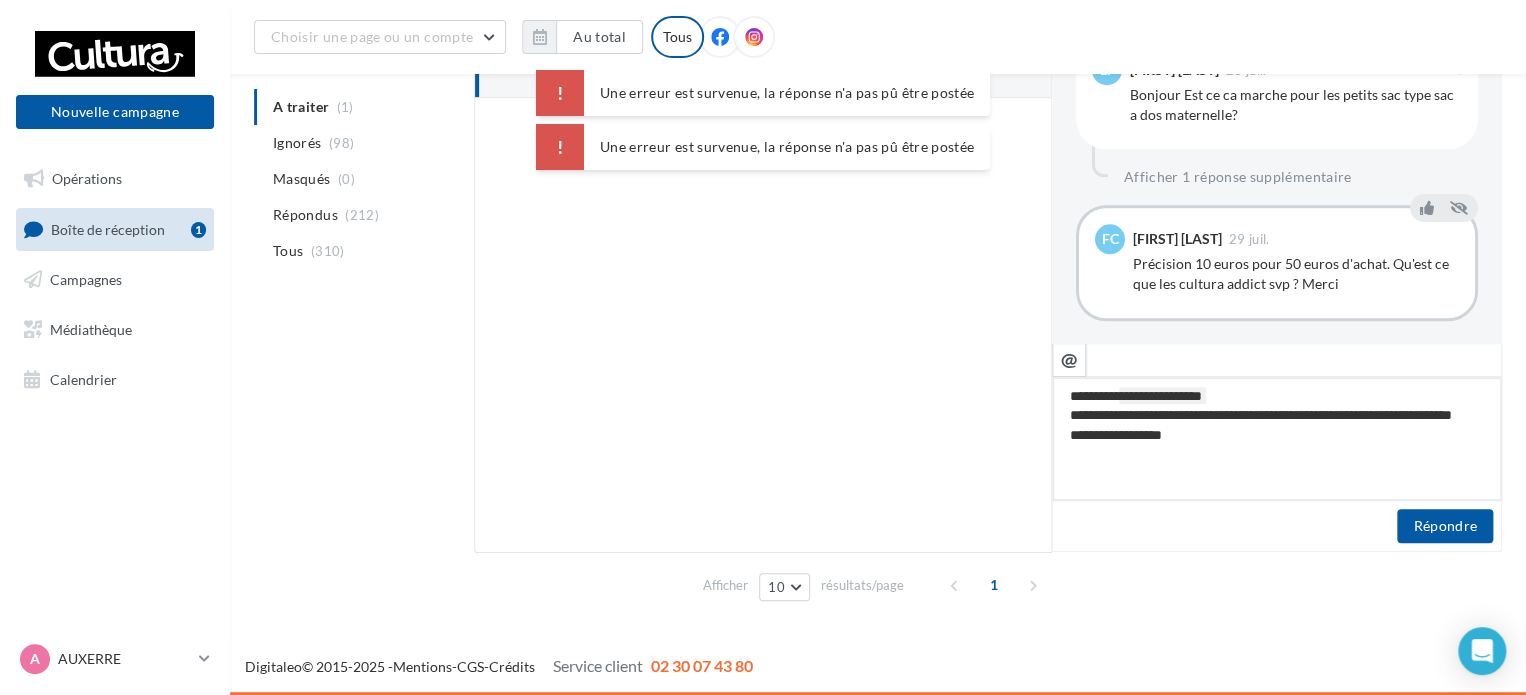 click on "**********" at bounding box center (1277, 439) 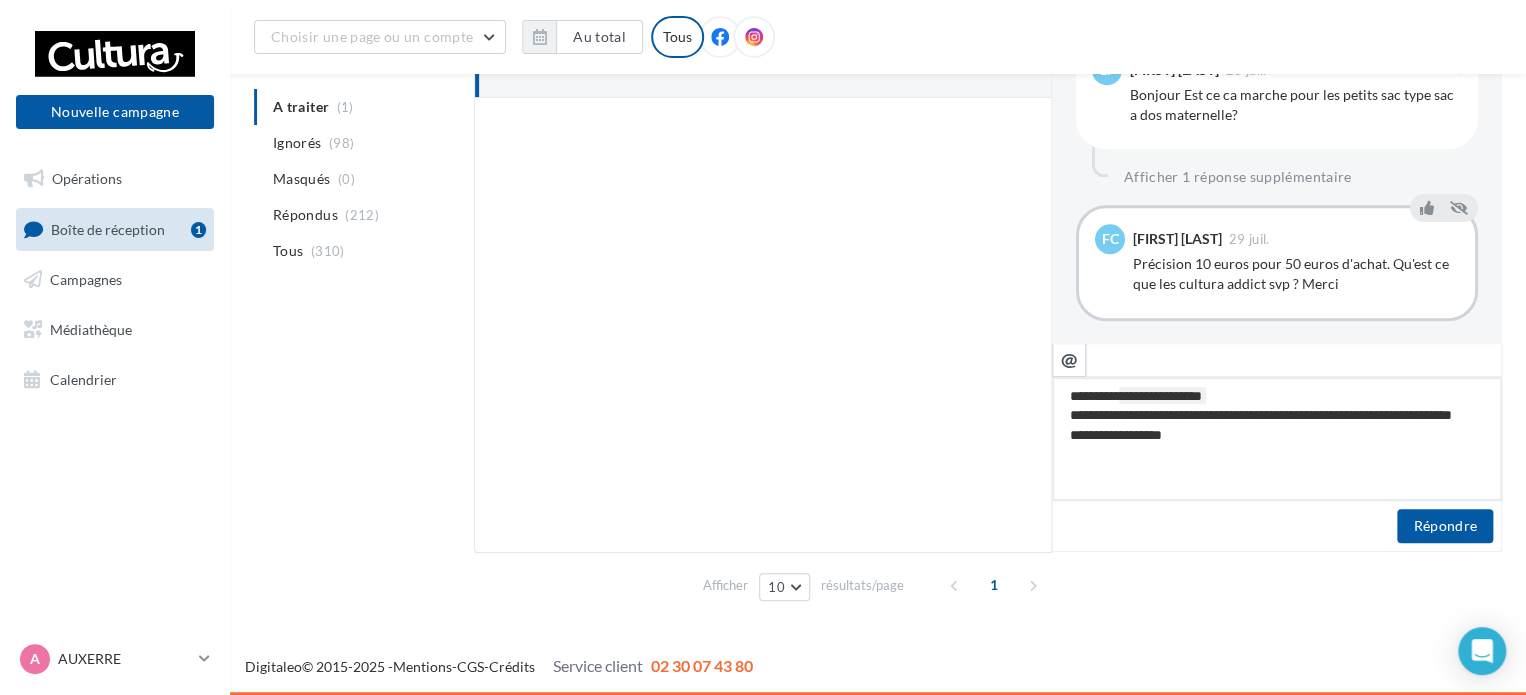 scroll, scrollTop: 0, scrollLeft: 0, axis: both 